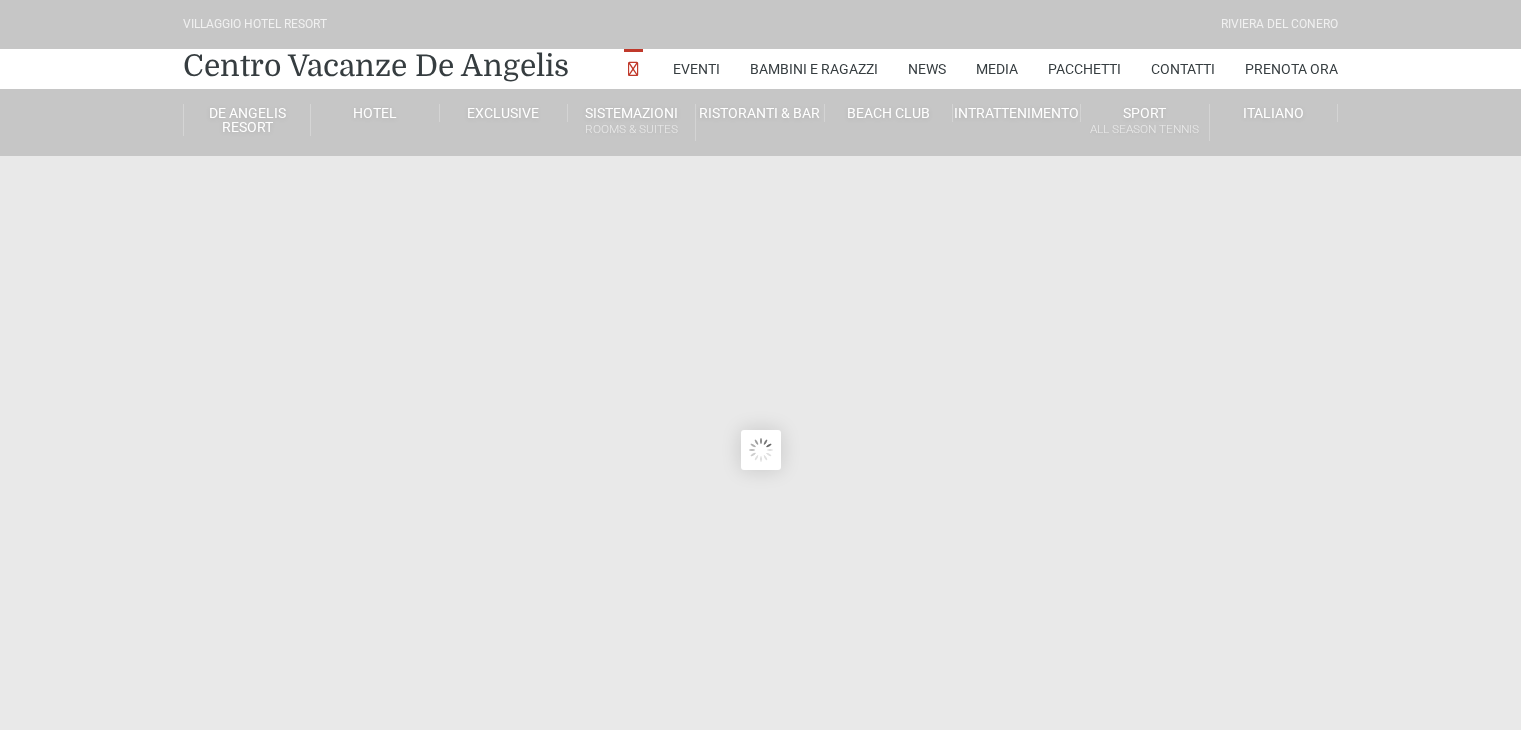 scroll, scrollTop: 0, scrollLeft: 0, axis: both 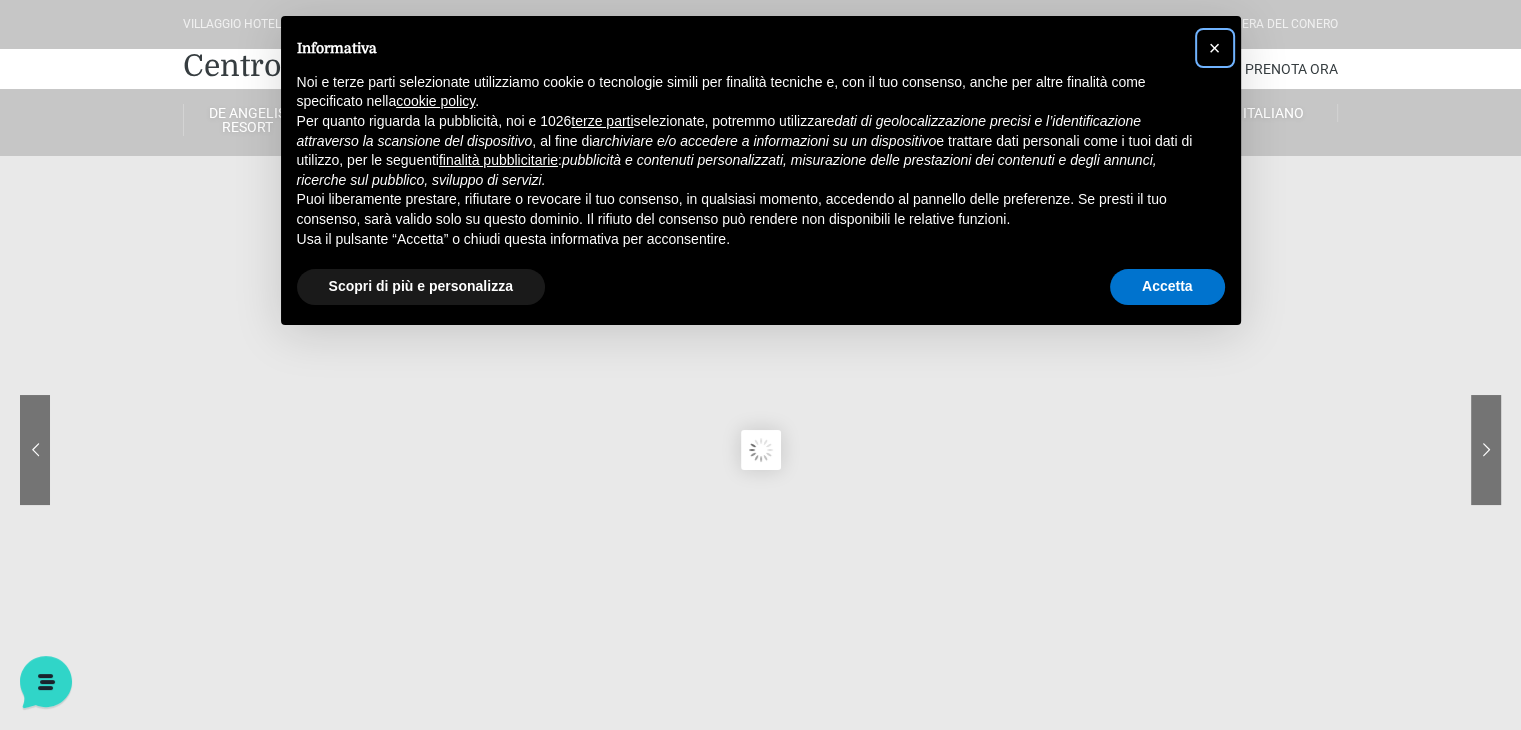 click on "×" at bounding box center [1215, 48] 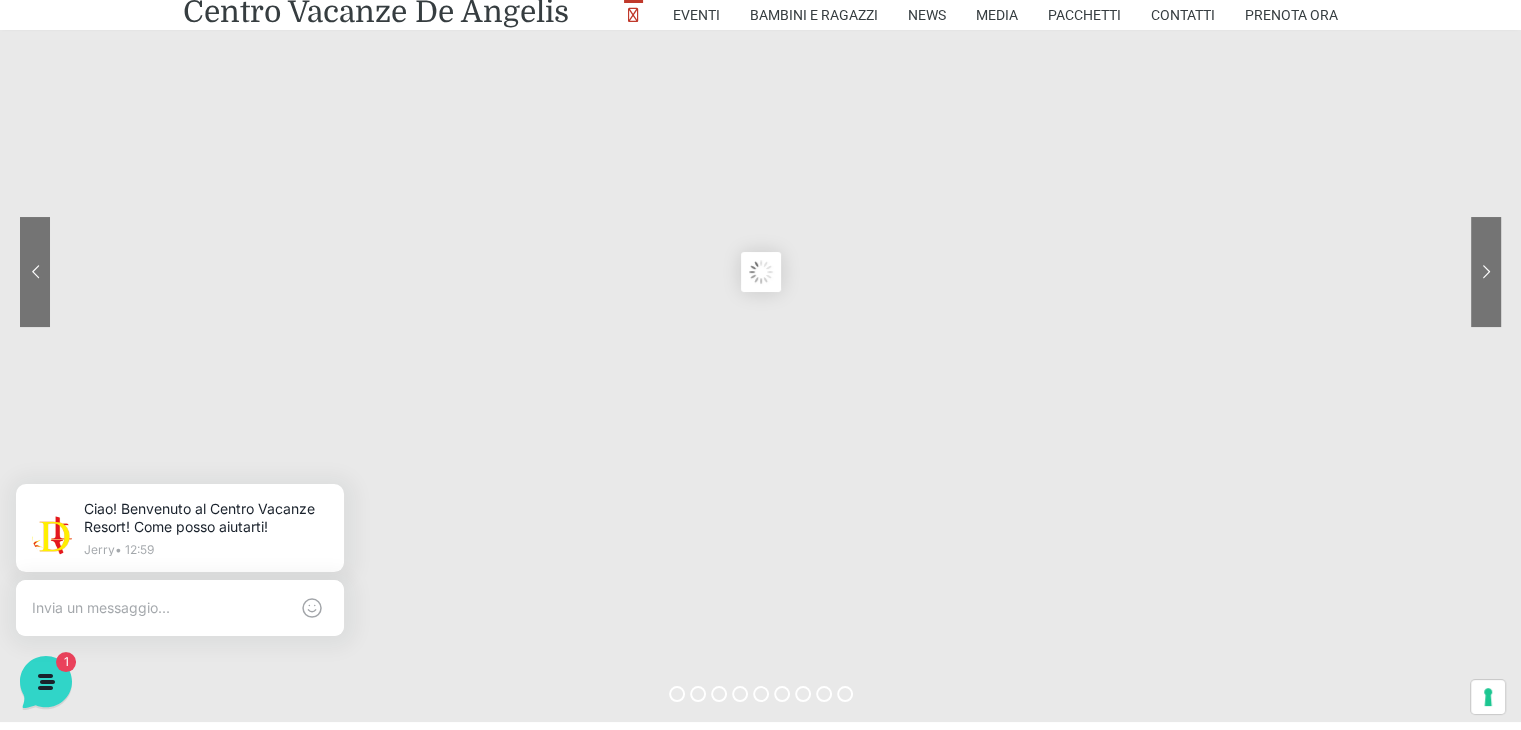 scroll, scrollTop: 0, scrollLeft: 0, axis: both 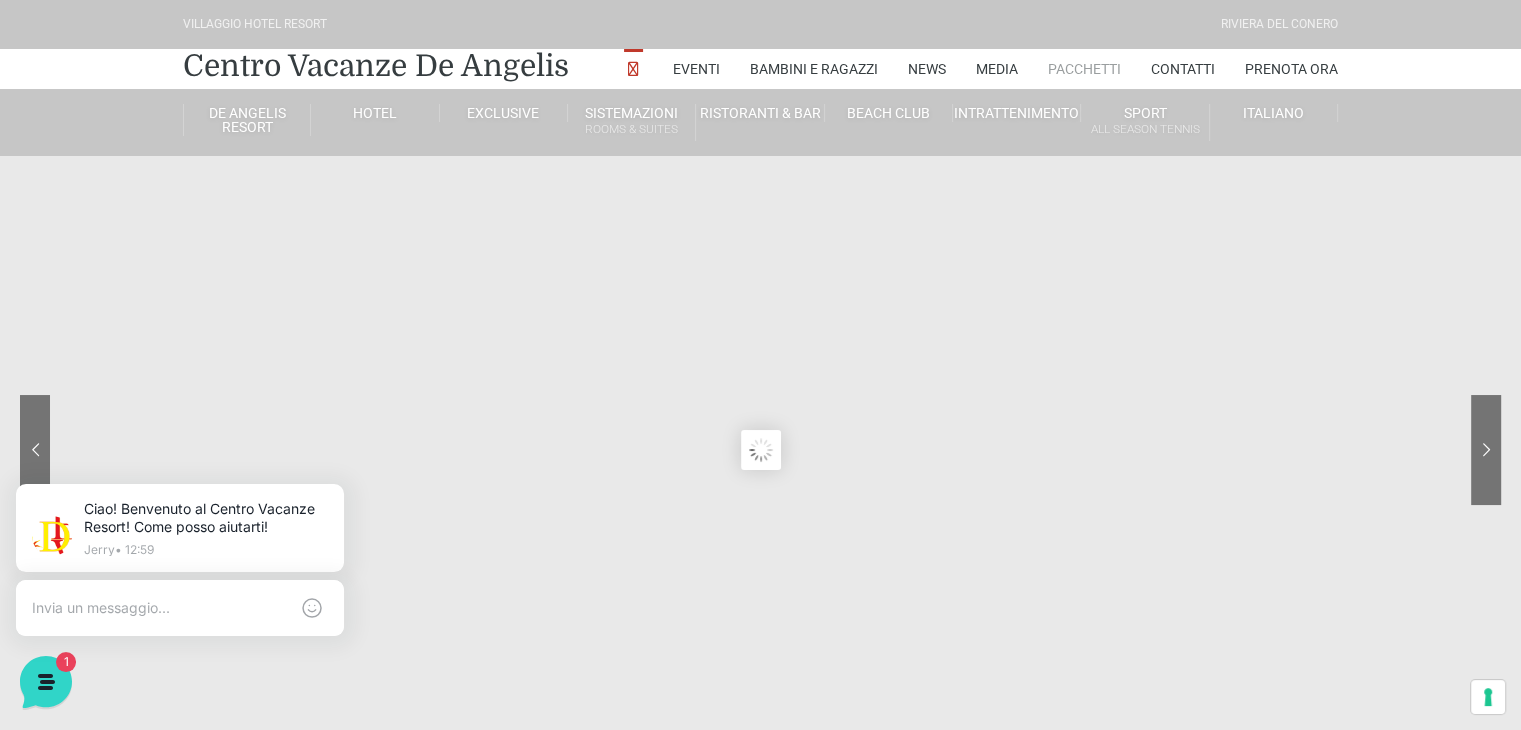 click on "Pacchetti" at bounding box center [1084, 69] 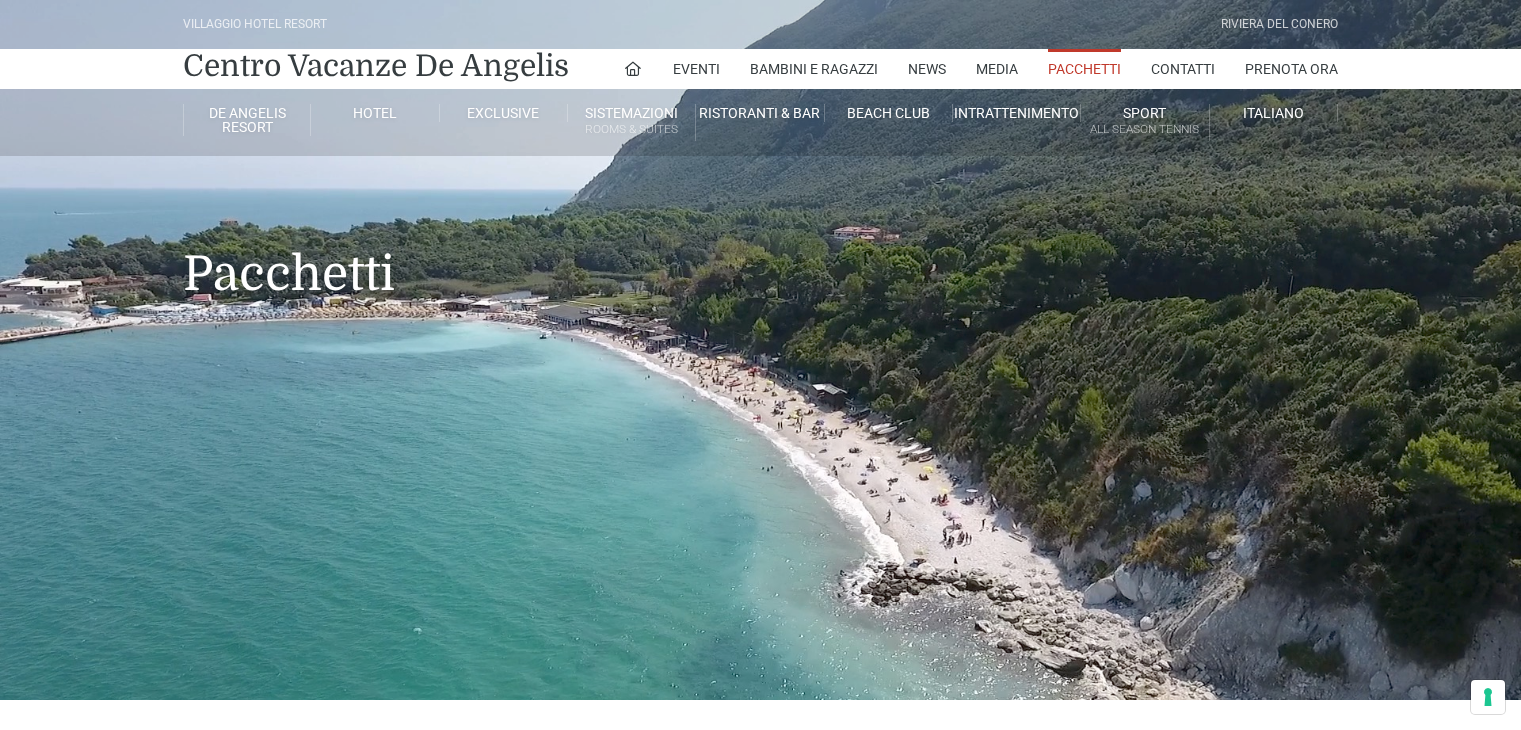 scroll, scrollTop: 0, scrollLeft: 0, axis: both 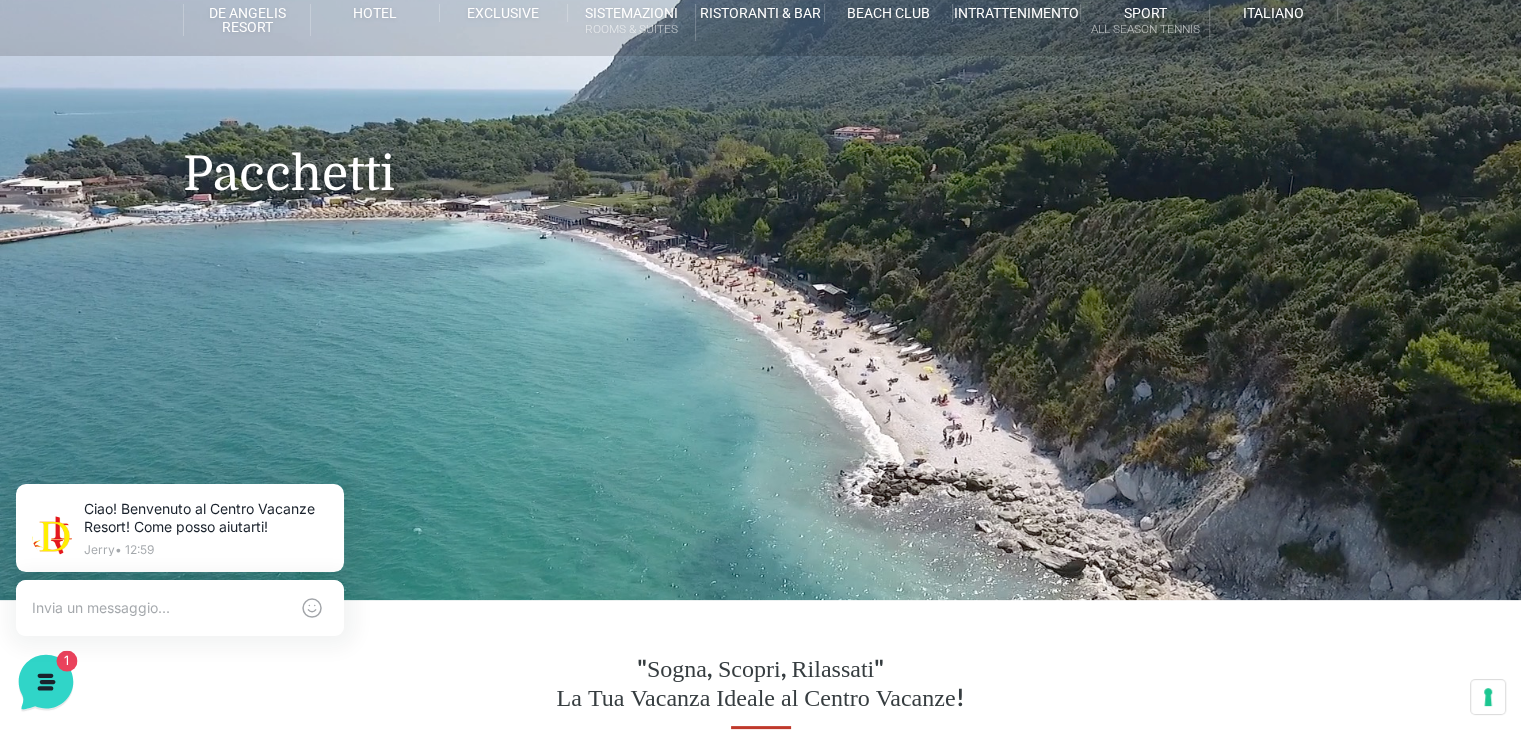 click 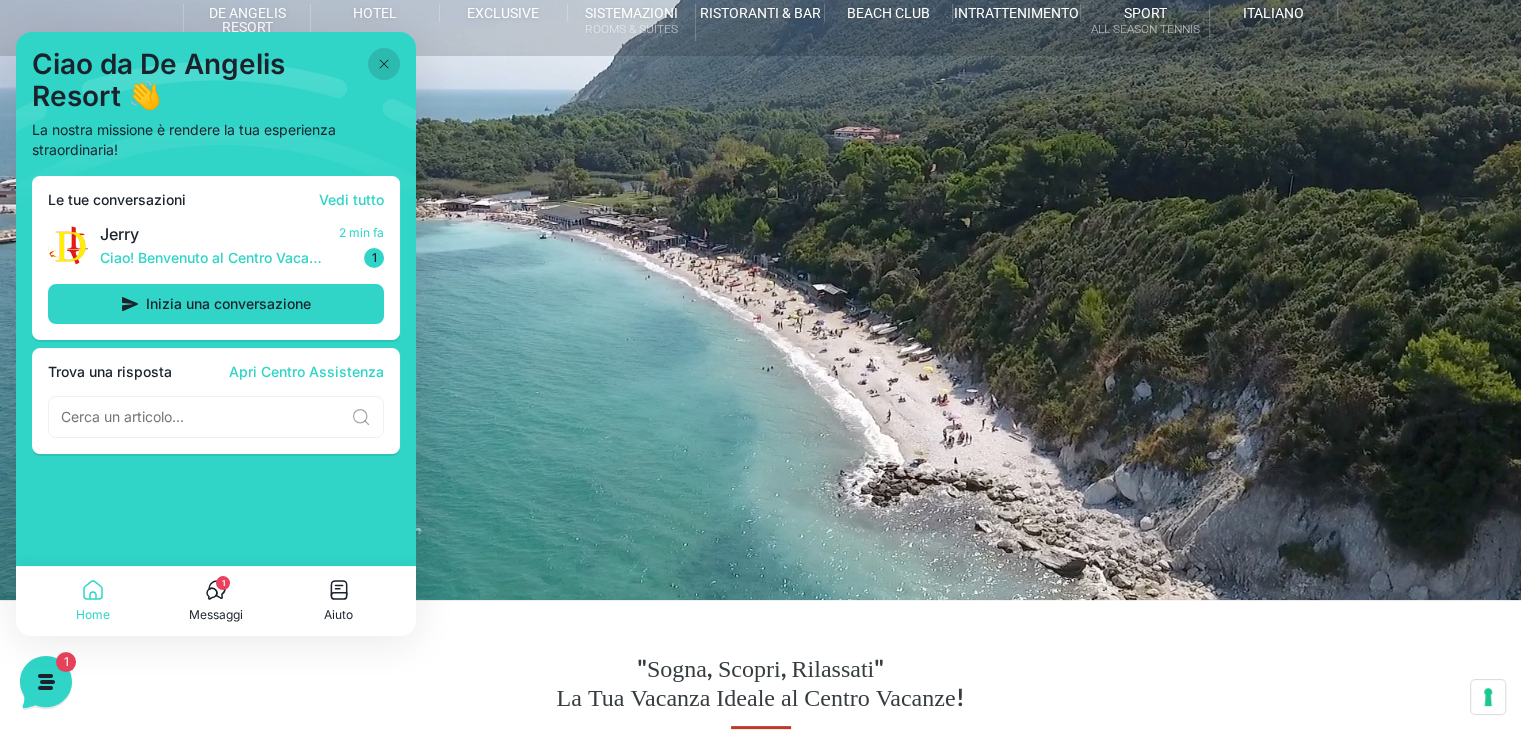 click 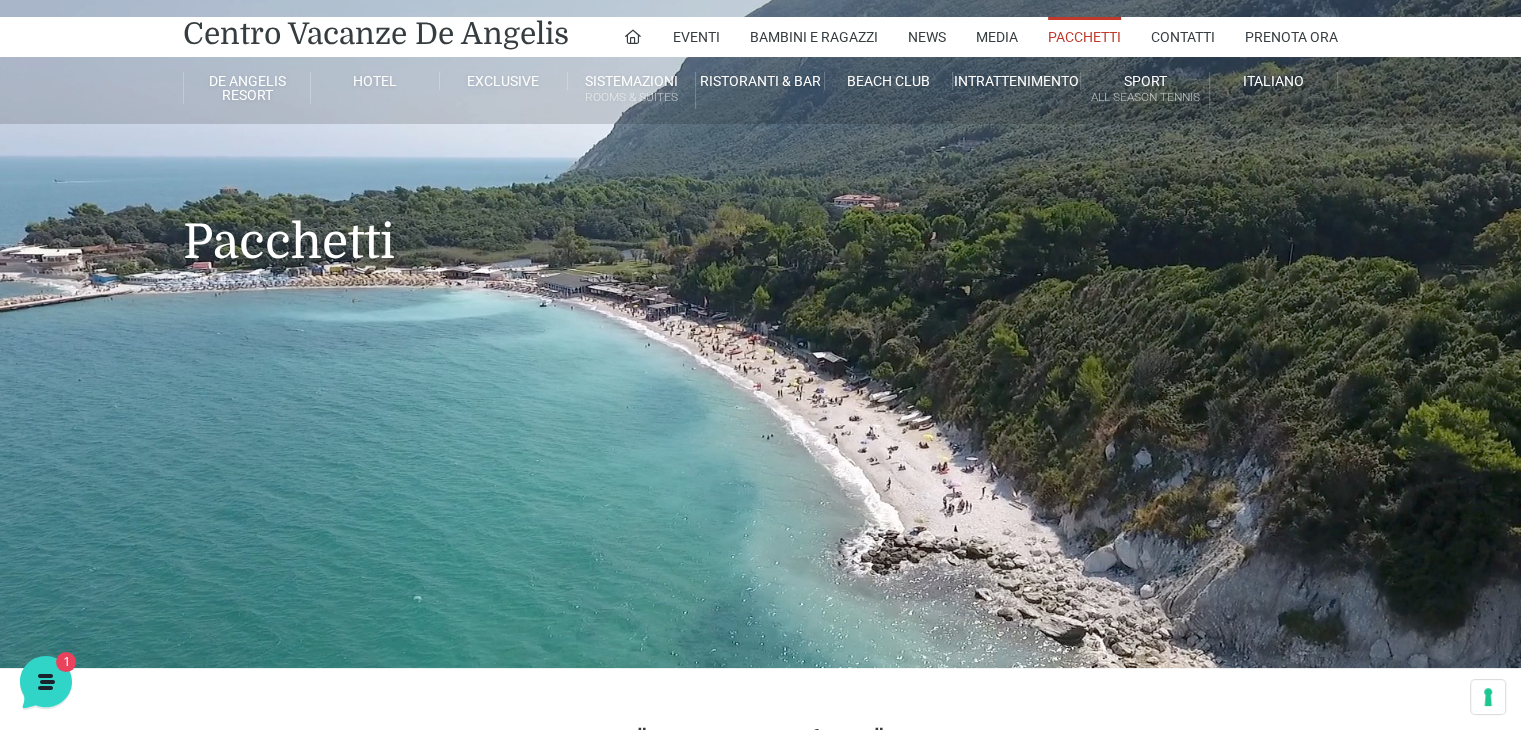 scroll, scrollTop: 0, scrollLeft: 0, axis: both 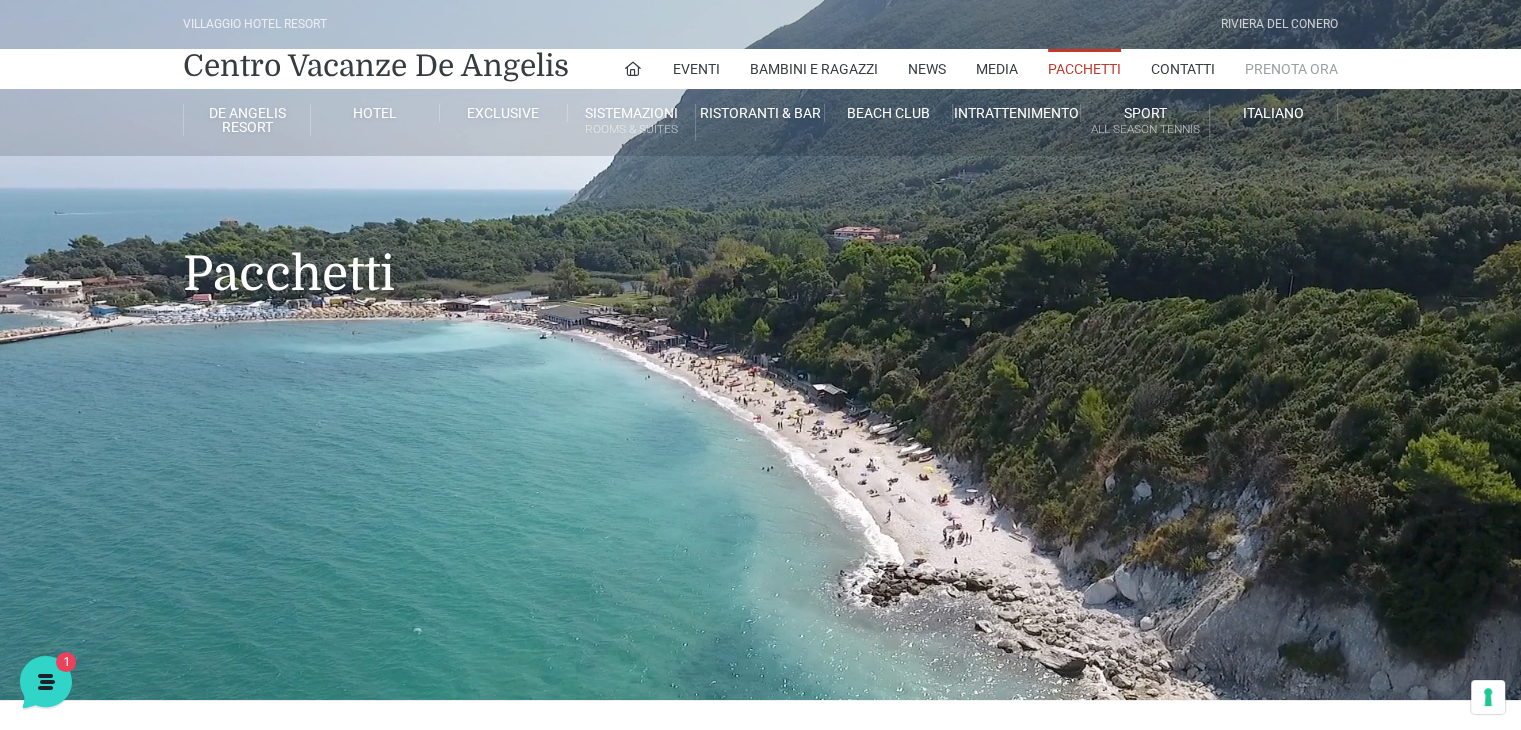 click on "Prenota Ora" at bounding box center (1291, 69) 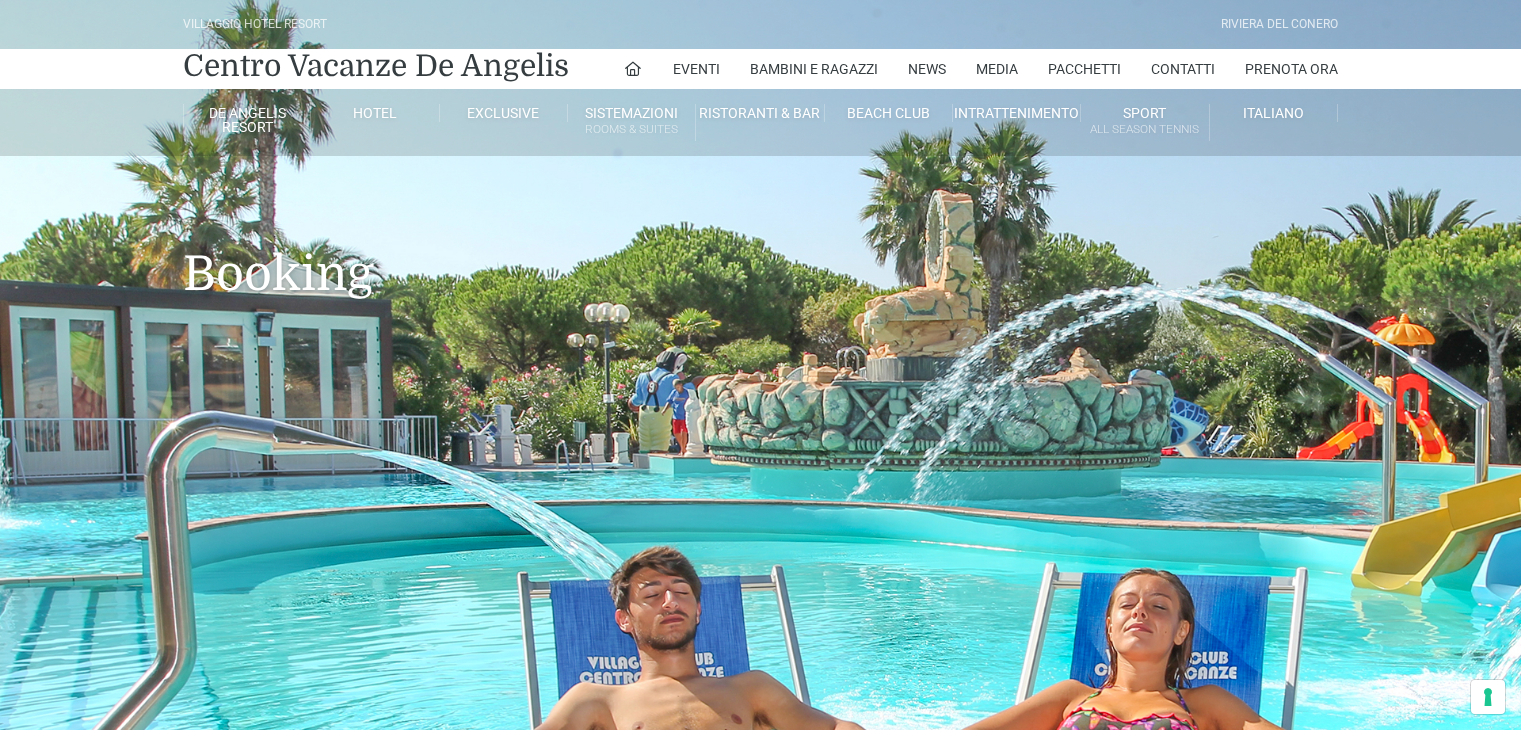 scroll, scrollTop: 0, scrollLeft: 0, axis: both 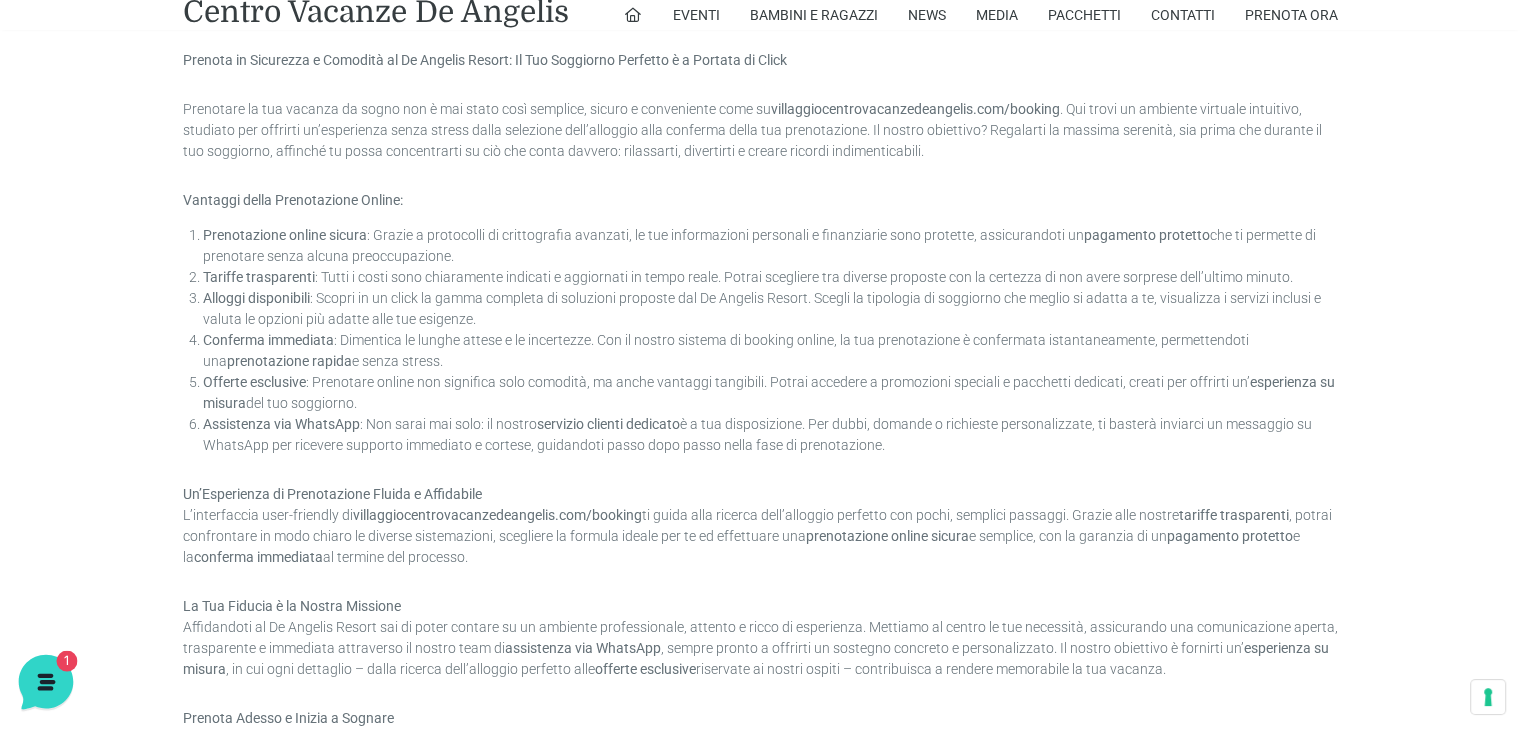 click 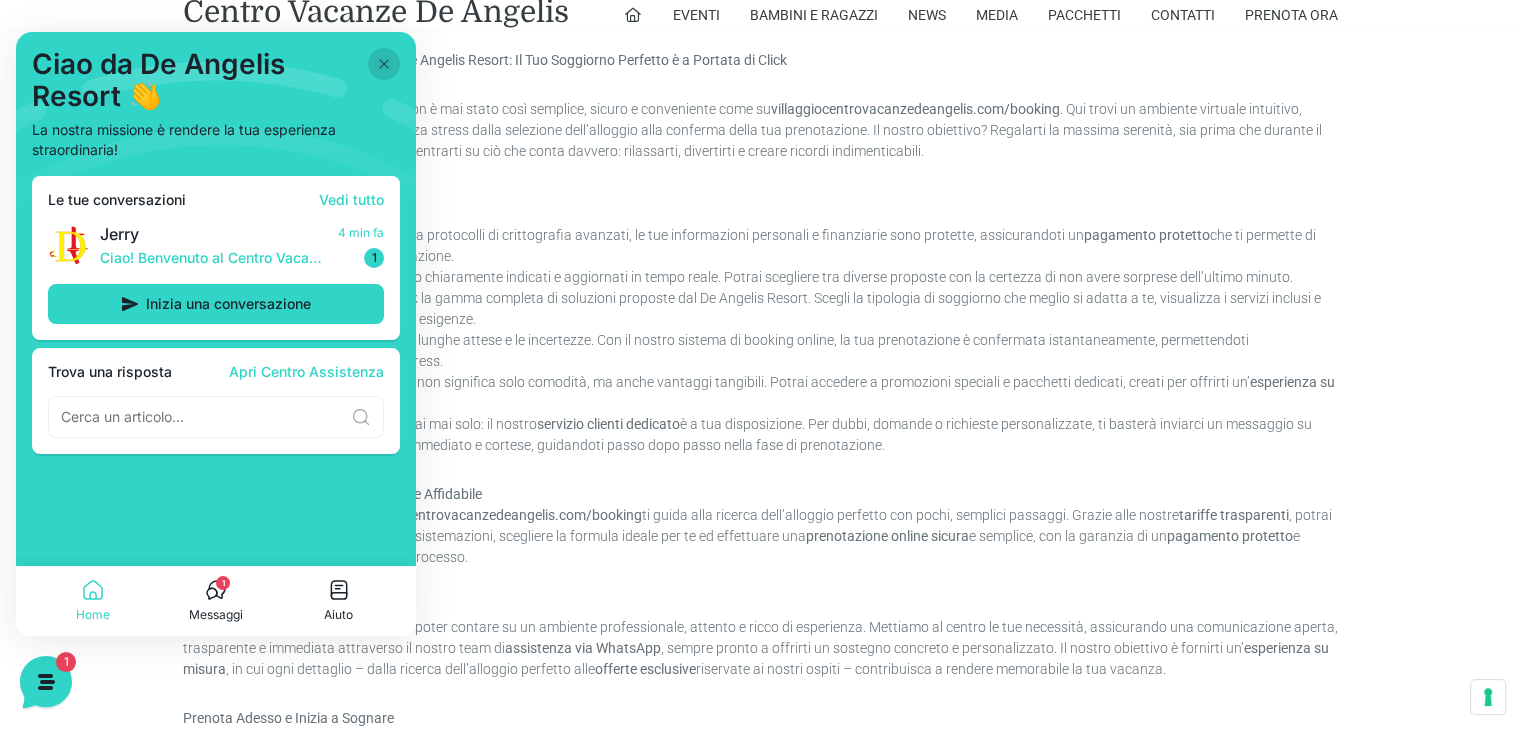click at bounding box center (202, 417) 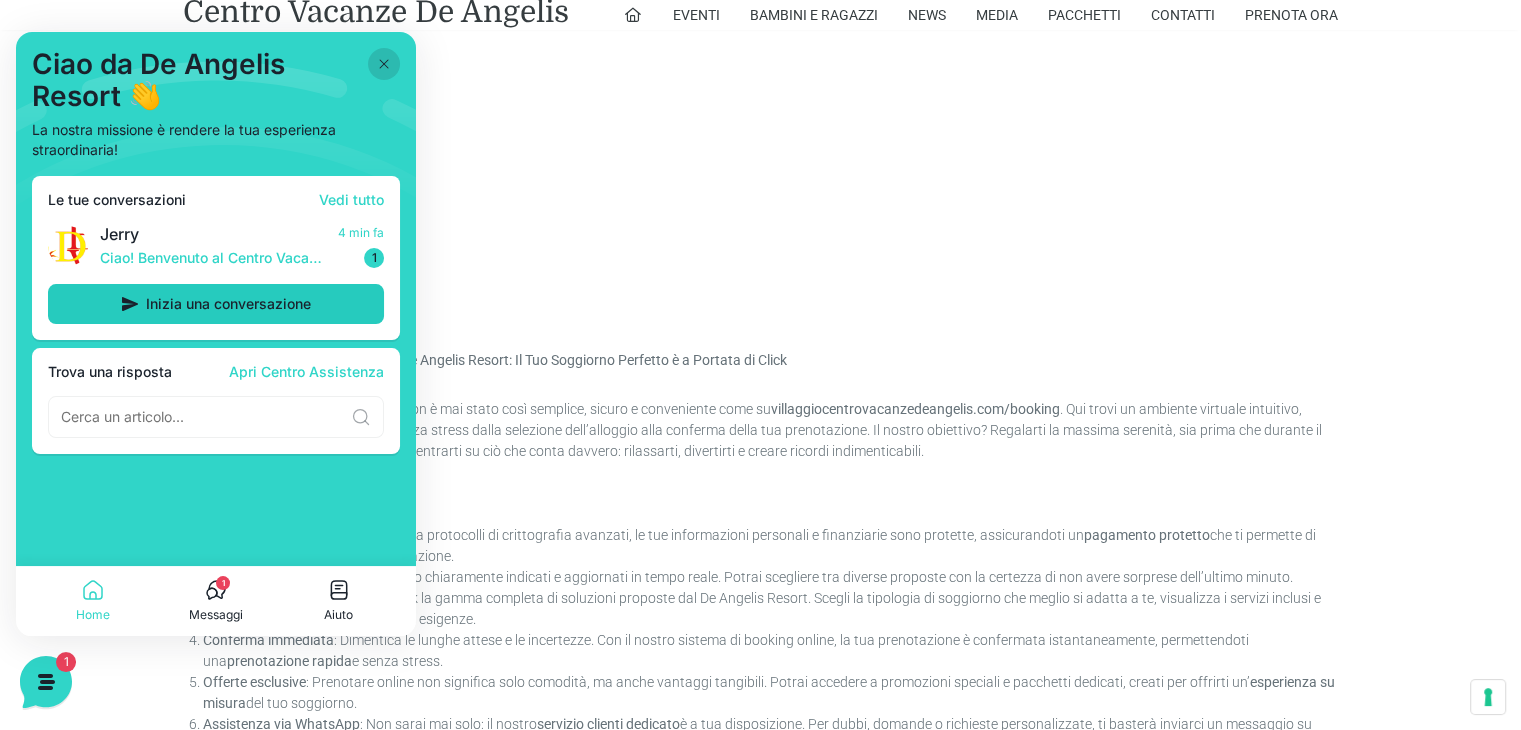 scroll, scrollTop: 600, scrollLeft: 0, axis: vertical 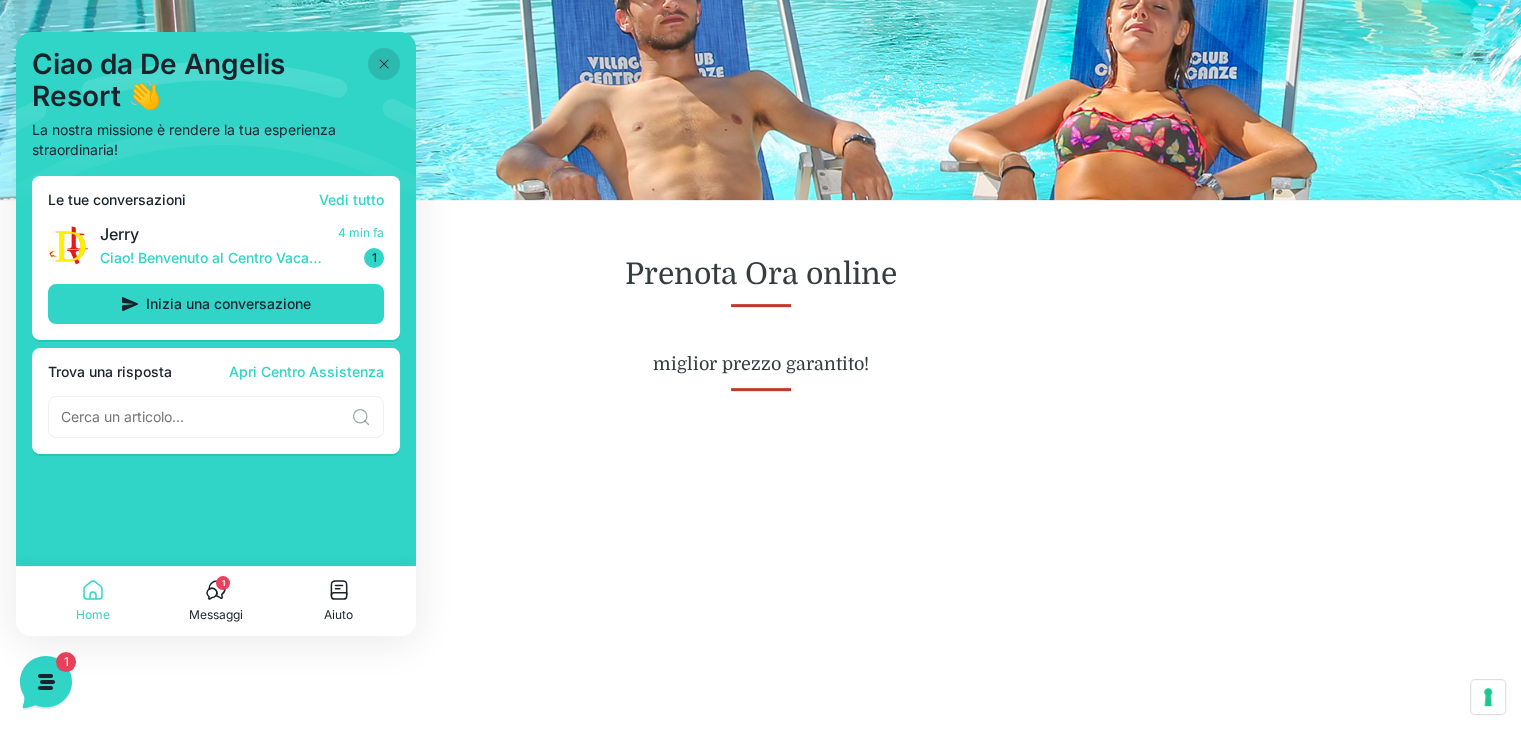 click 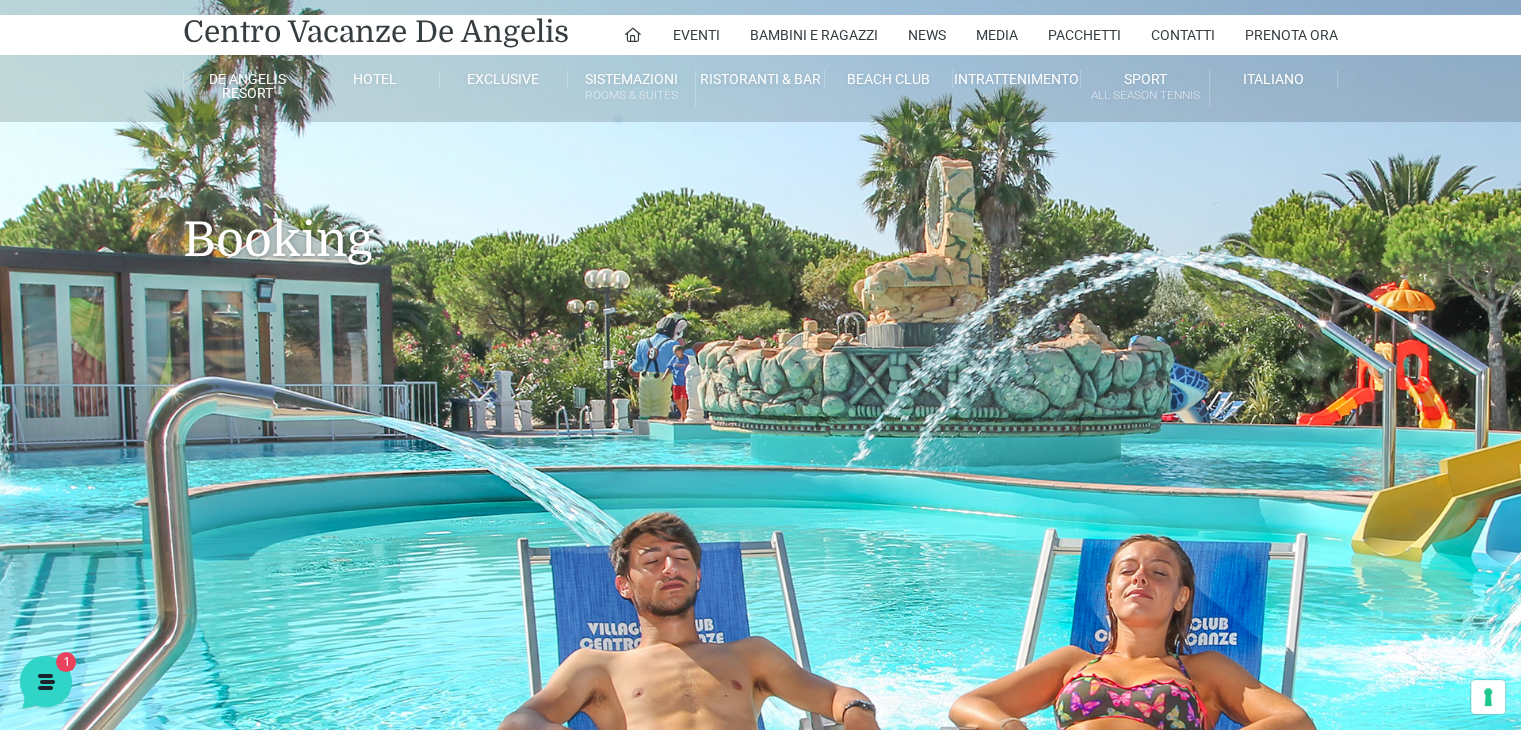 scroll, scrollTop: 0, scrollLeft: 0, axis: both 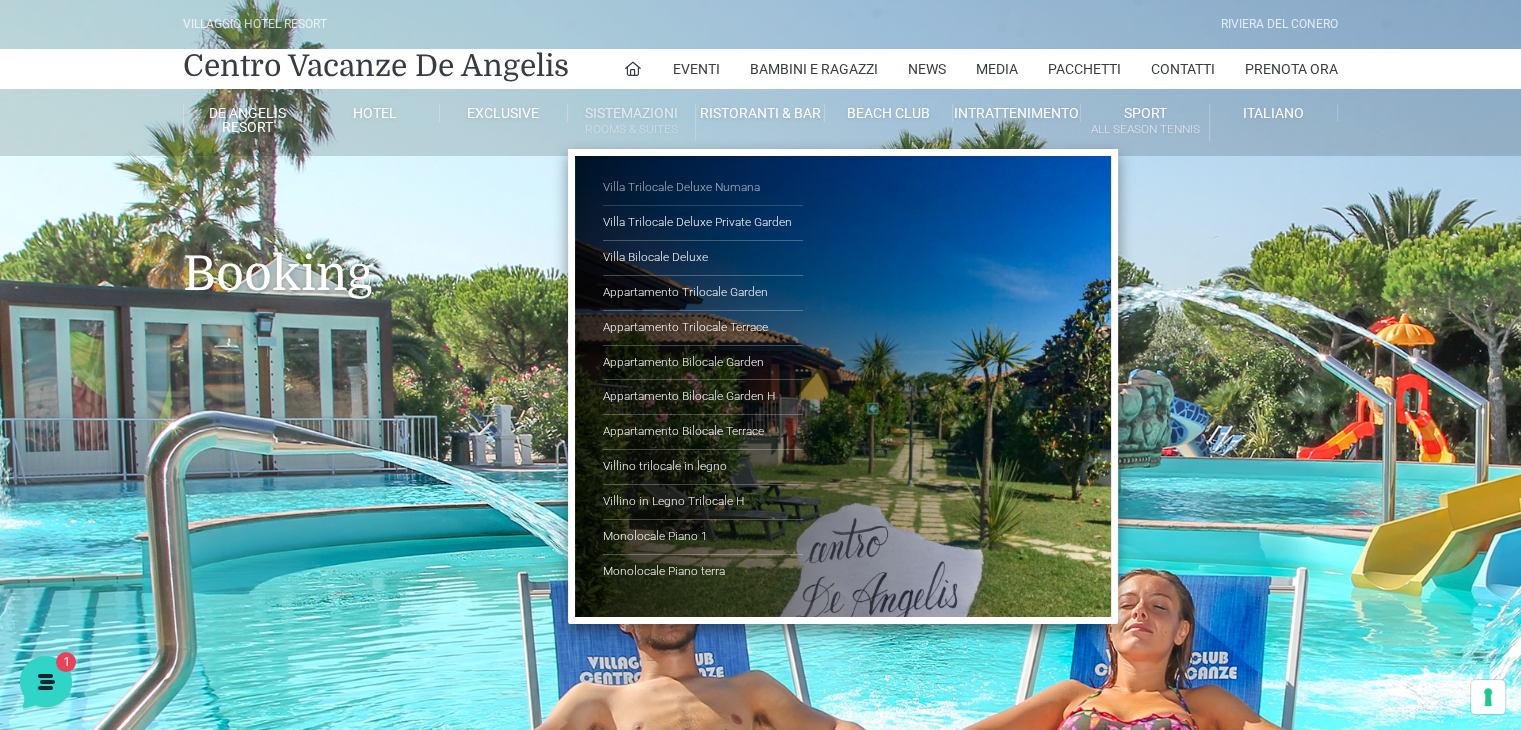 click on "Villa Trilocale Deluxe Numana" at bounding box center [703, 188] 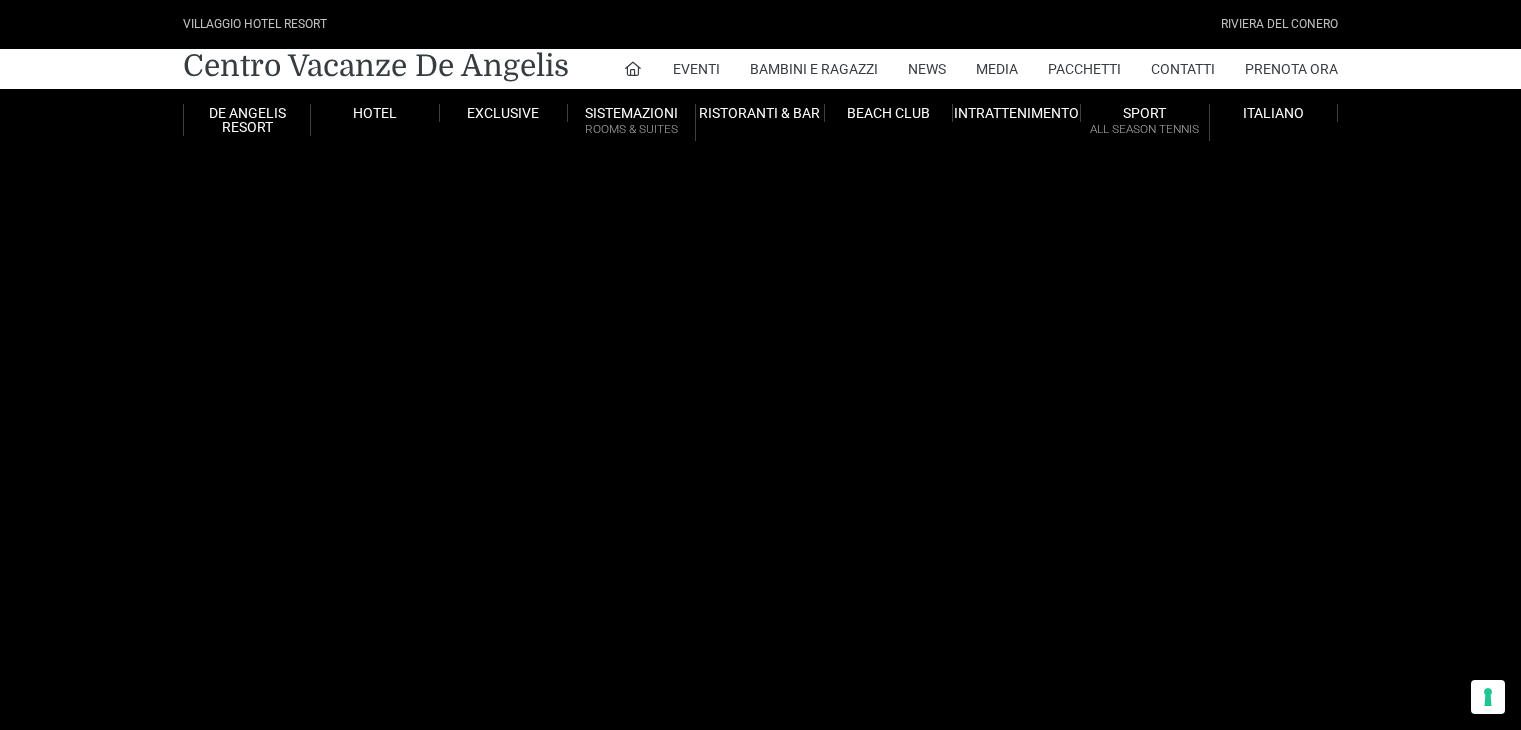 scroll, scrollTop: 0, scrollLeft: 0, axis: both 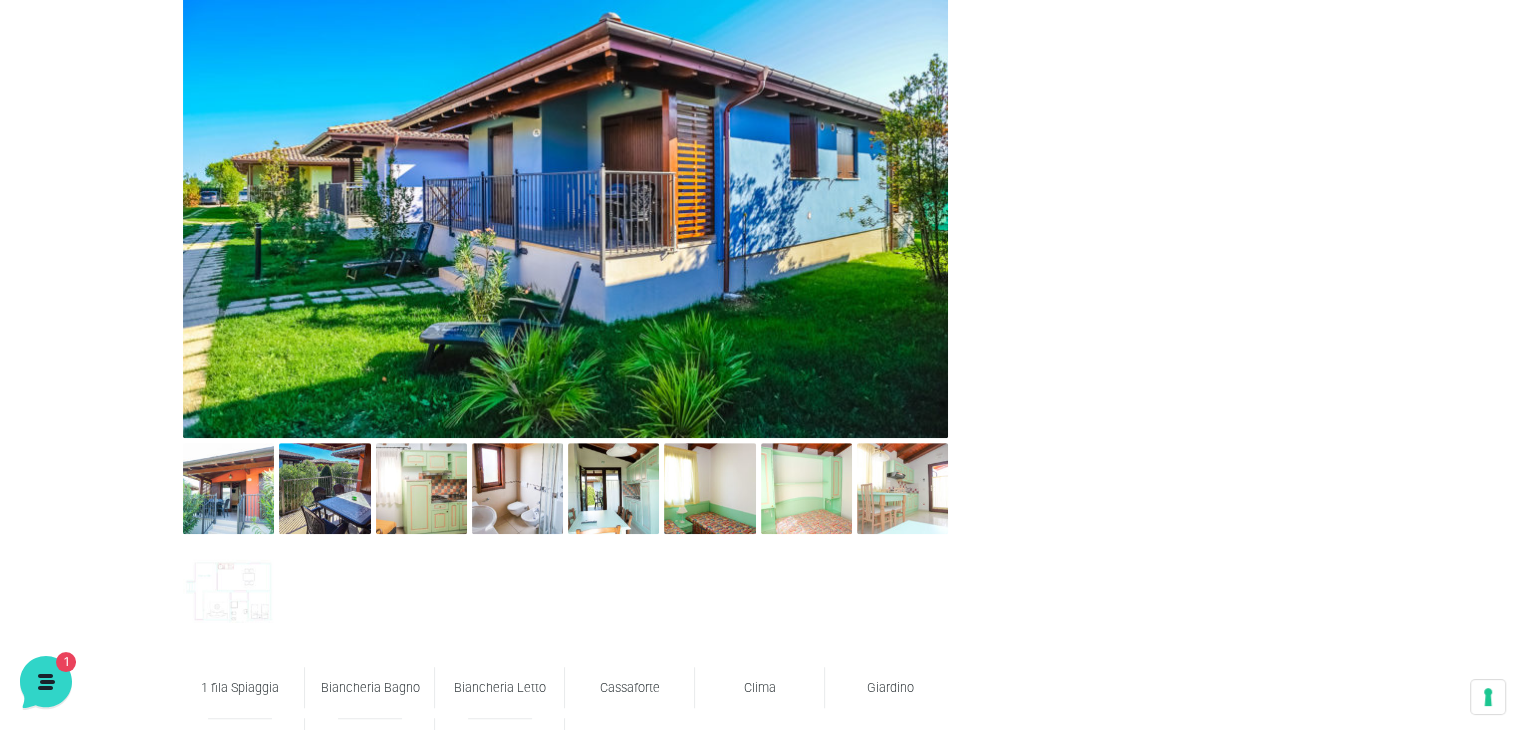click at bounding box center [565, 183] 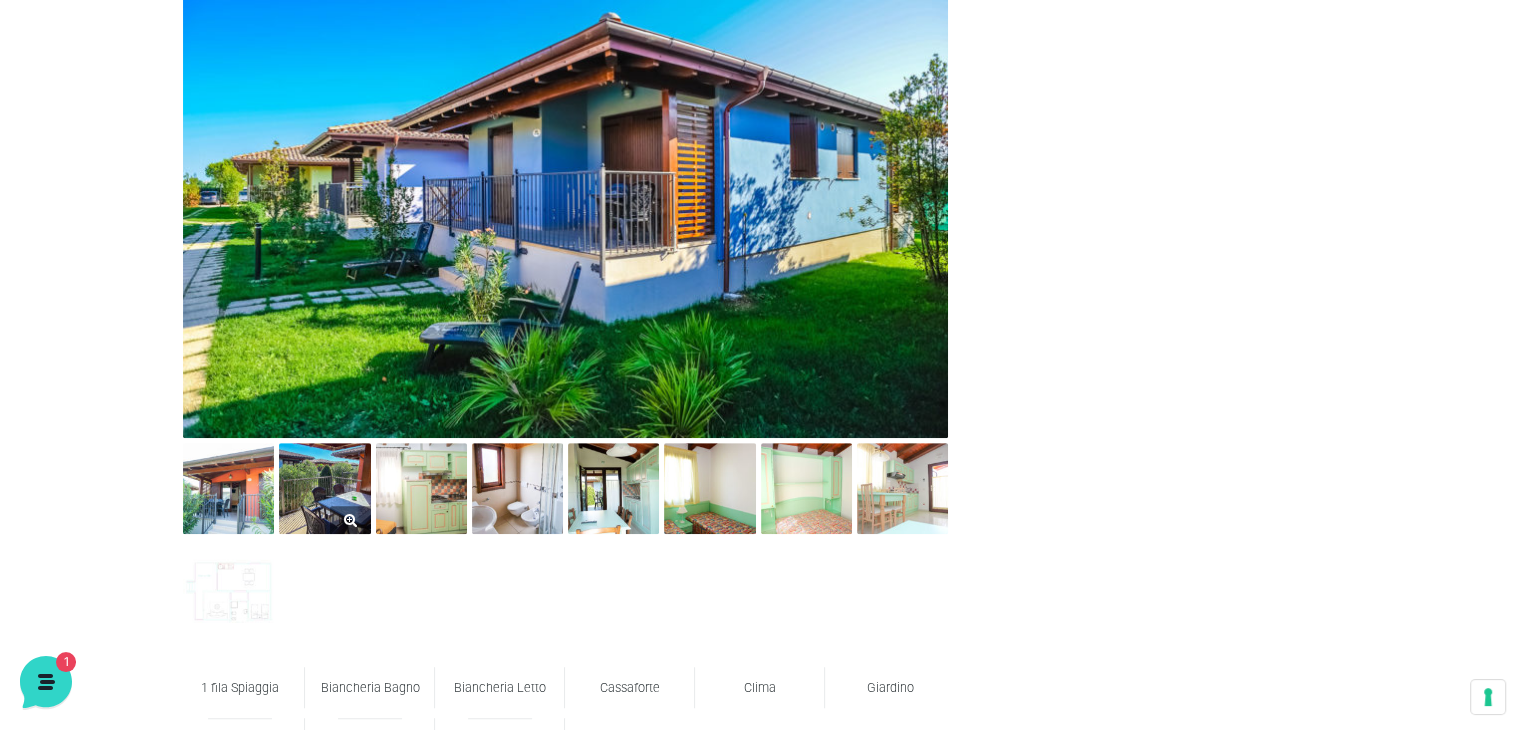 click at bounding box center [324, 488] 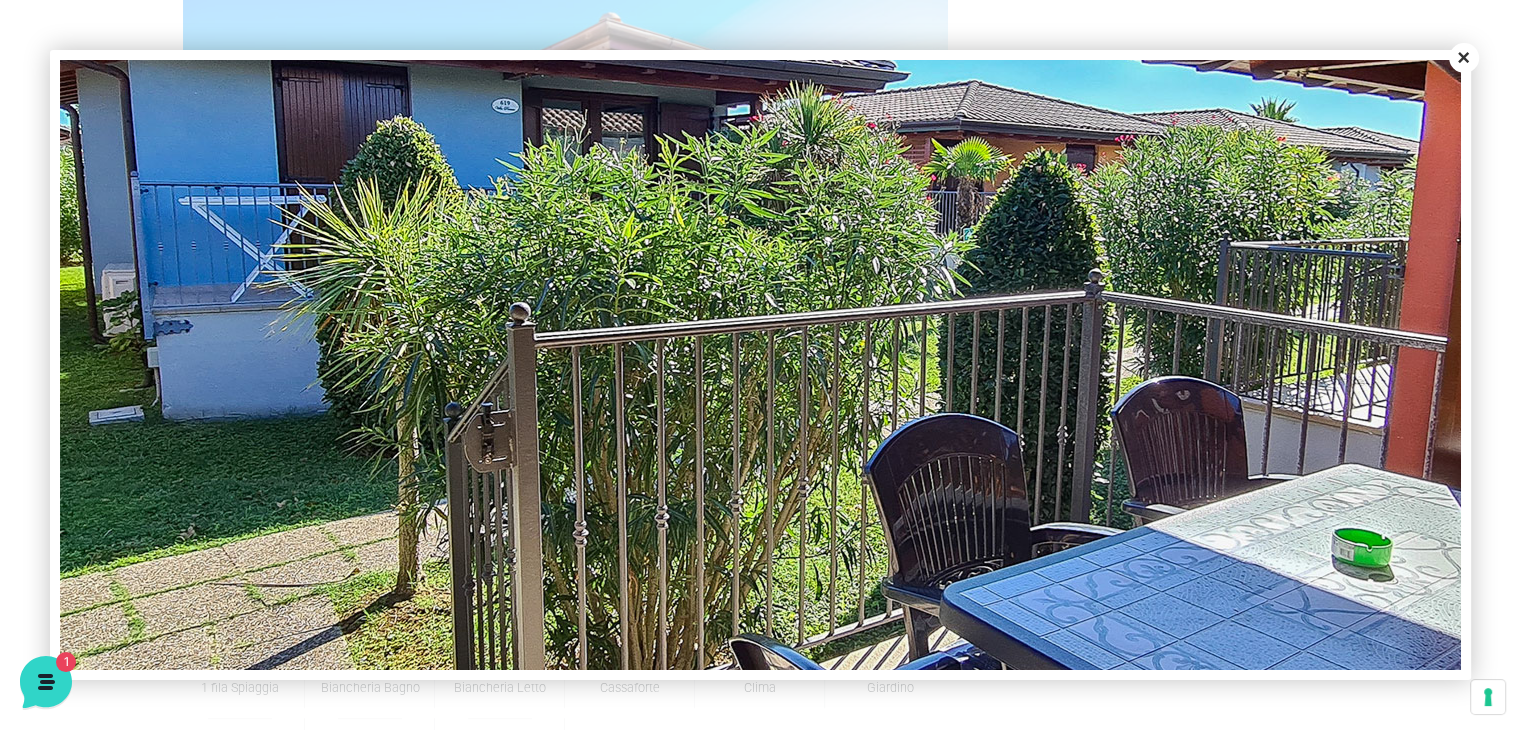 scroll, scrollTop: 0, scrollLeft: 0, axis: both 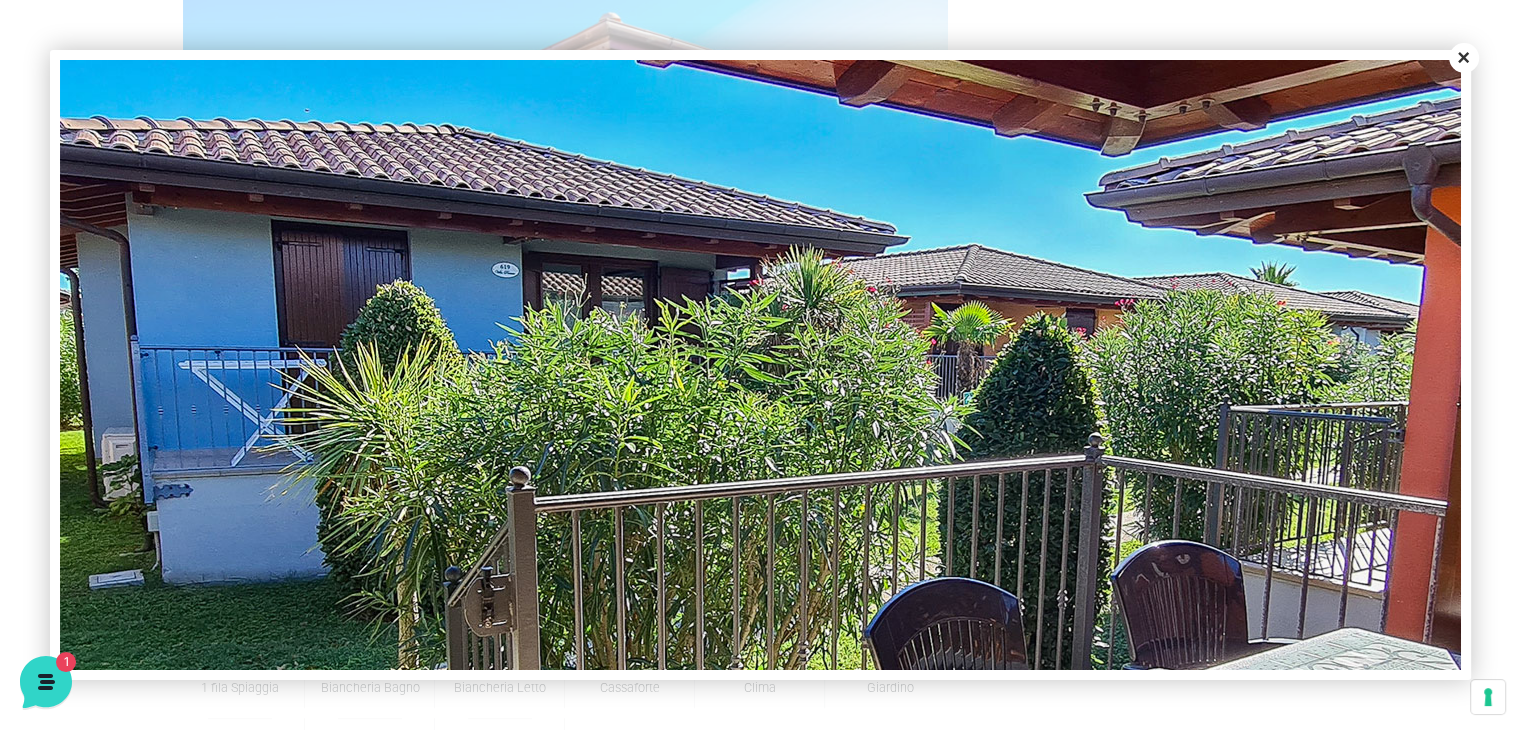 click at bounding box center [1020, 600] 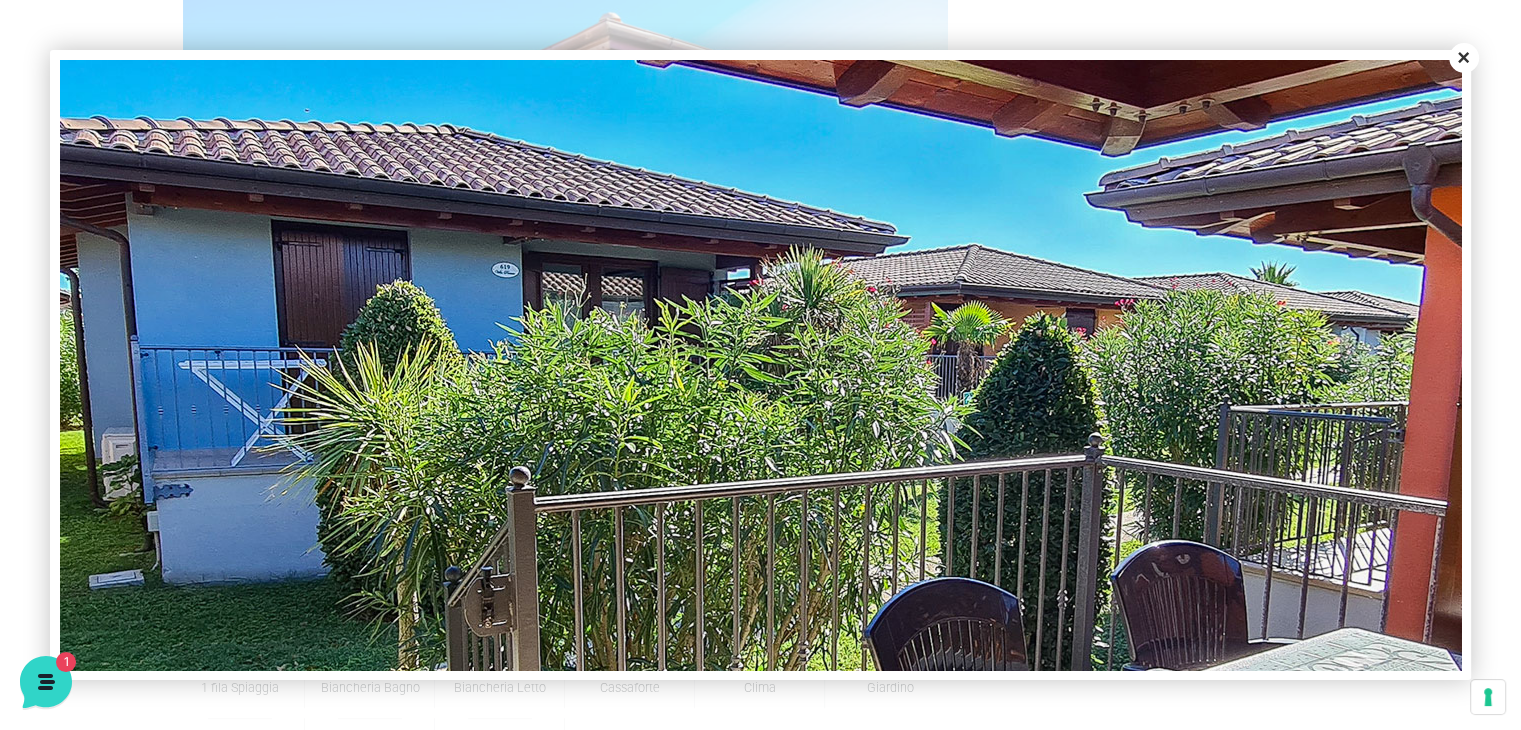 click on "Close" at bounding box center (1464, 58) 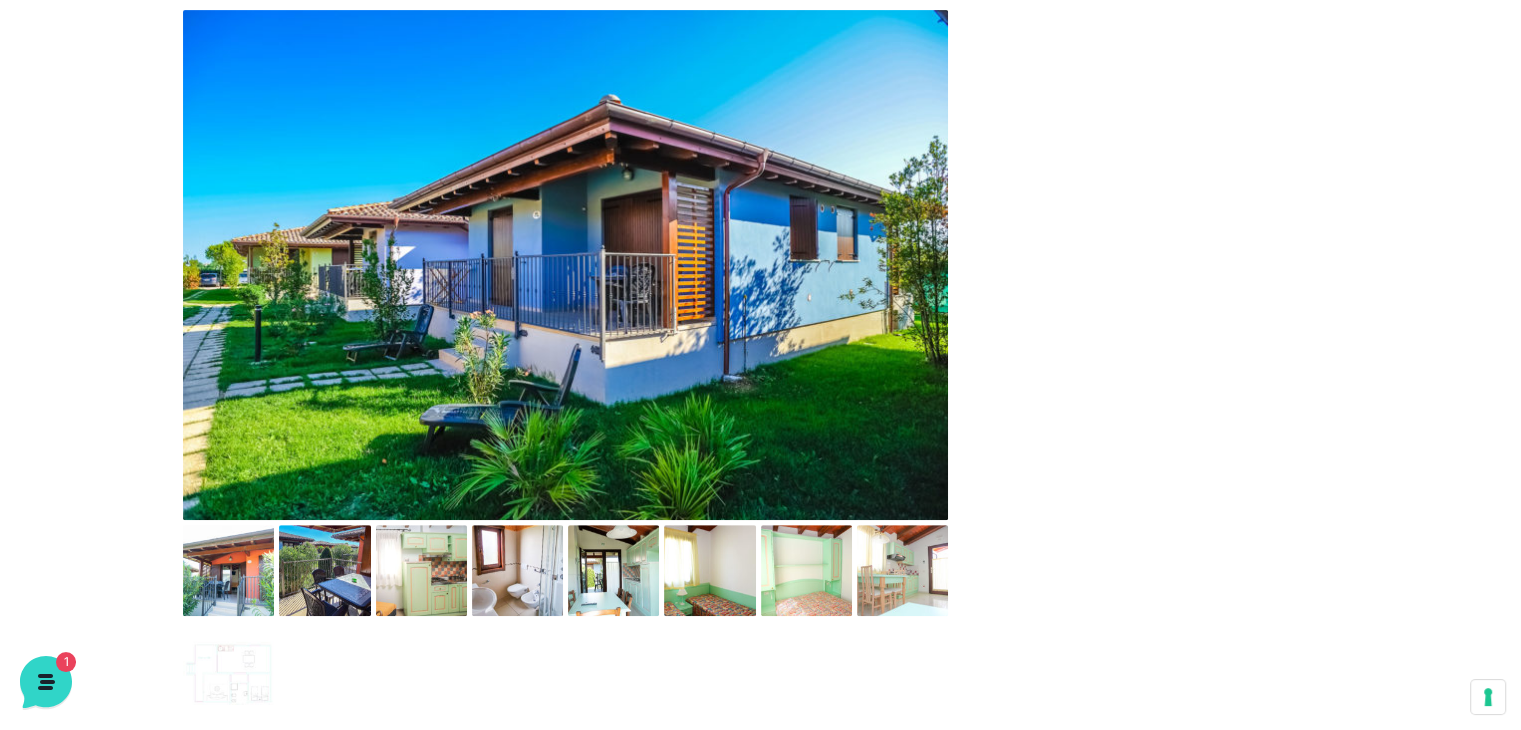 scroll, scrollTop: 900, scrollLeft: 0, axis: vertical 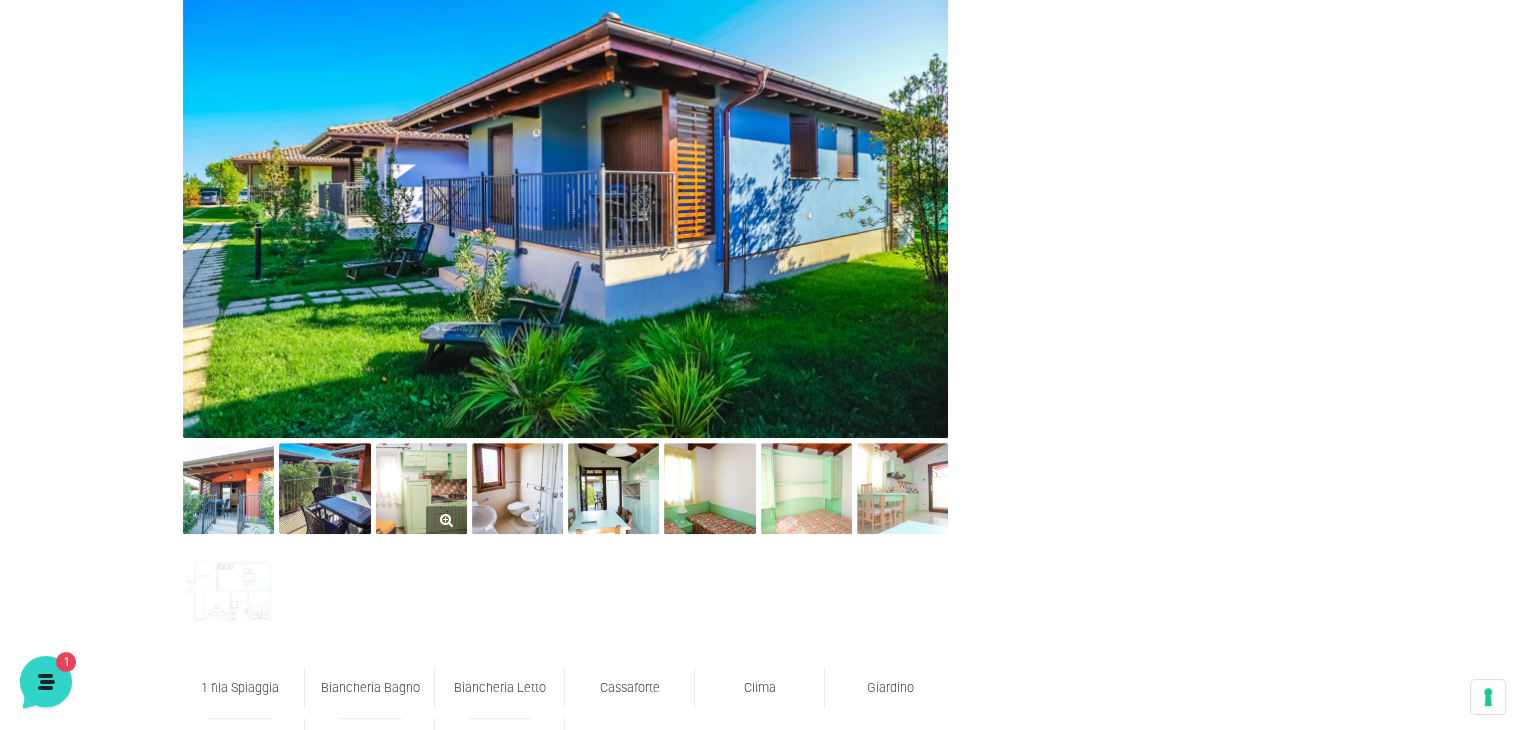 click at bounding box center [421, 488] 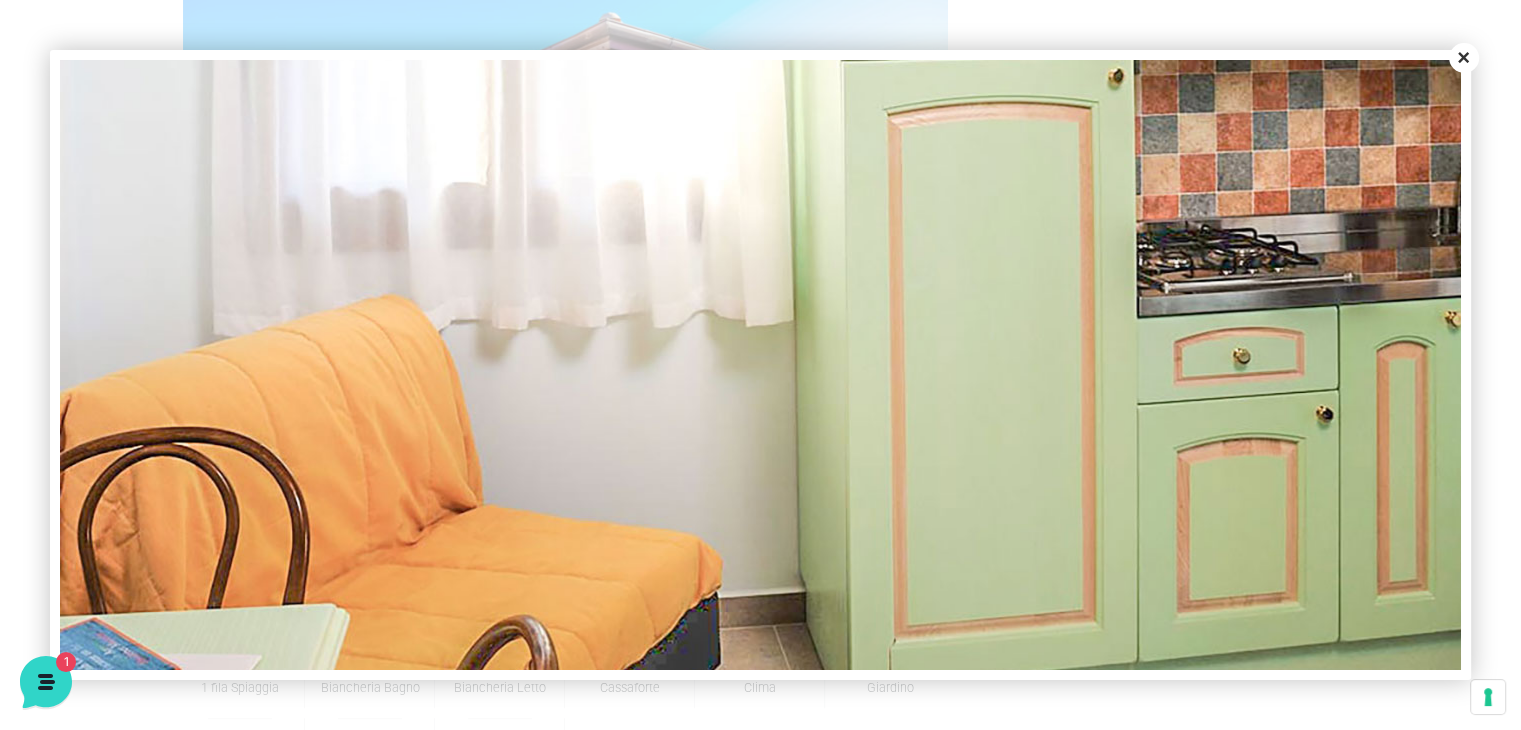 scroll, scrollTop: 484, scrollLeft: 0, axis: vertical 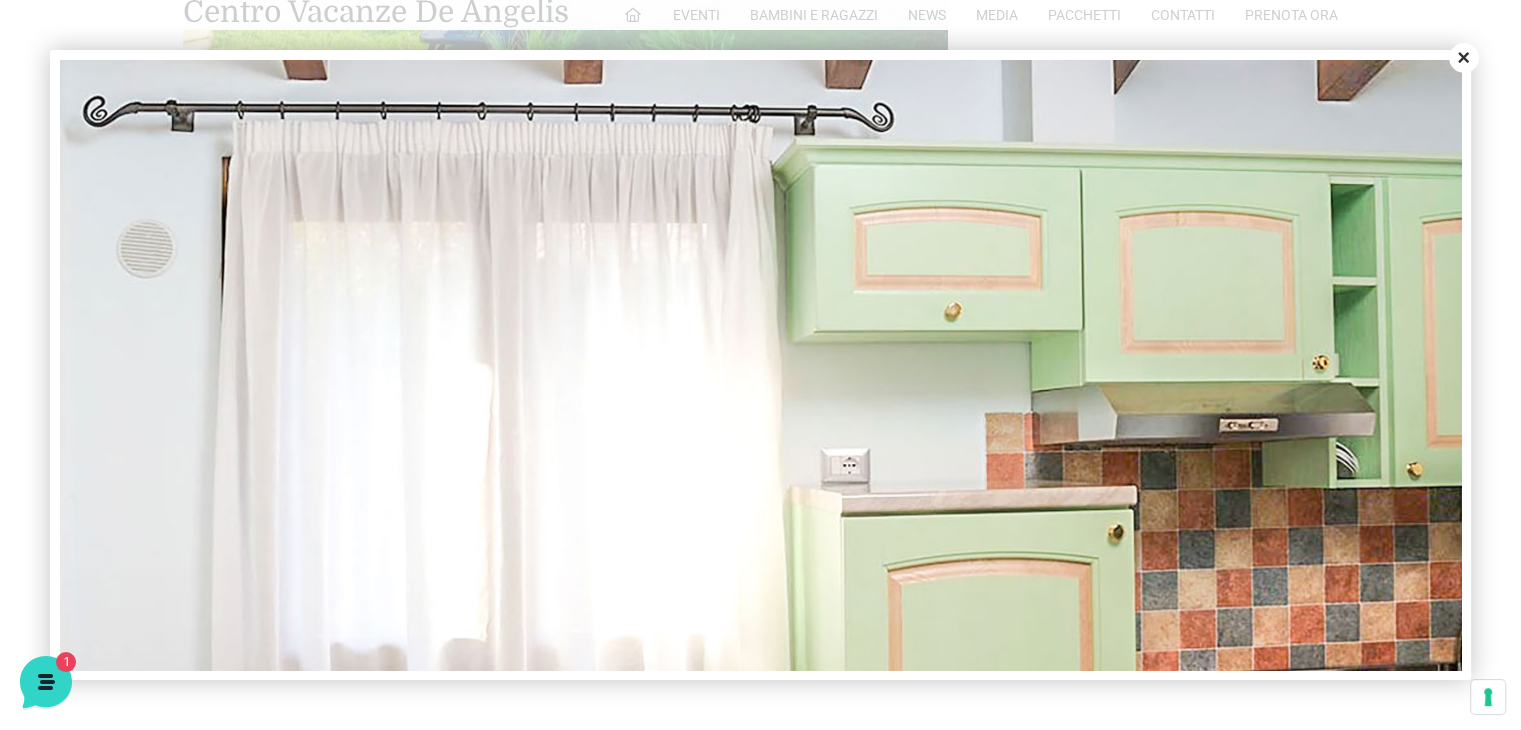 click on "Close" at bounding box center (1464, 58) 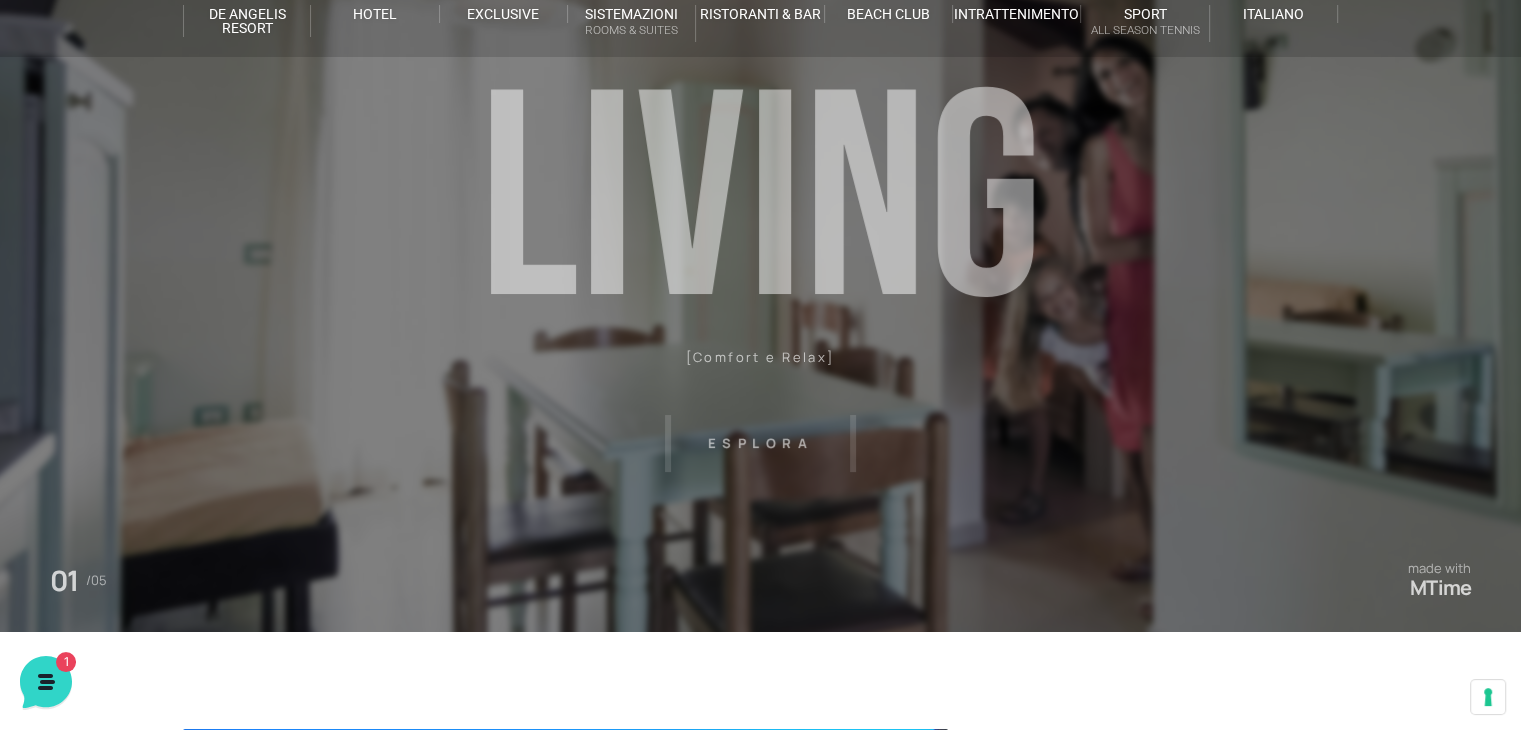 scroll, scrollTop: 0, scrollLeft: 0, axis: both 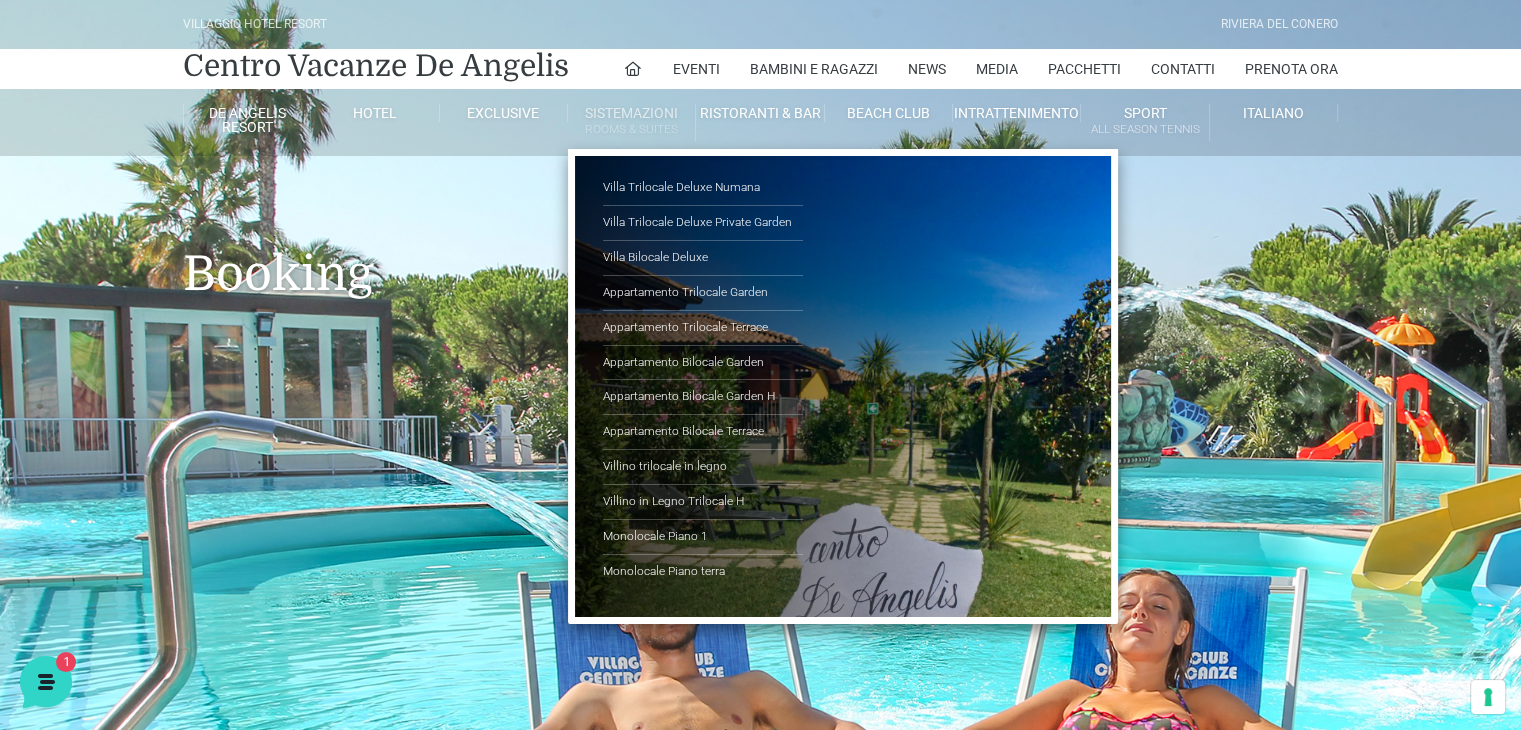 click on "Sistemazioni Rooms & Suites" at bounding box center [632, 122] 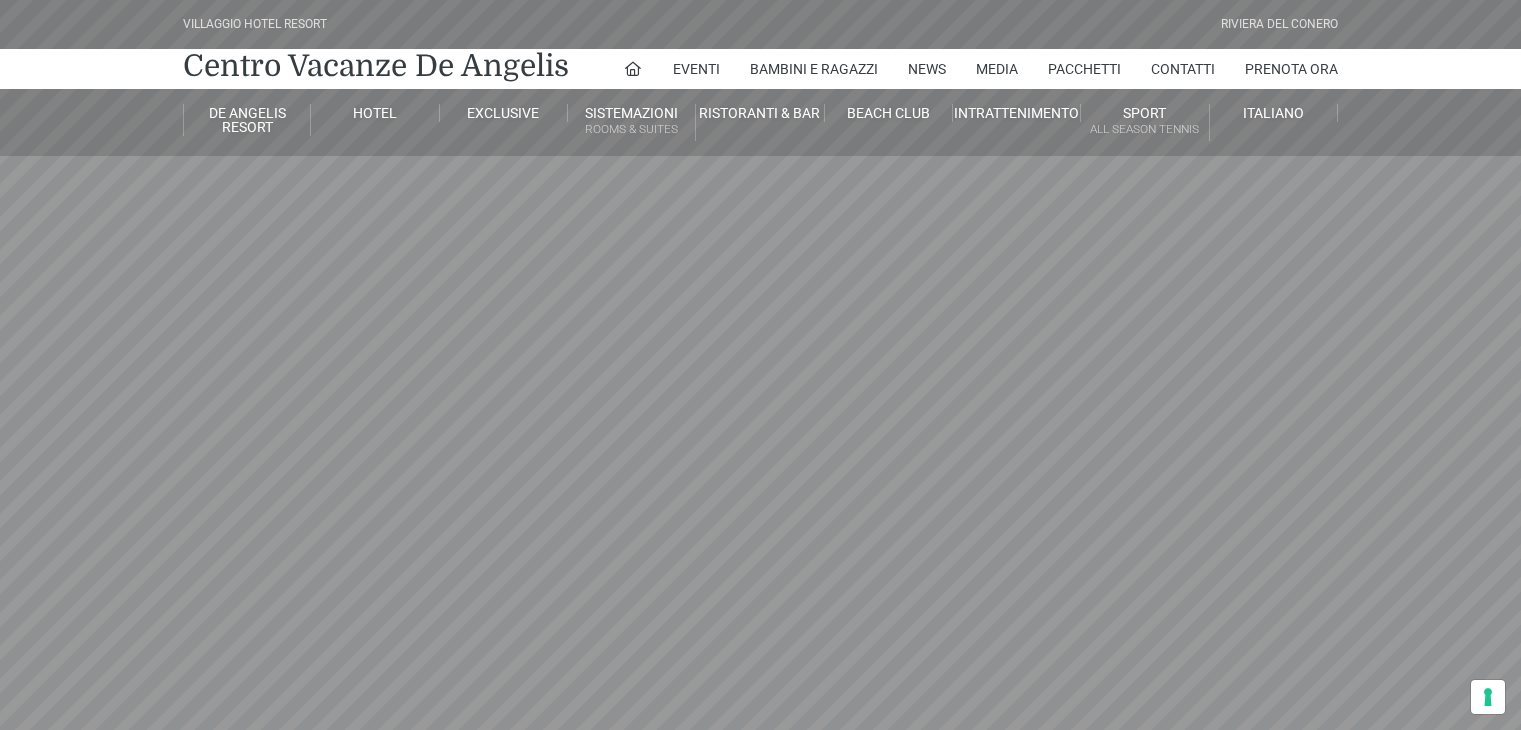 scroll, scrollTop: 0, scrollLeft: 0, axis: both 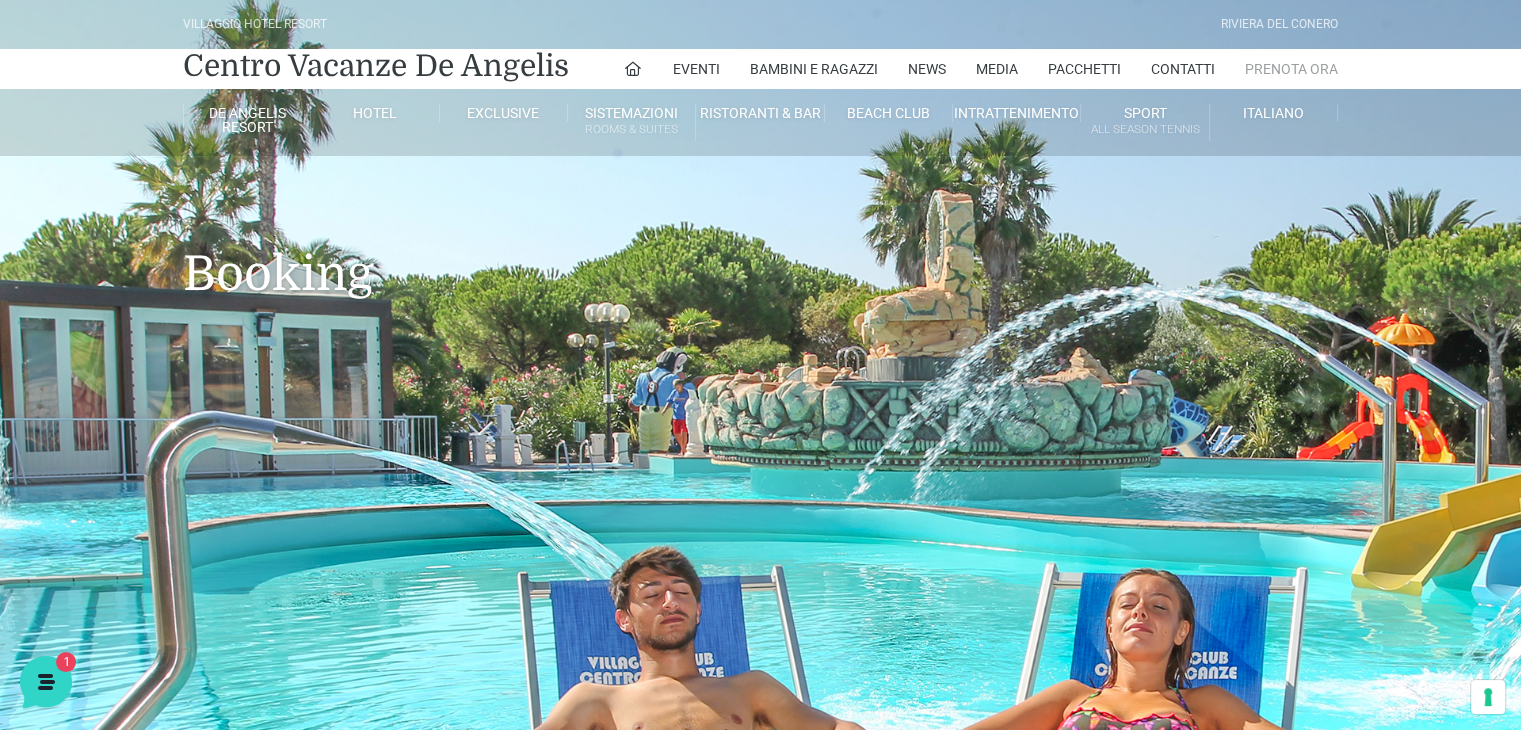 click on "Prenota Ora" at bounding box center (1291, 69) 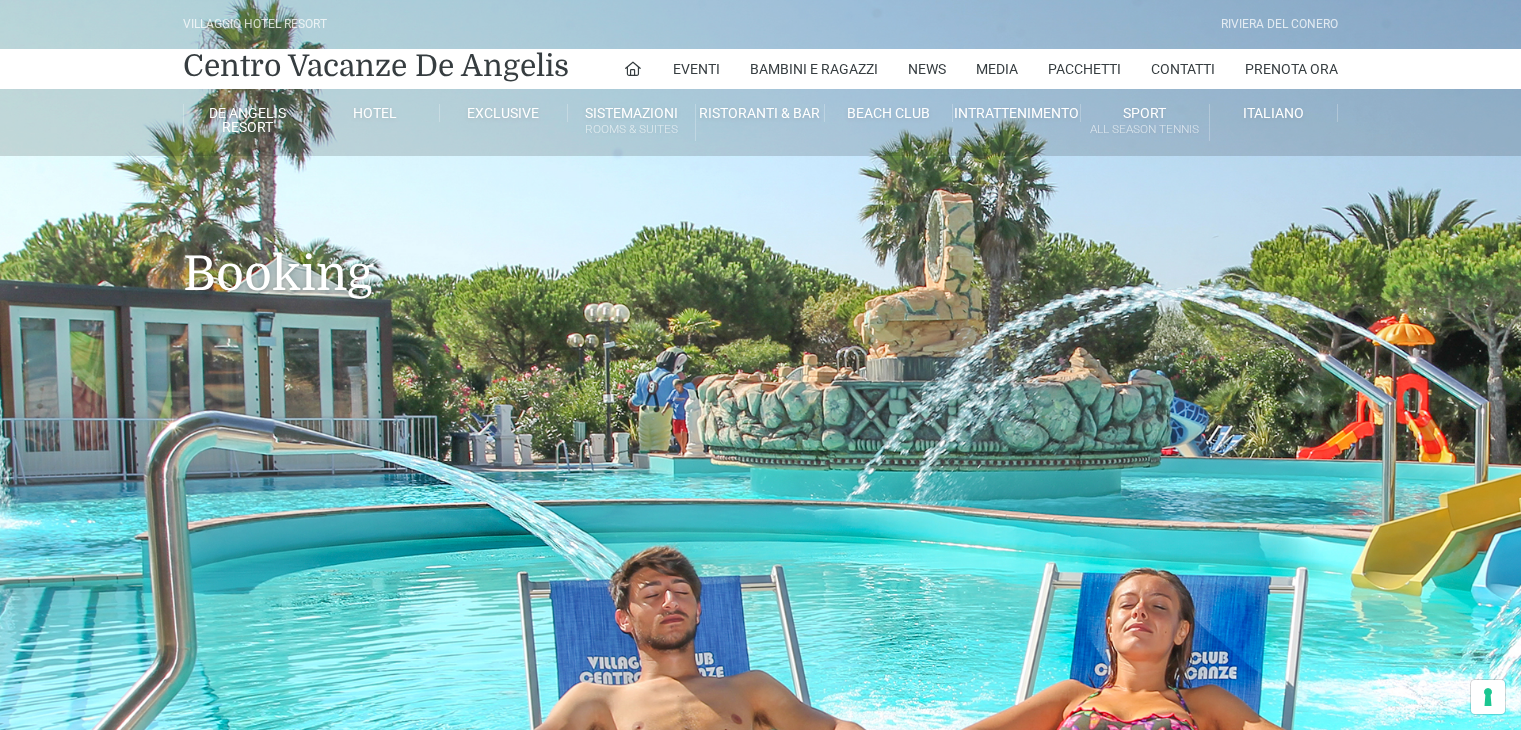 scroll, scrollTop: 0, scrollLeft: 0, axis: both 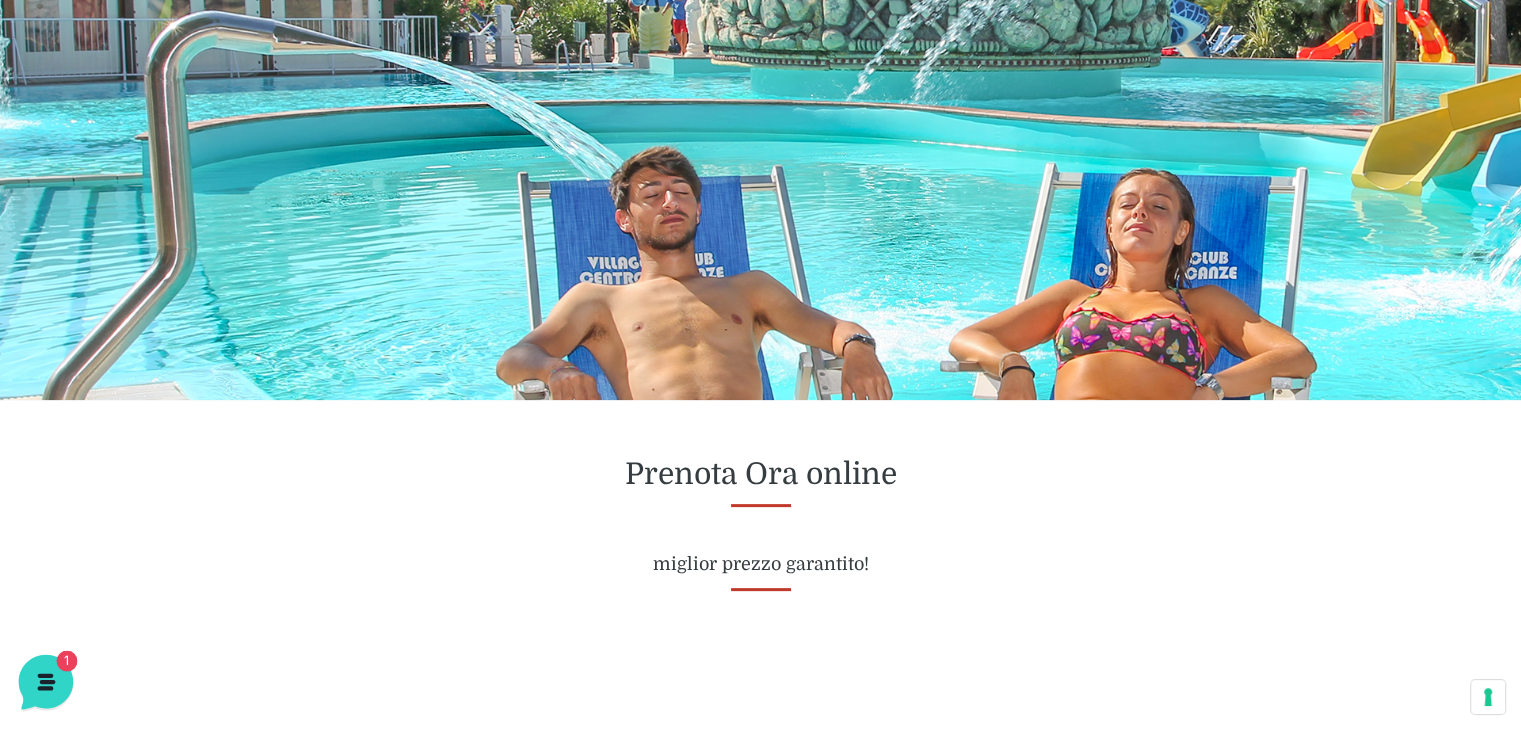 click 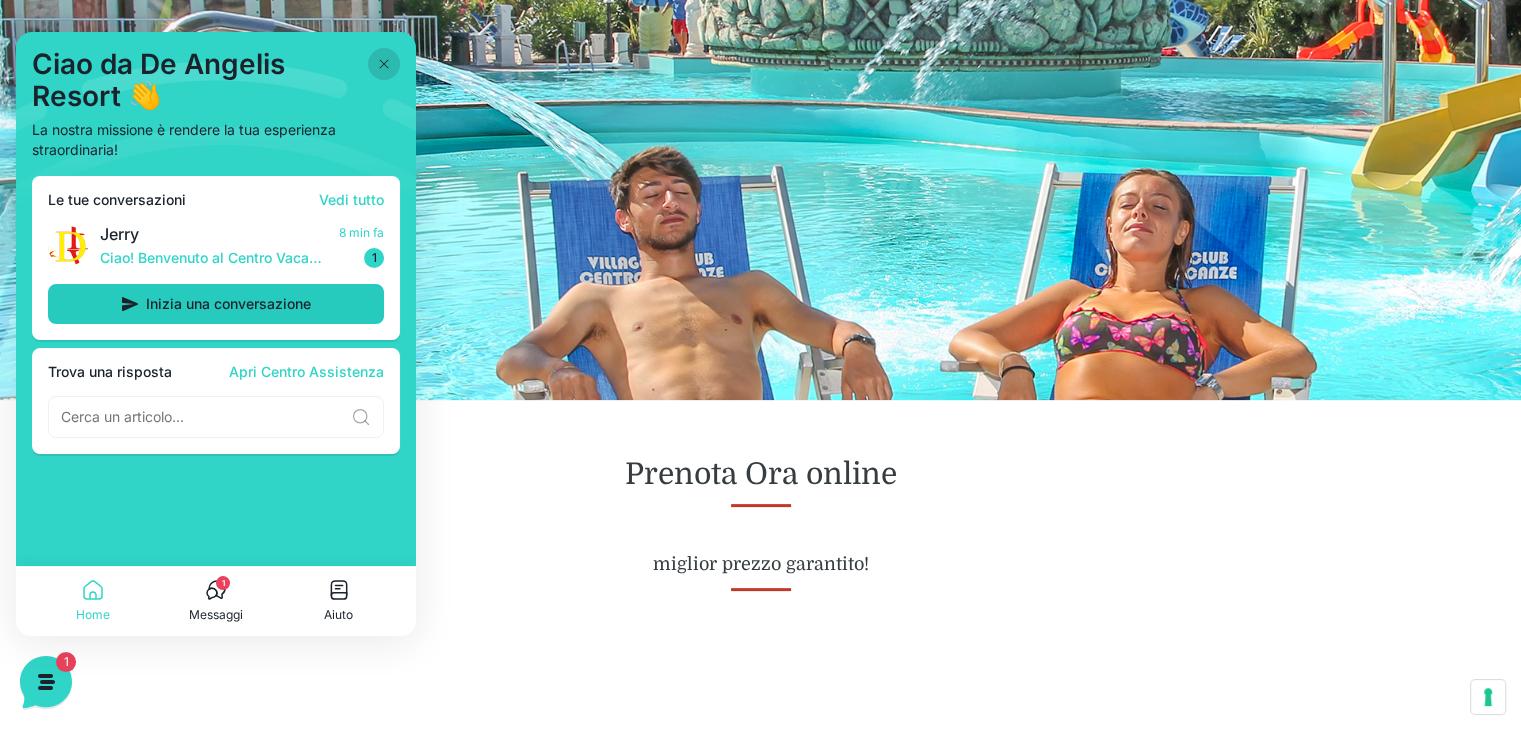 click on "Inizia una conversazione" at bounding box center [228, 304] 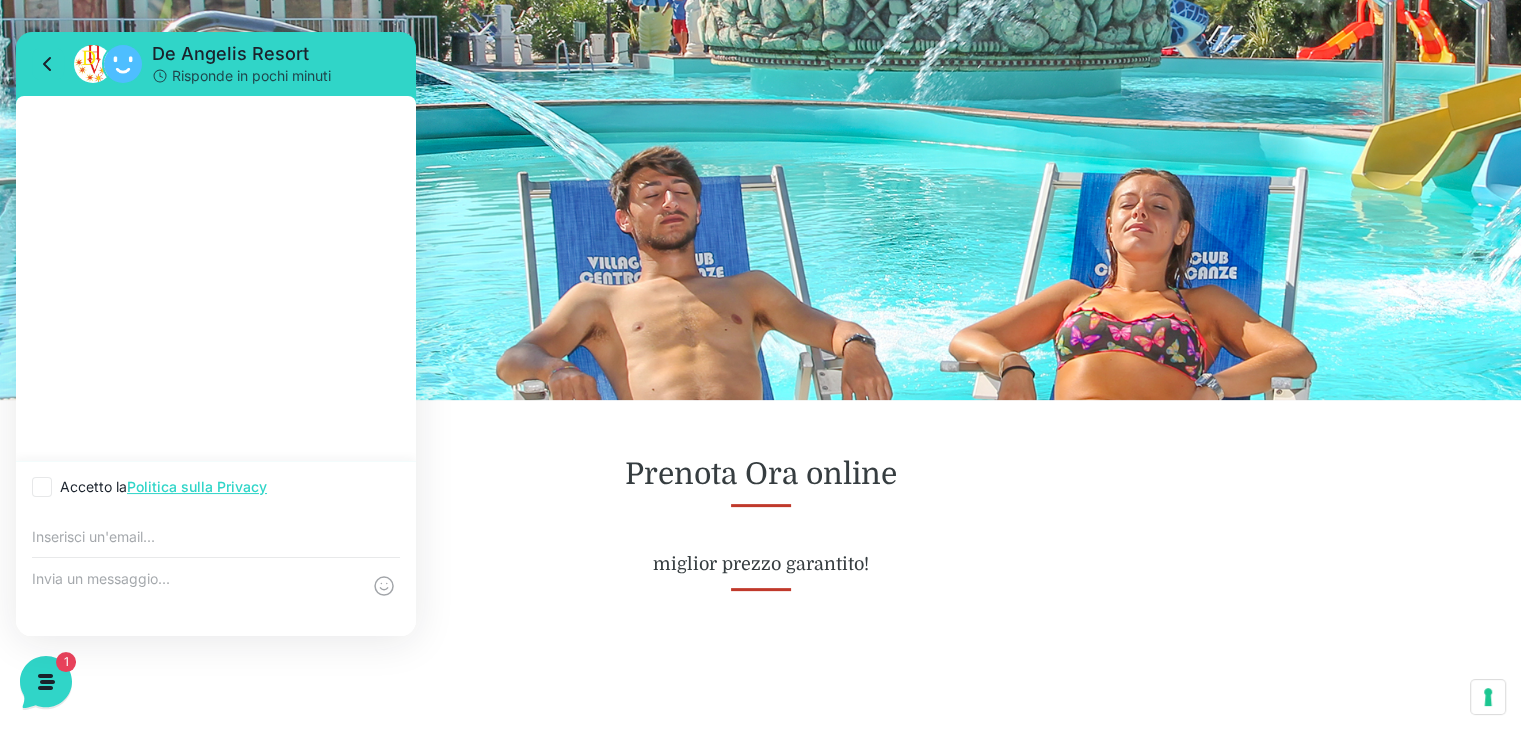 click at bounding box center (216, 278) 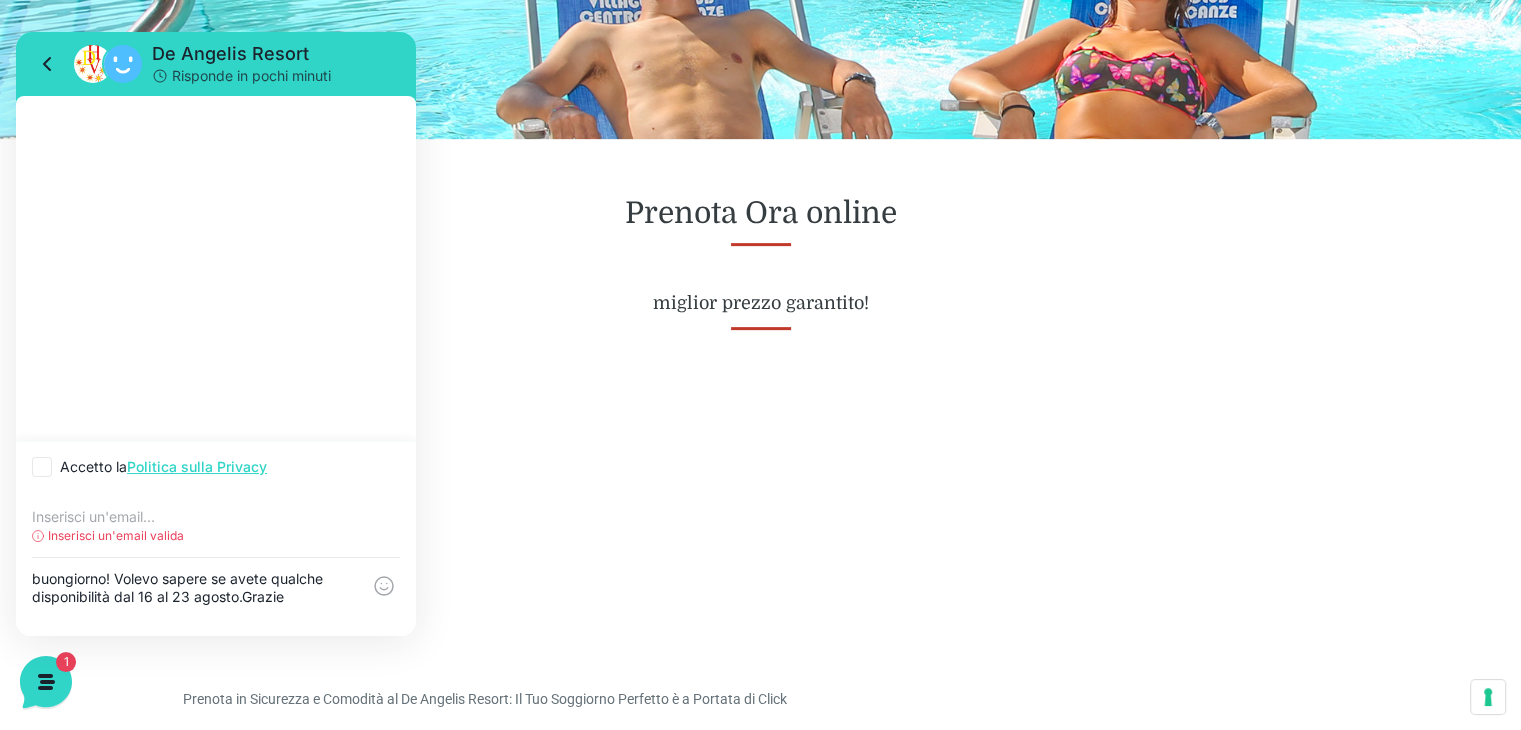 scroll, scrollTop: 600, scrollLeft: 0, axis: vertical 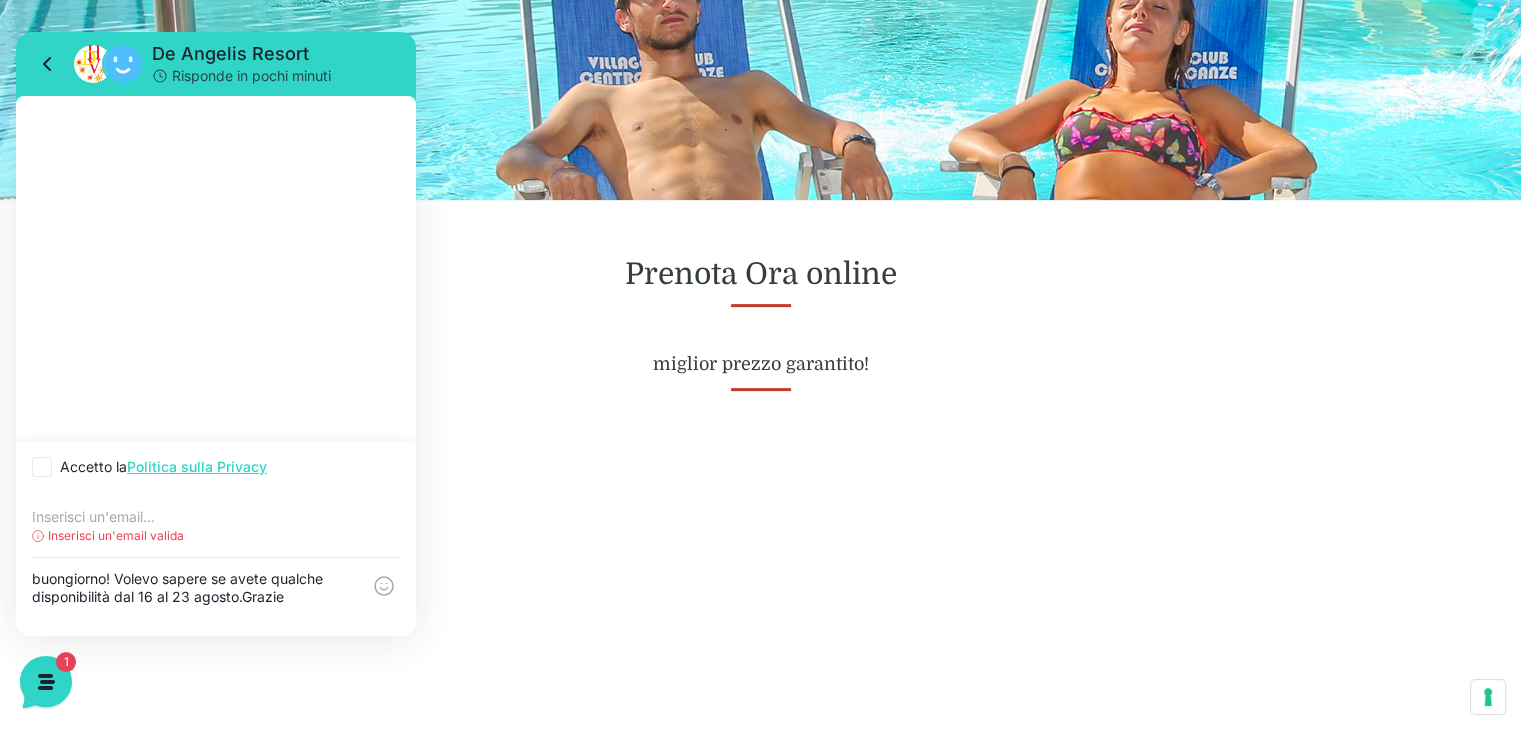 type on "buongiorno! Volevo sapere se avete qualche disponibilità dal 16 al 23 agosto.Grazie" 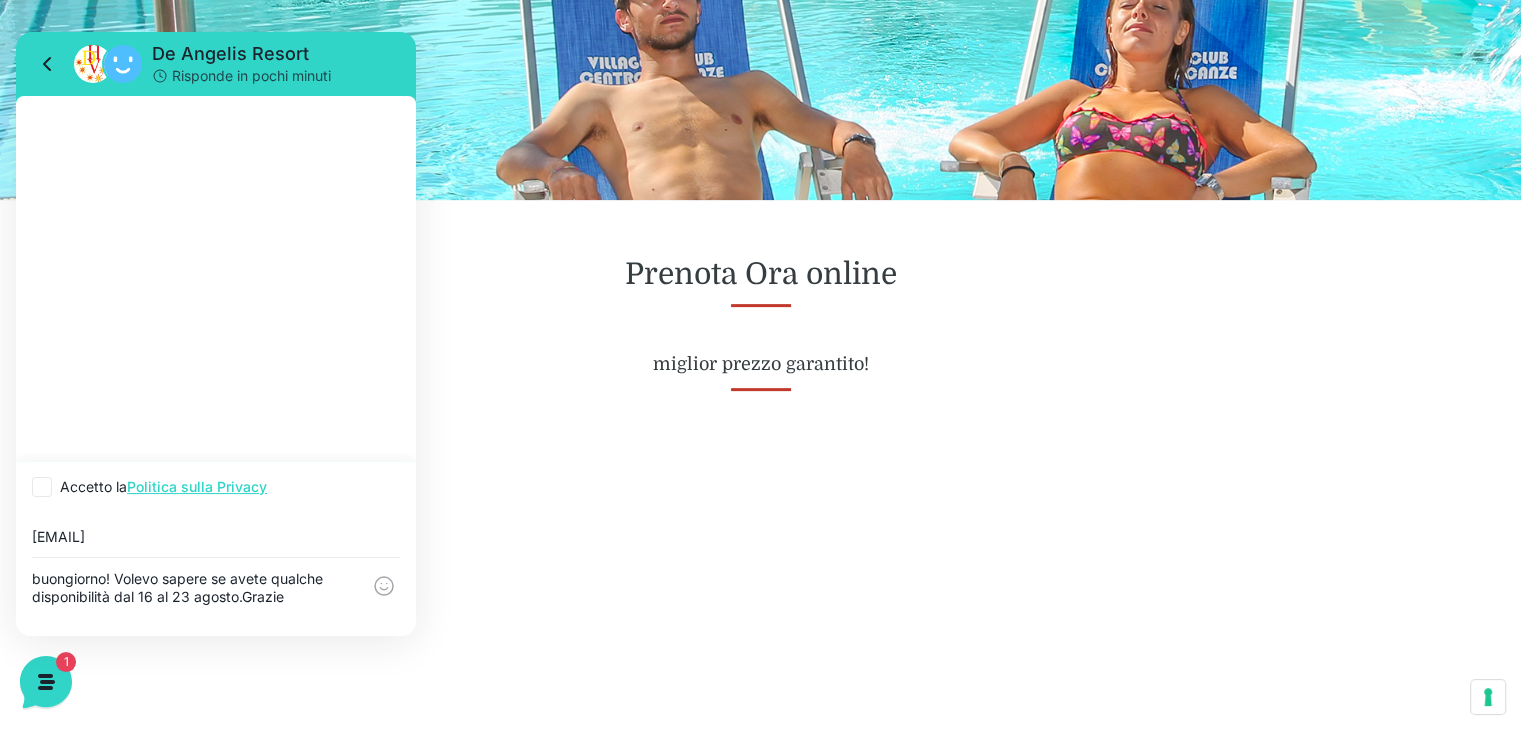 type on "dionisid@inwind.it" 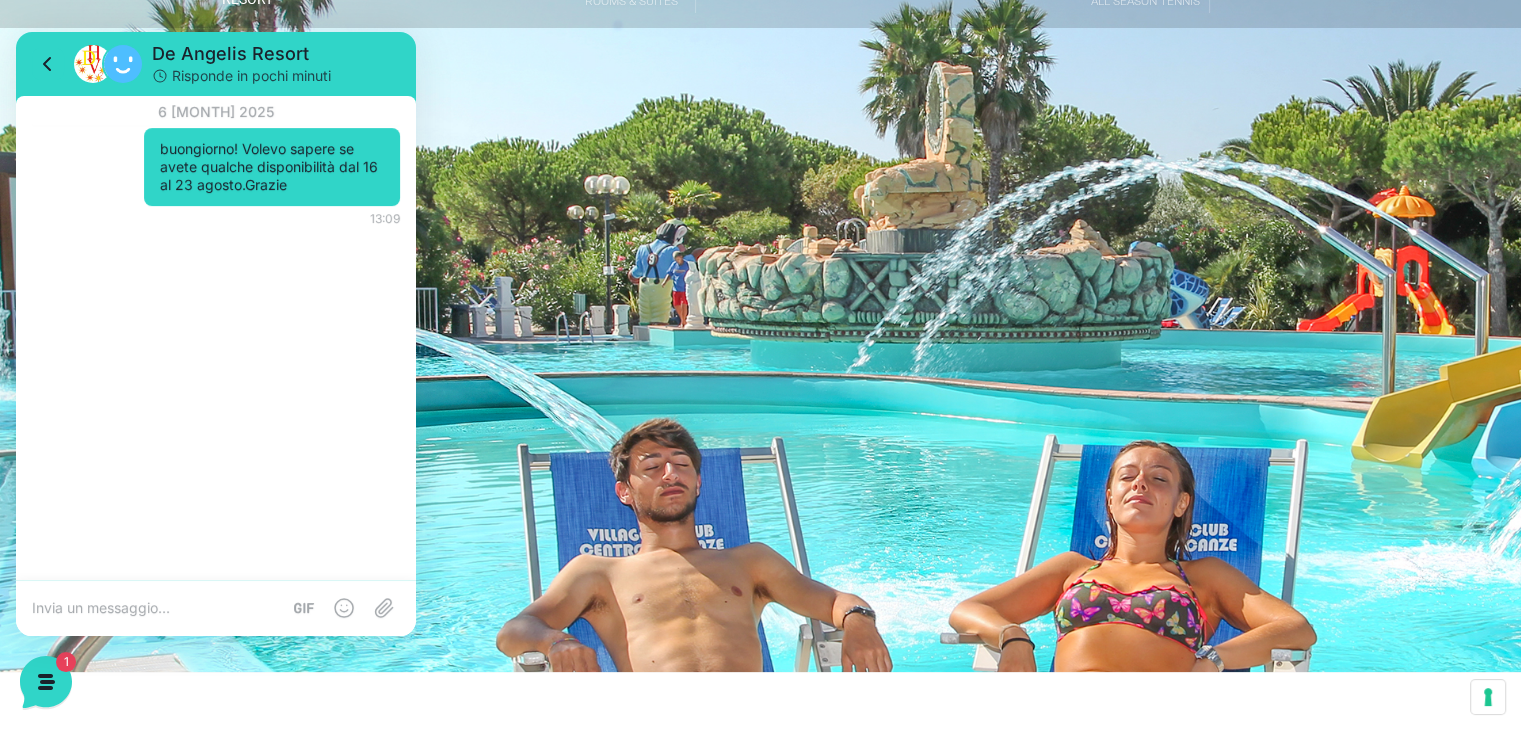 scroll, scrollTop: 100, scrollLeft: 0, axis: vertical 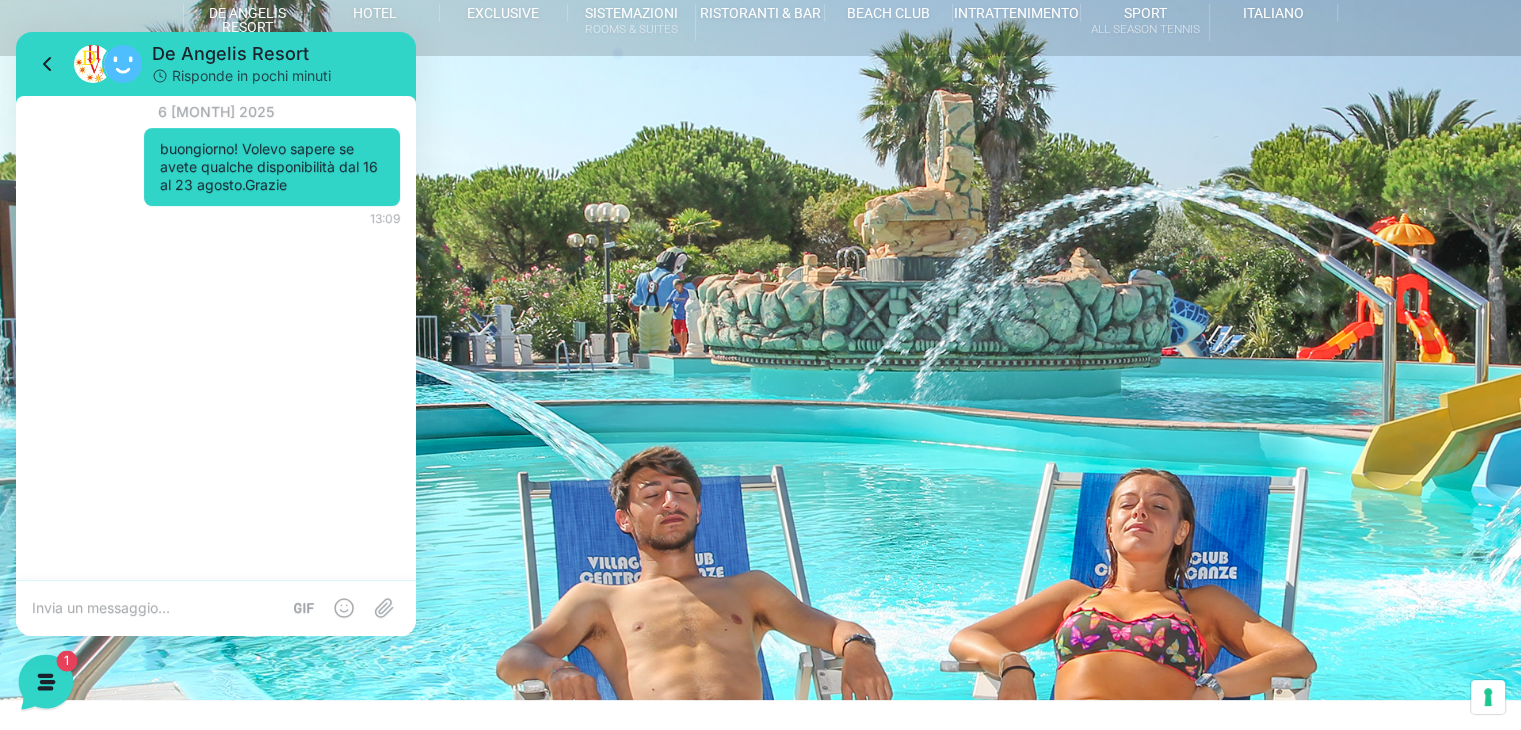 click 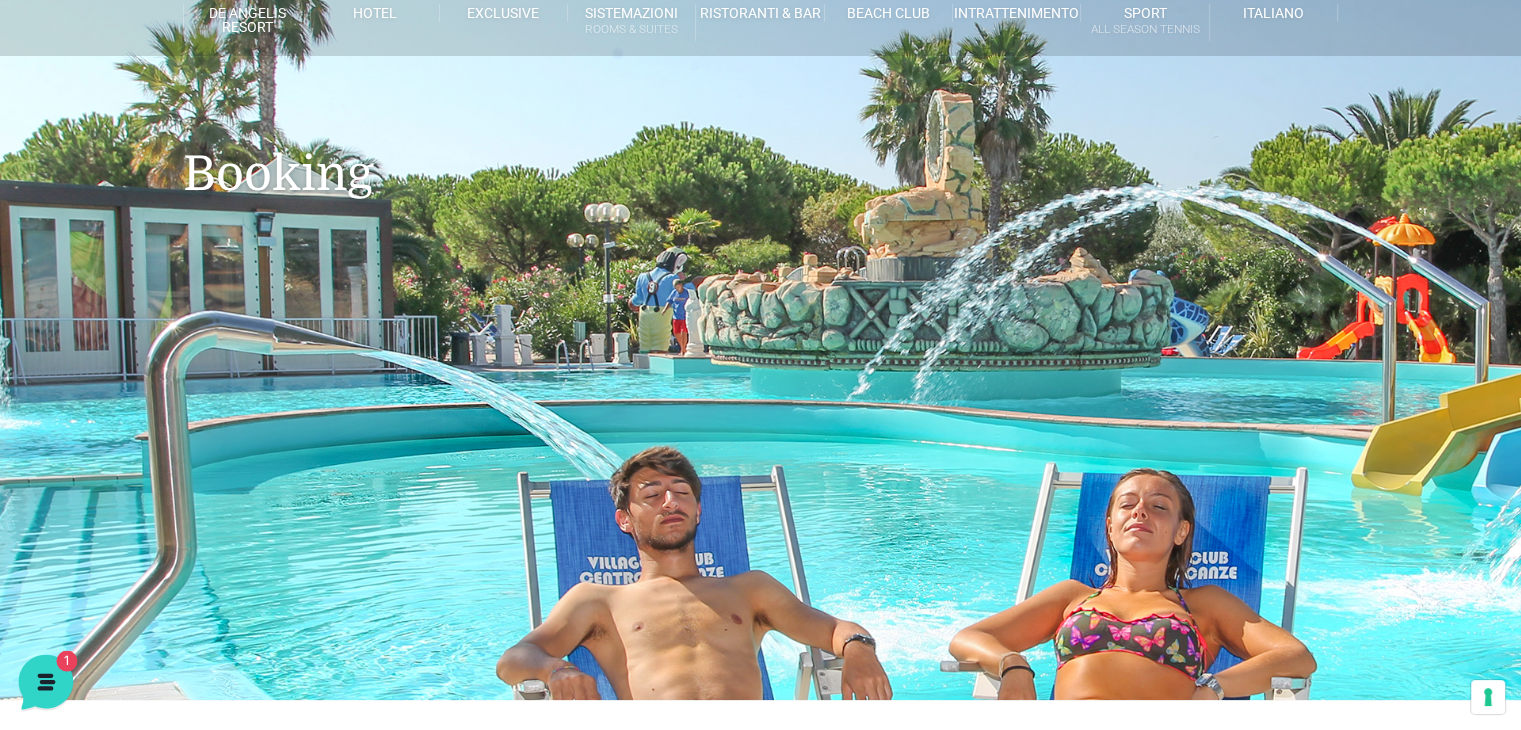 click 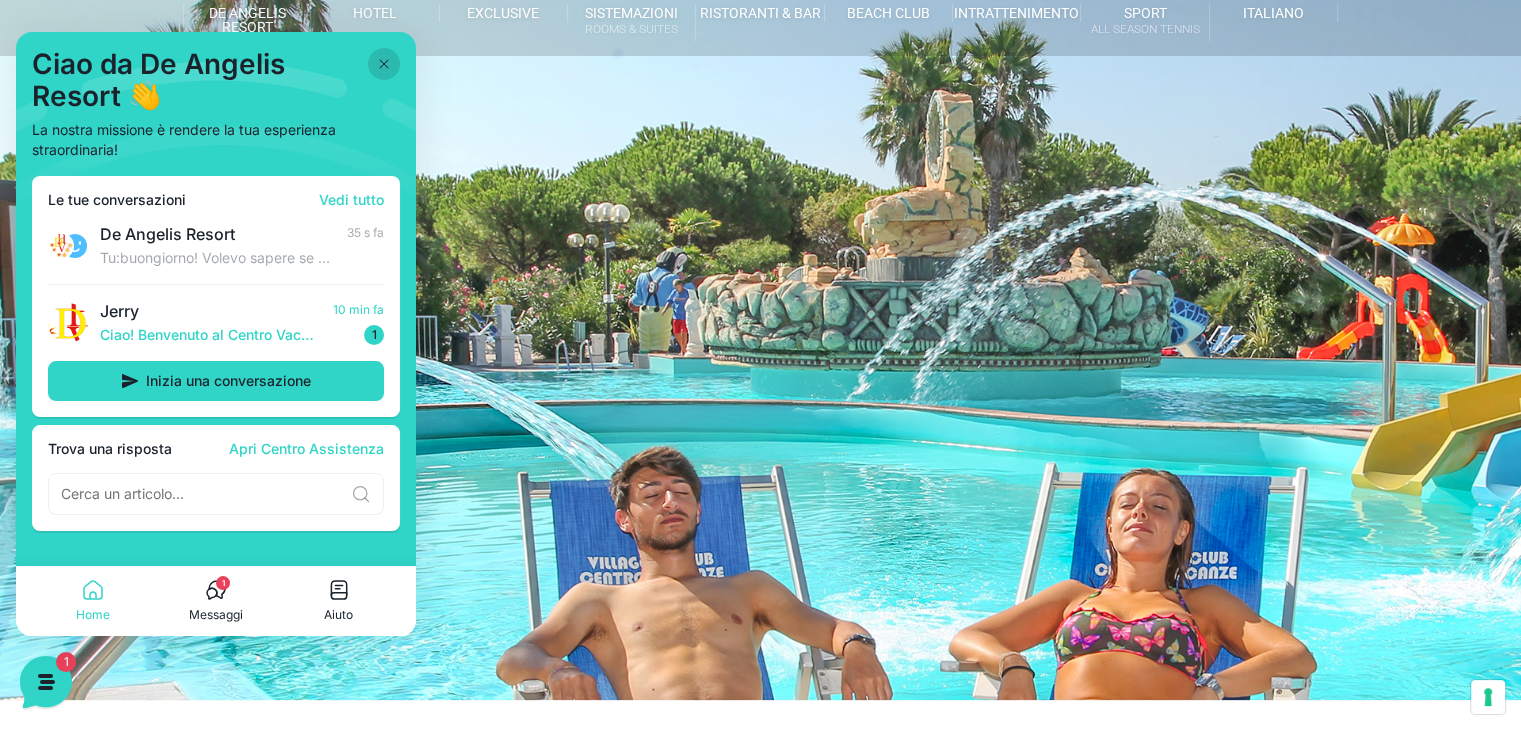 click 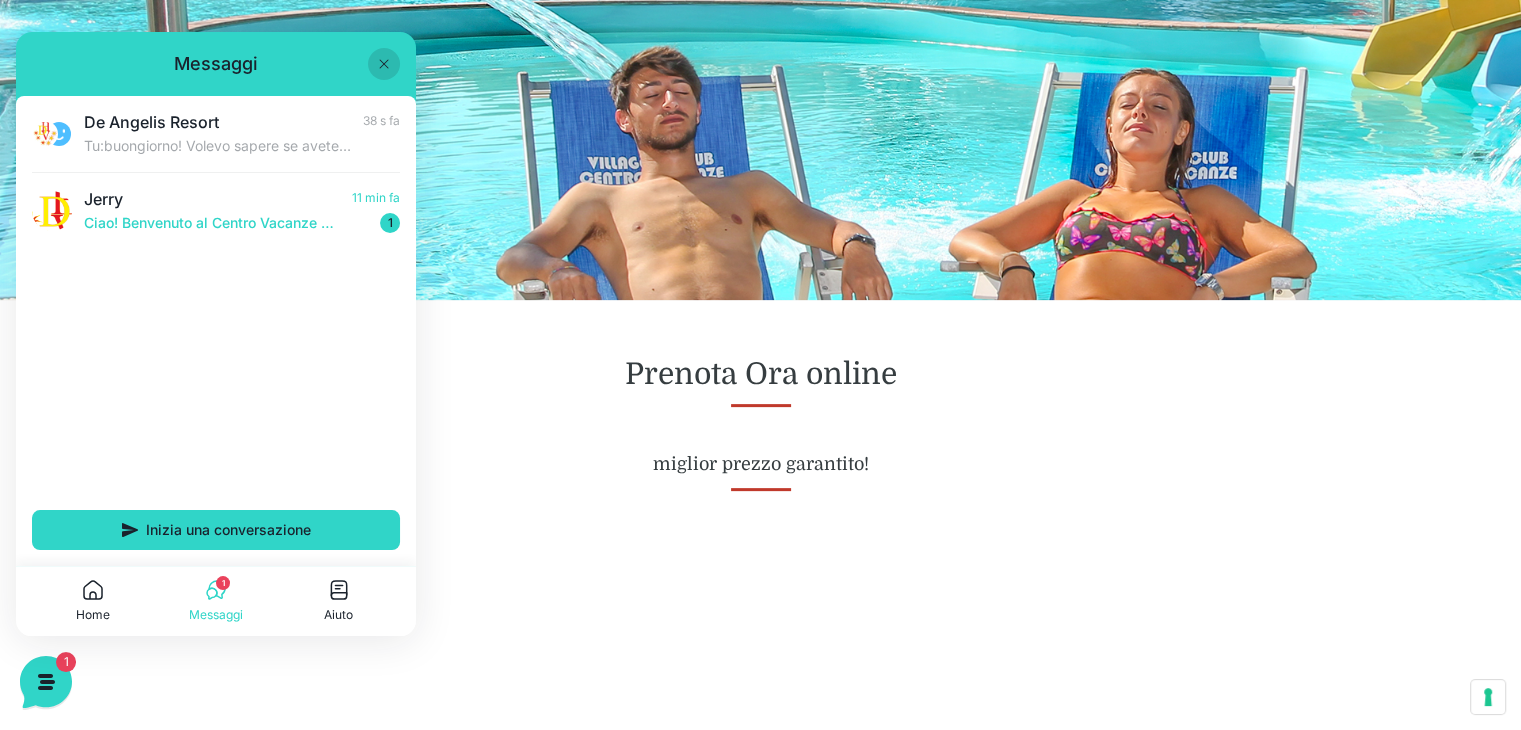 scroll, scrollTop: 300, scrollLeft: 0, axis: vertical 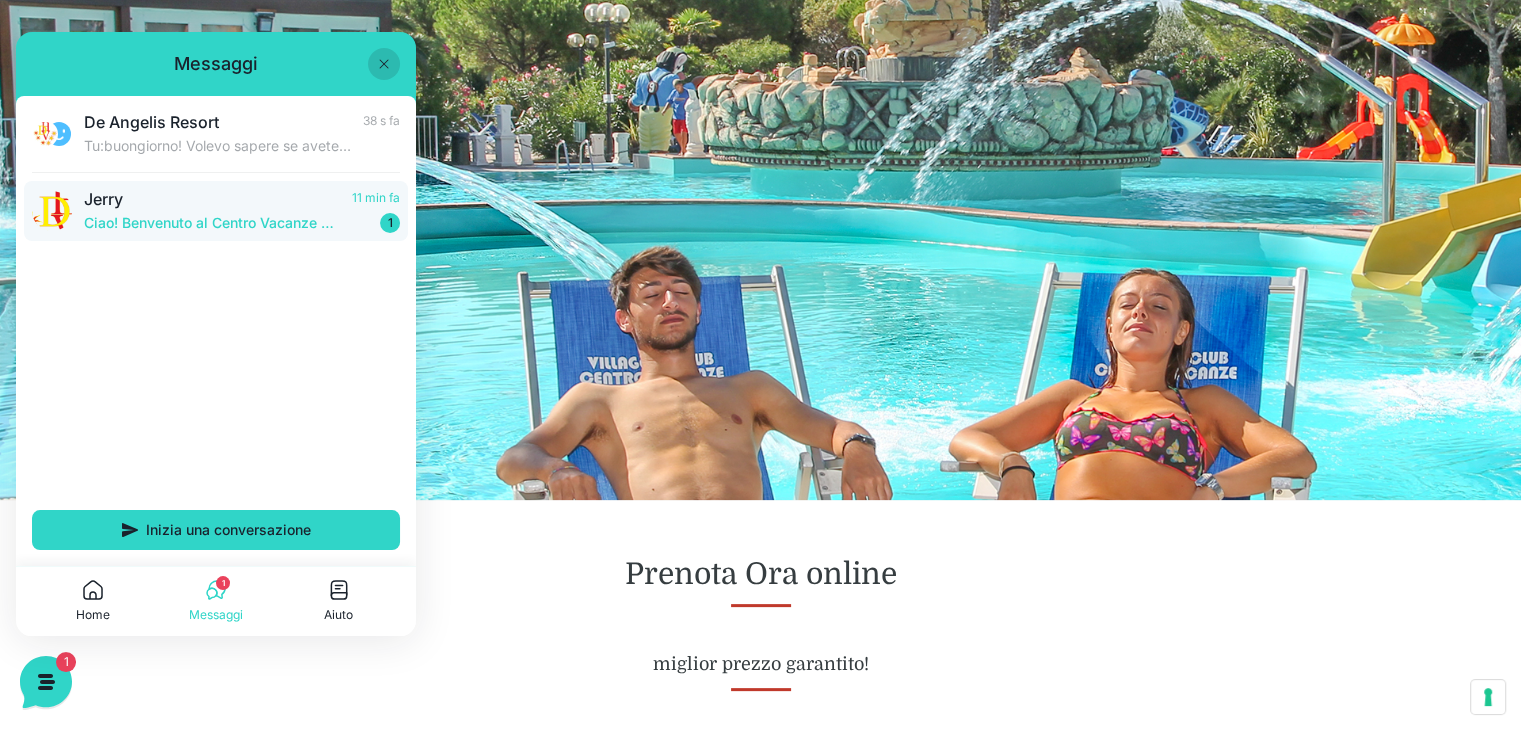 click on "Ciao! Benvenuto al Centro Vacanze Resort! Come posso aiutarti!" at bounding box center [212, 223] 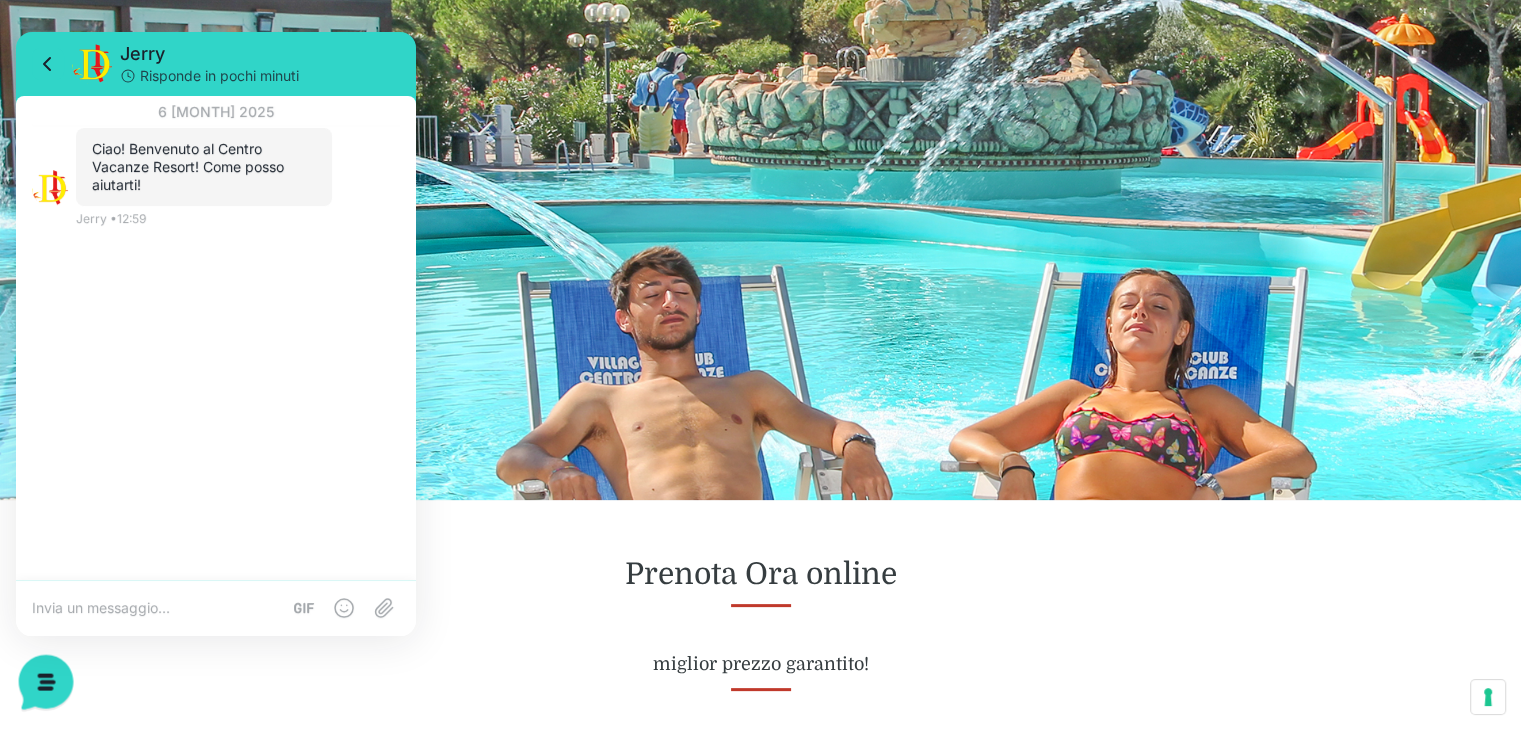 click 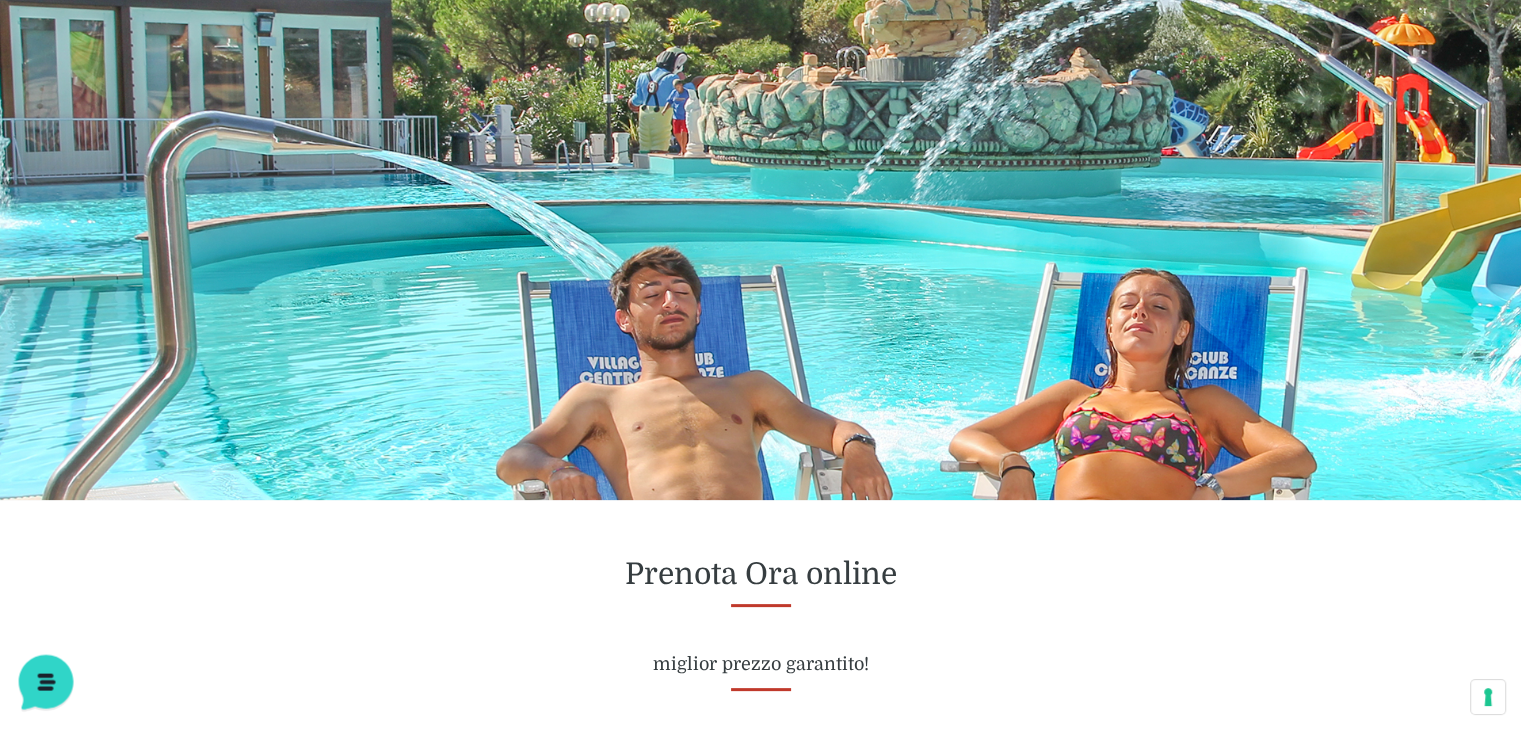 click 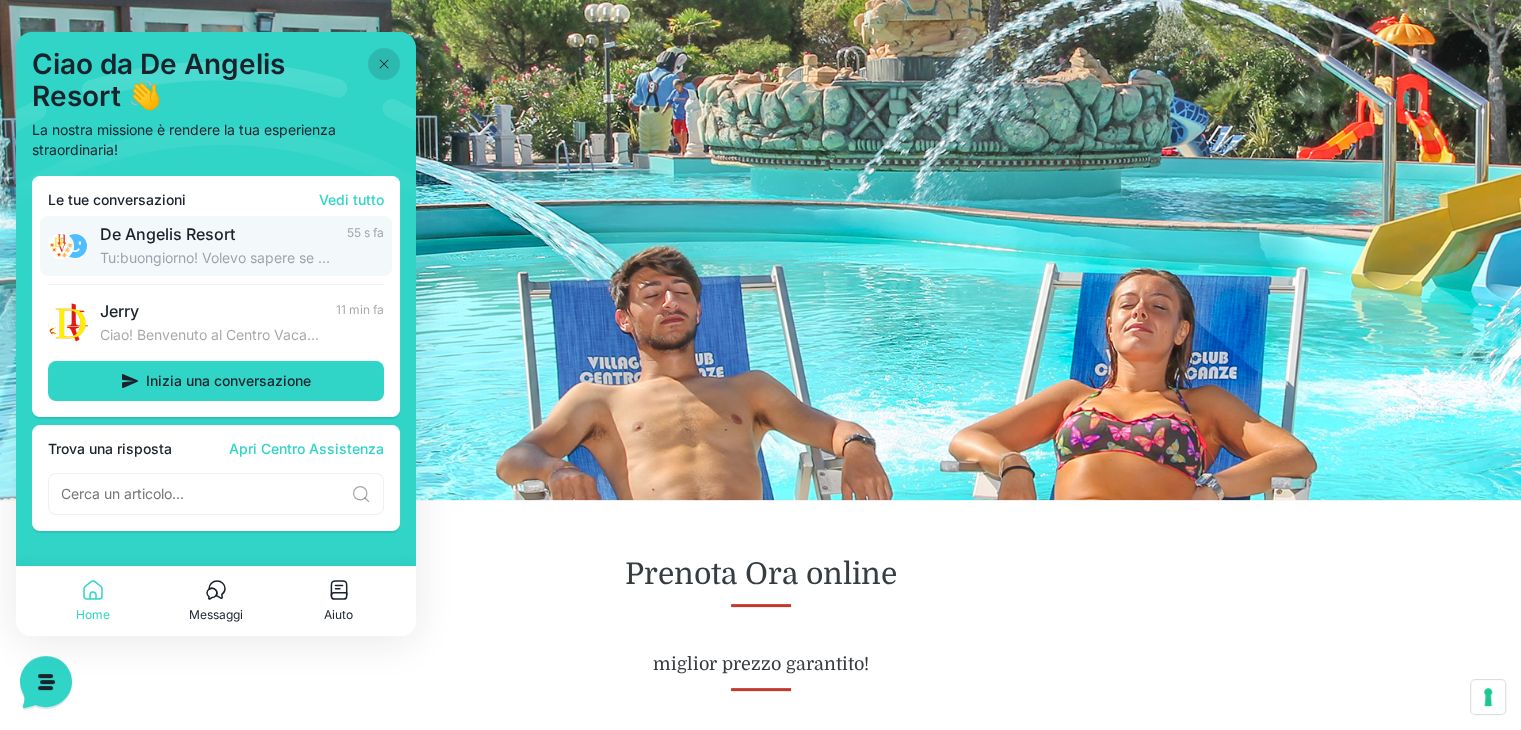click on "Tu:  buongiorno! Volevo sapere se avete qualche disponibilità dal 16 al 23 agosto.Grazie" at bounding box center (217, 258) 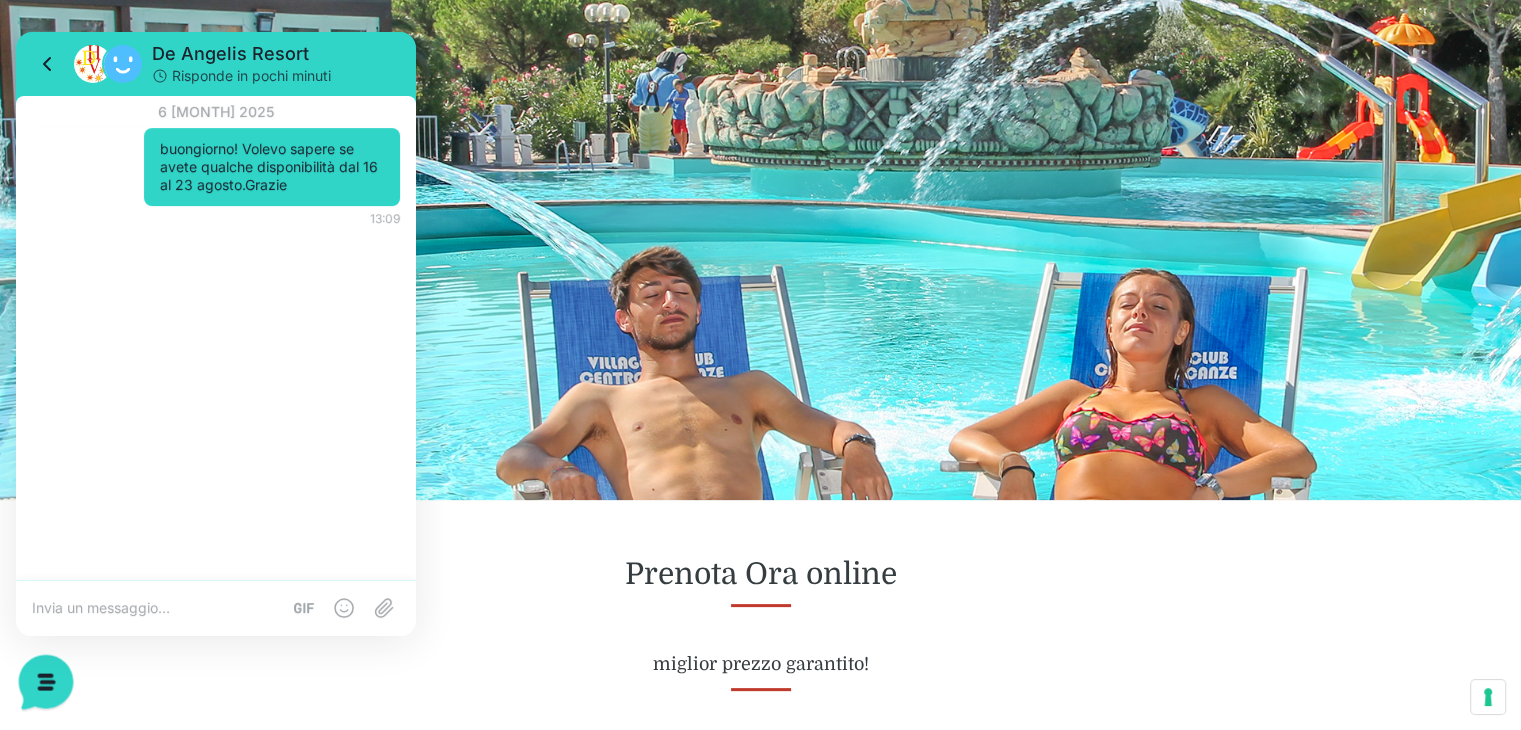 click 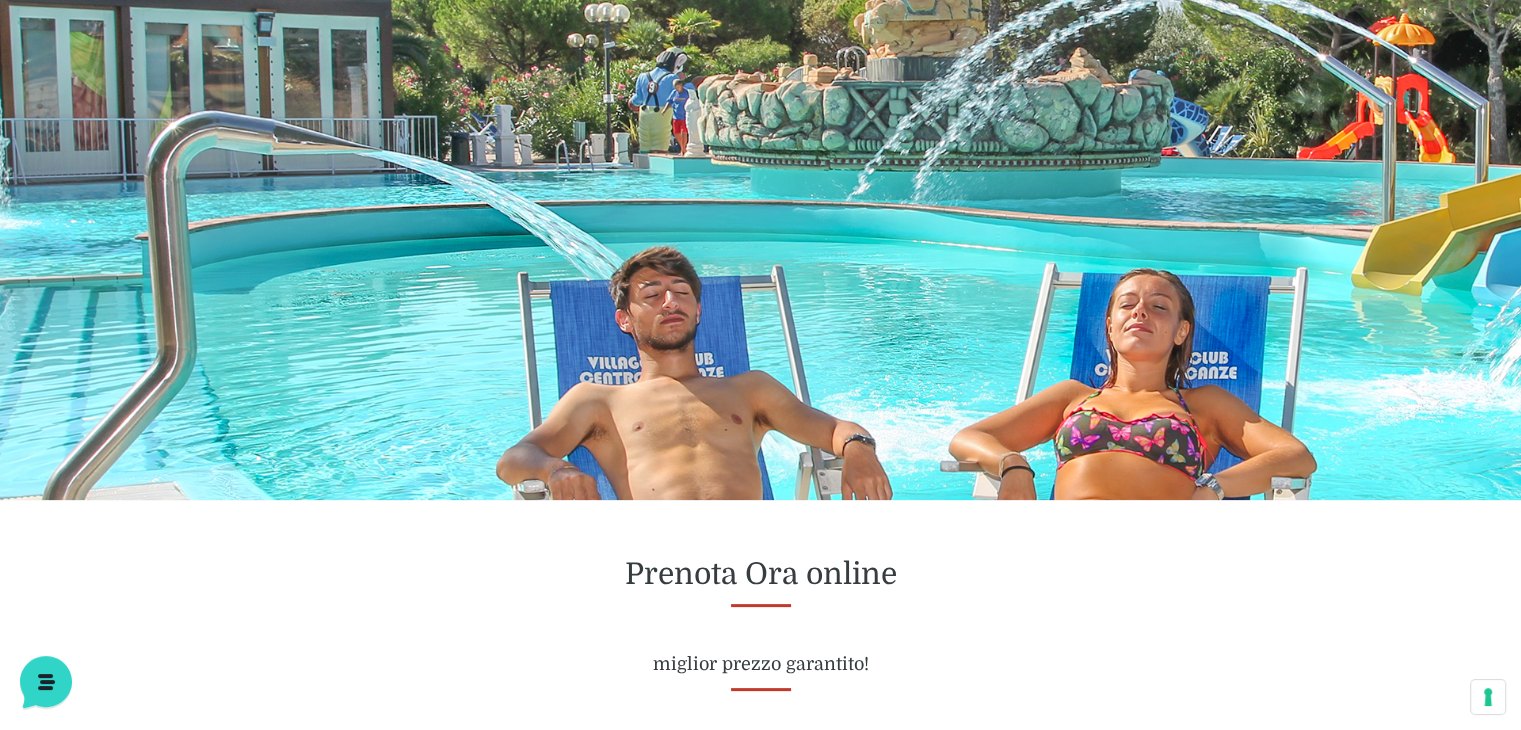 scroll, scrollTop: 0, scrollLeft: 0, axis: both 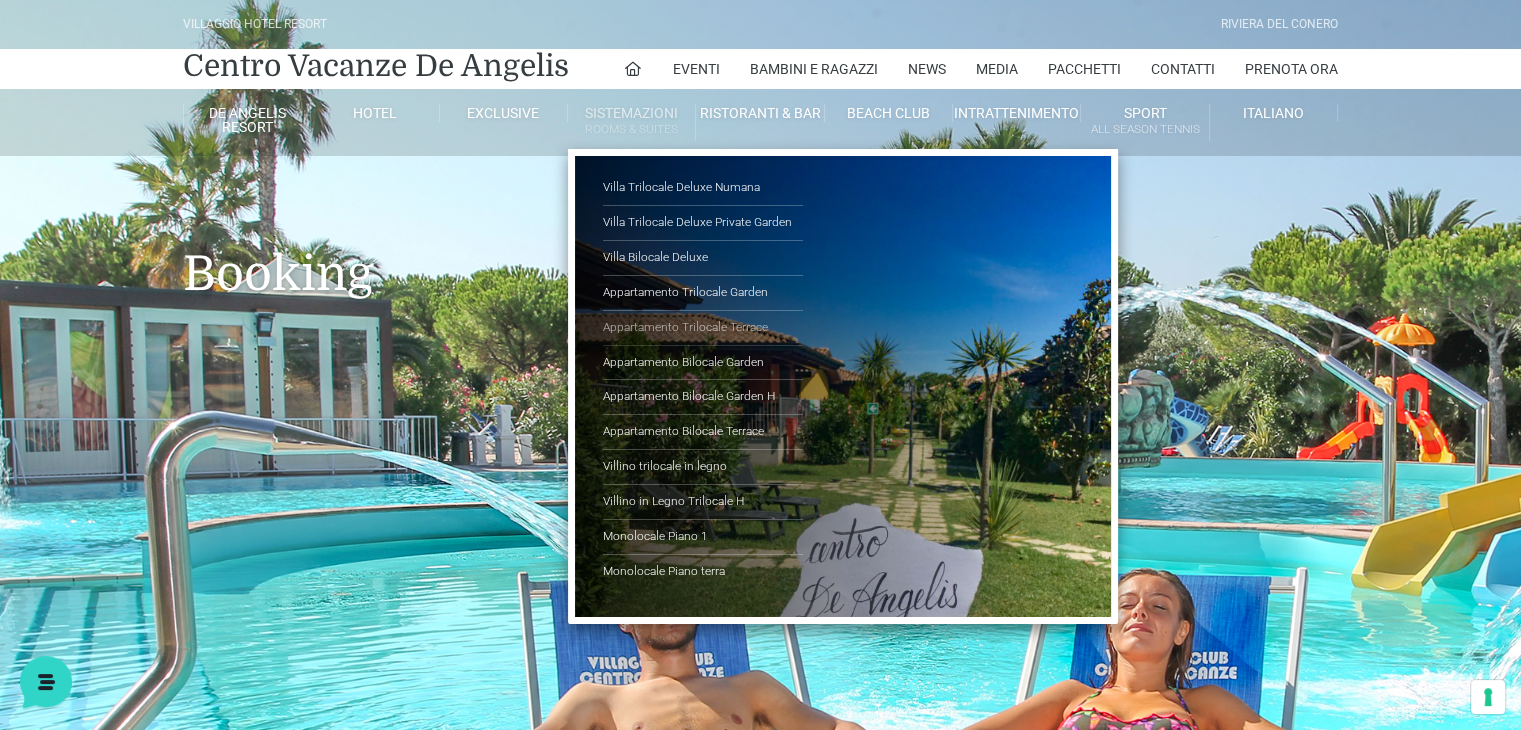 click on "Appartamento Trilocale Terrace" at bounding box center [703, 328] 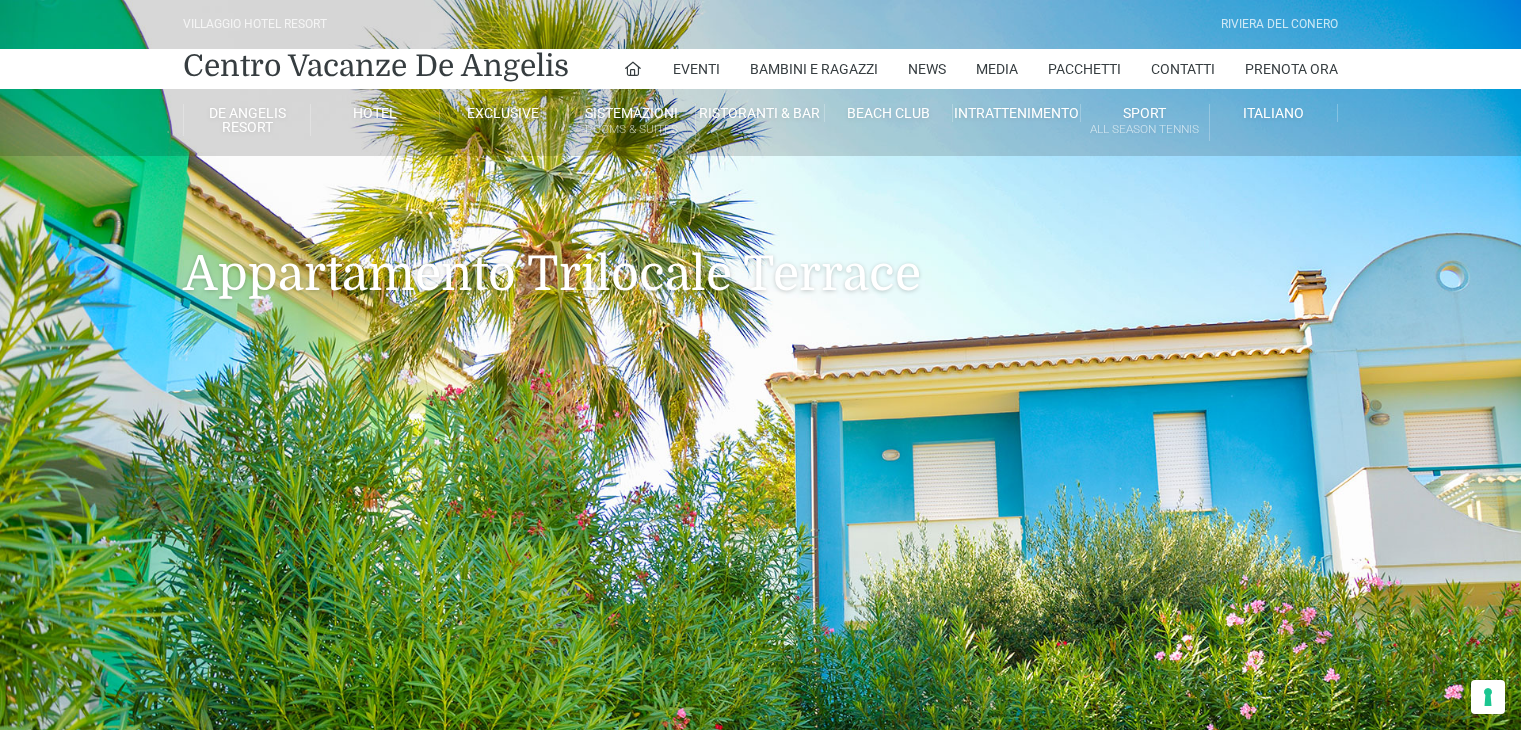 scroll, scrollTop: 0, scrollLeft: 0, axis: both 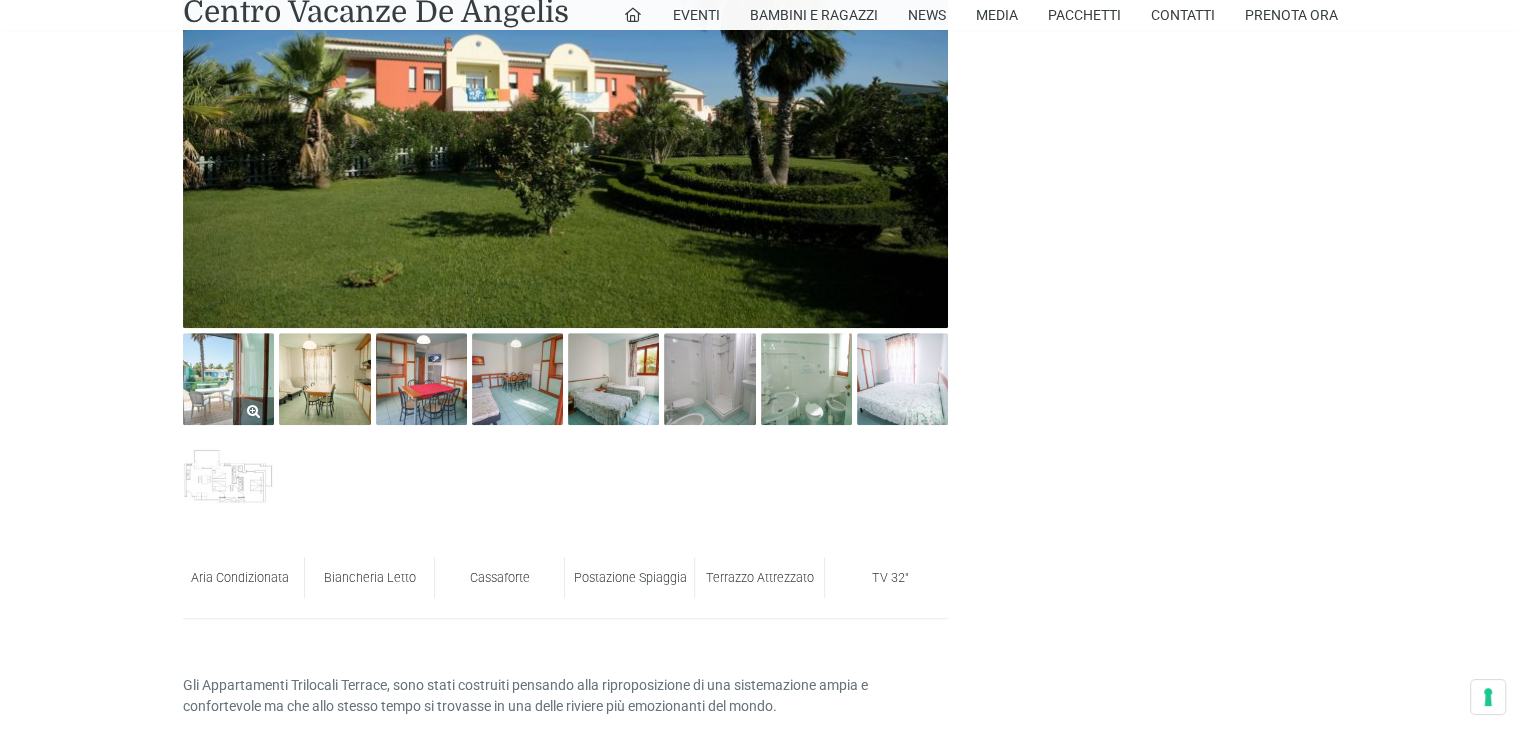 click at bounding box center [228, 378] 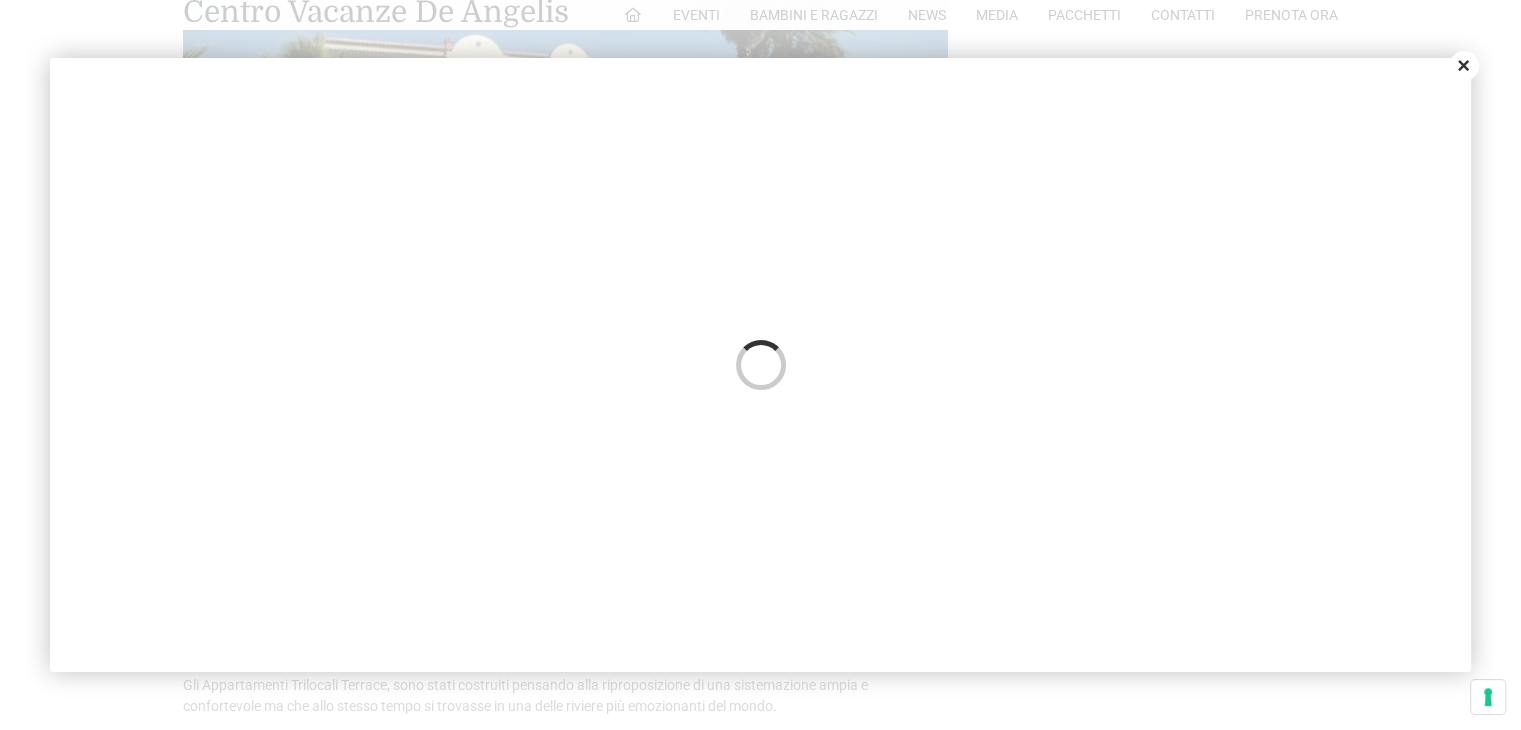 scroll, scrollTop: 0, scrollLeft: 0, axis: both 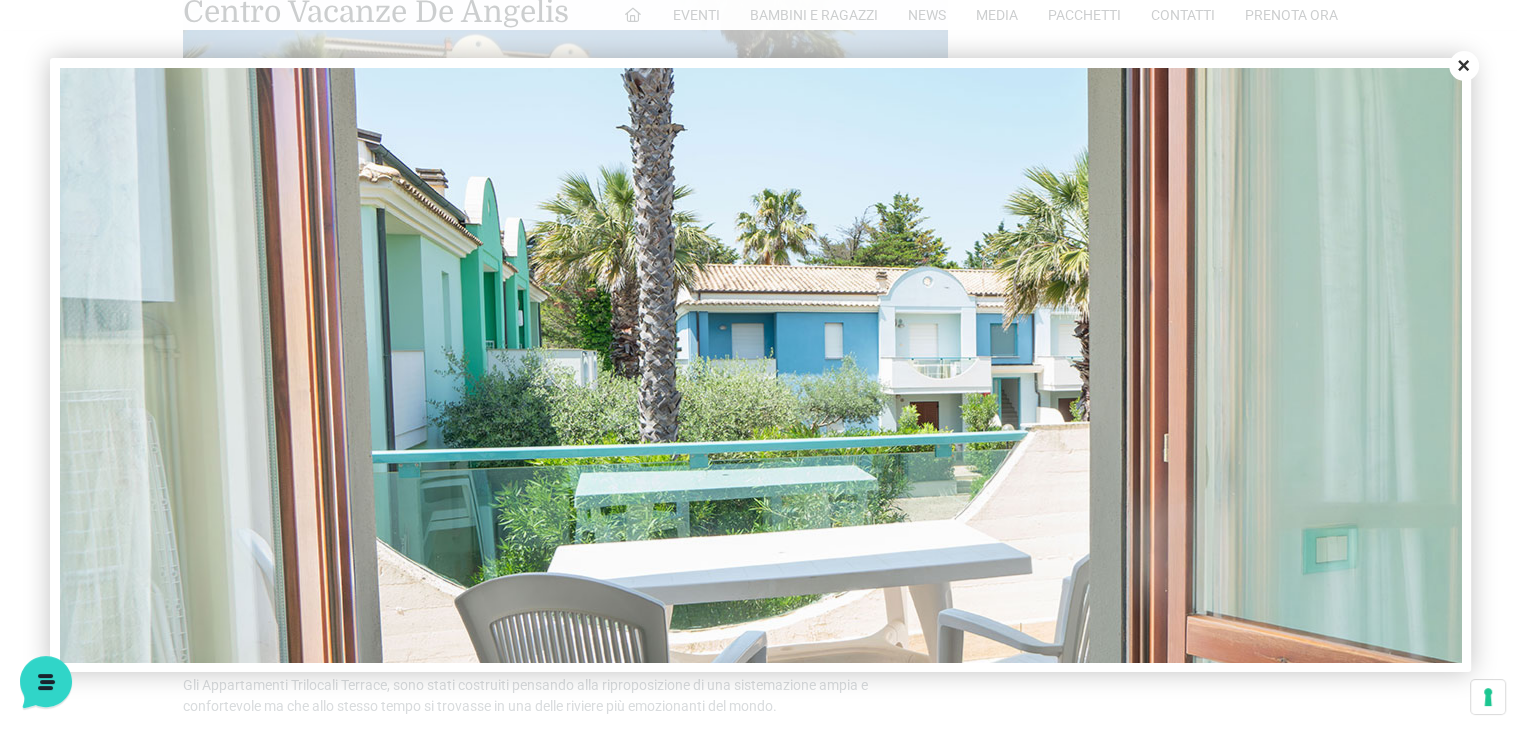 click at bounding box center (1020, 408) 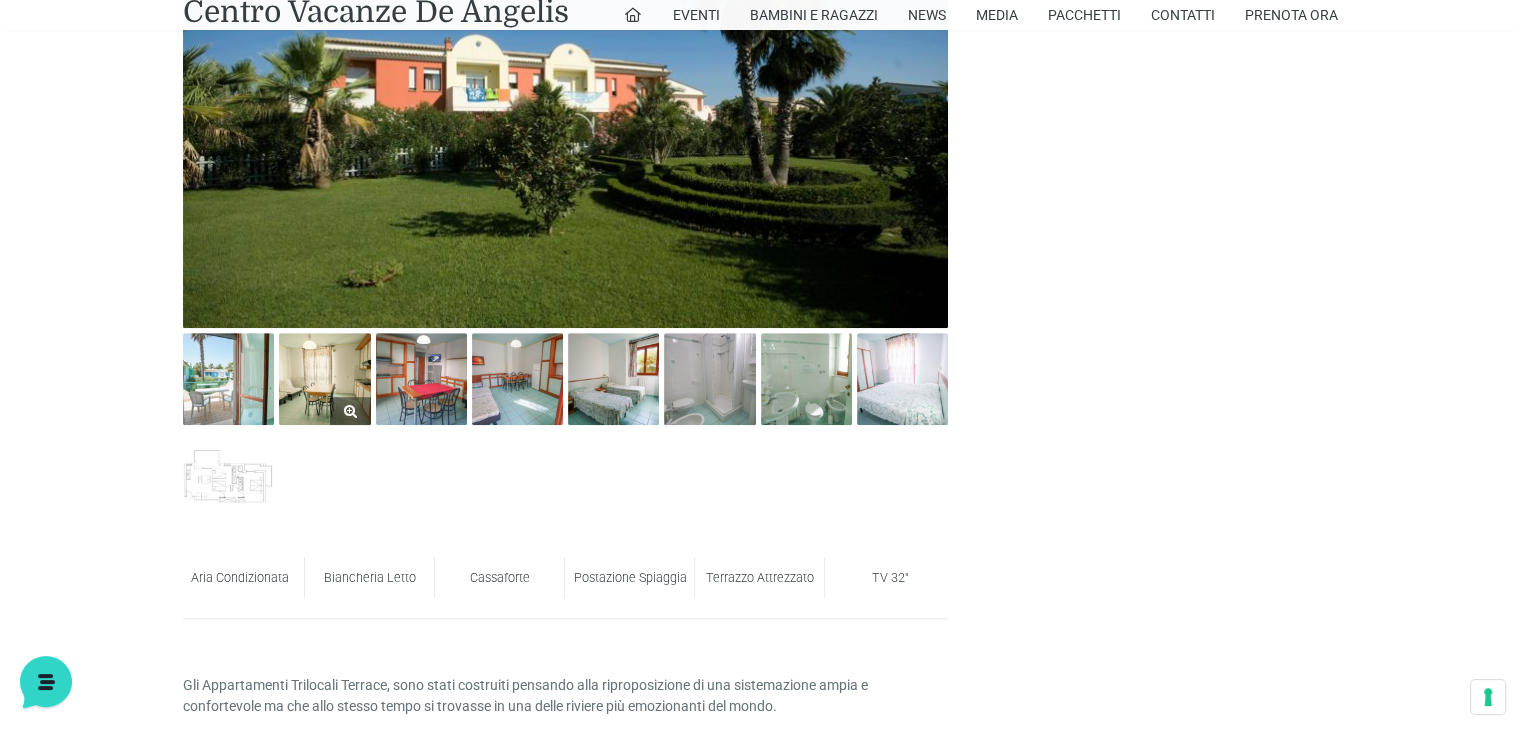 click at bounding box center [324, 378] 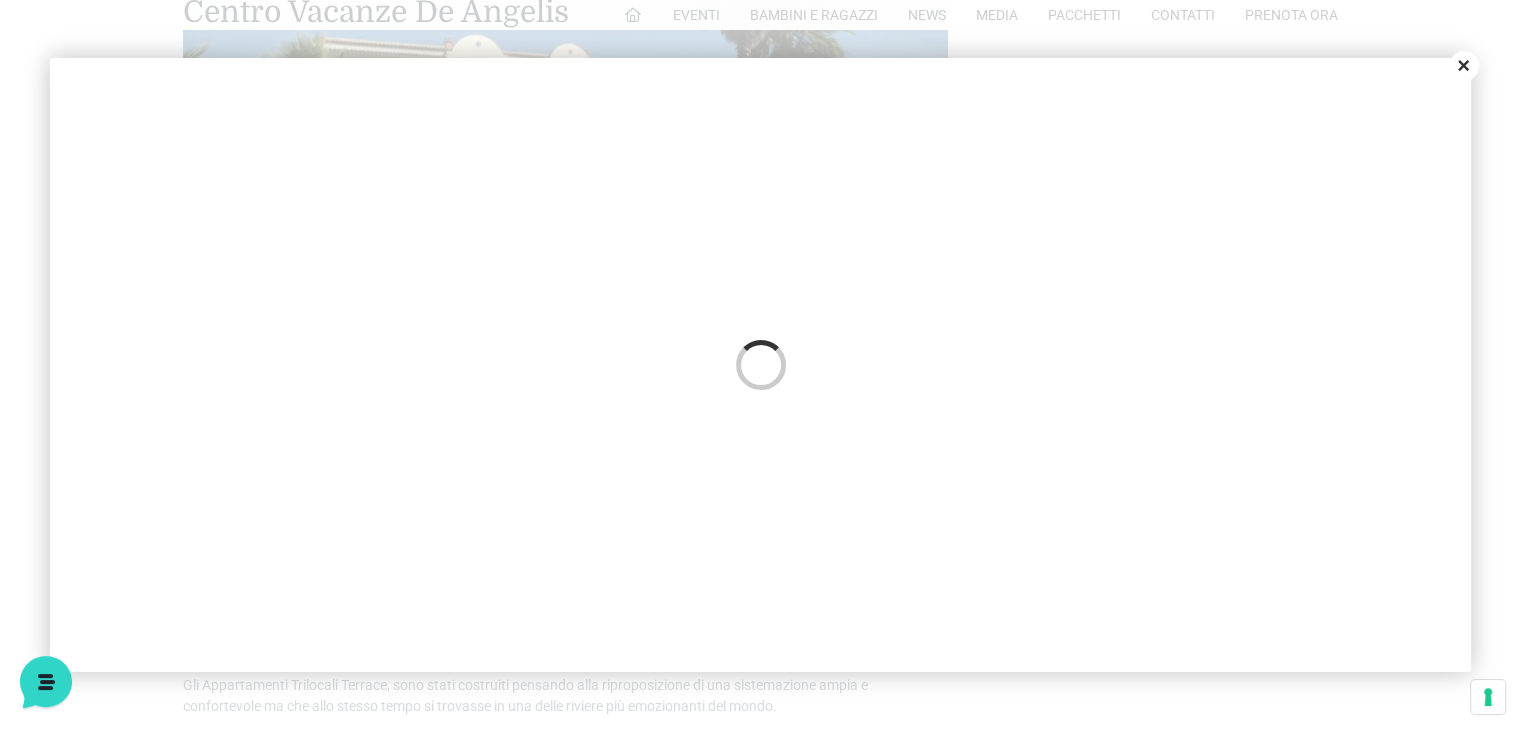 scroll, scrollTop: 0, scrollLeft: 0, axis: both 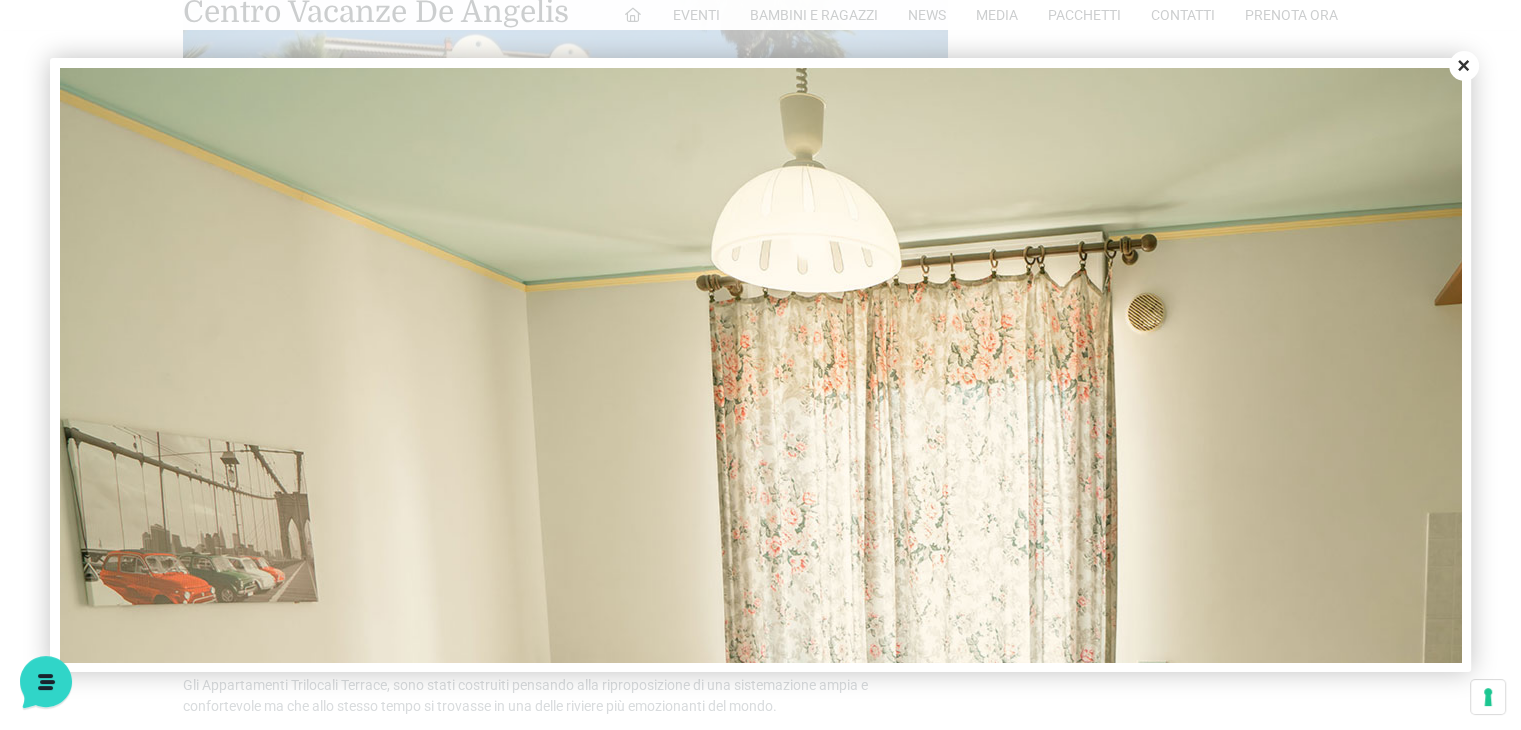 click on "Close" at bounding box center [1464, 66] 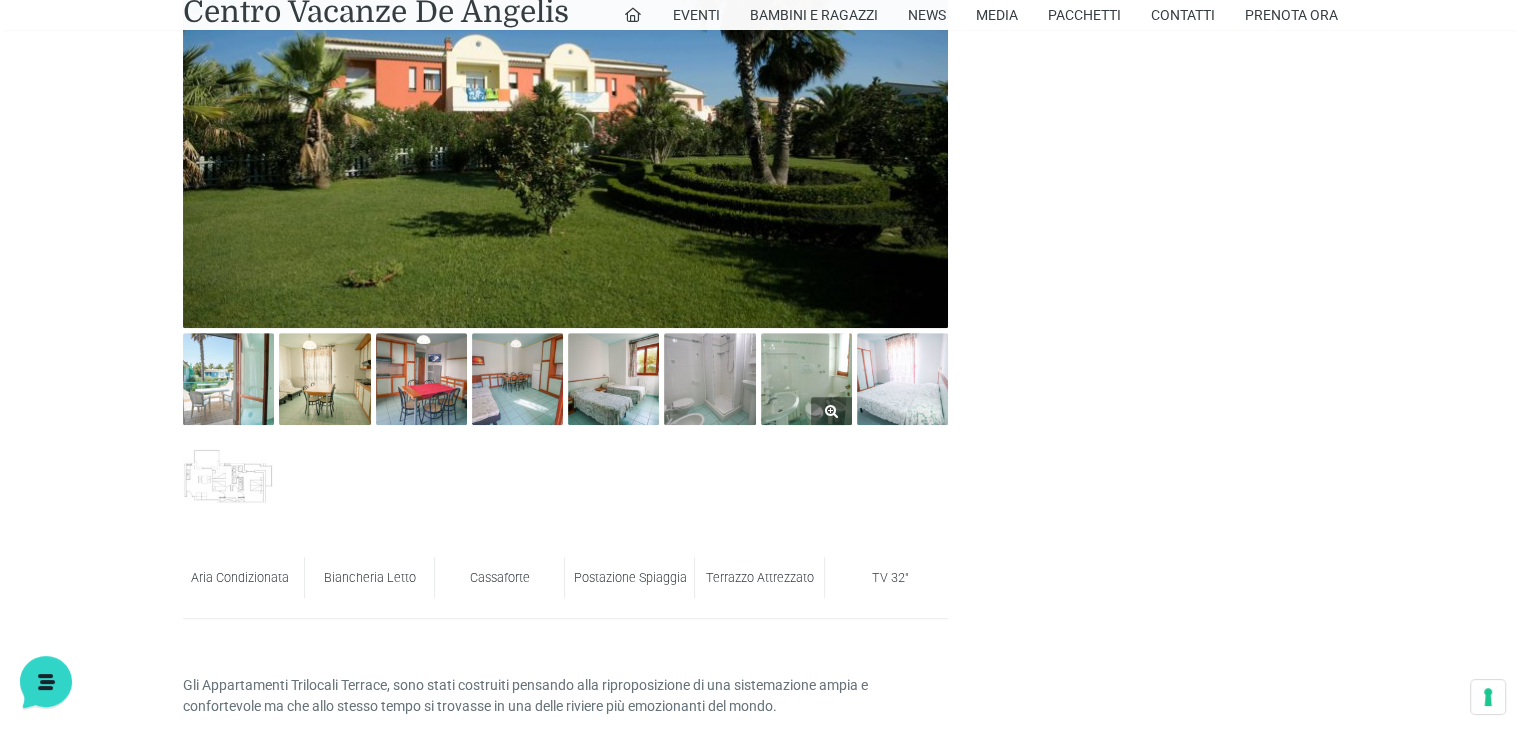 click at bounding box center (806, 378) 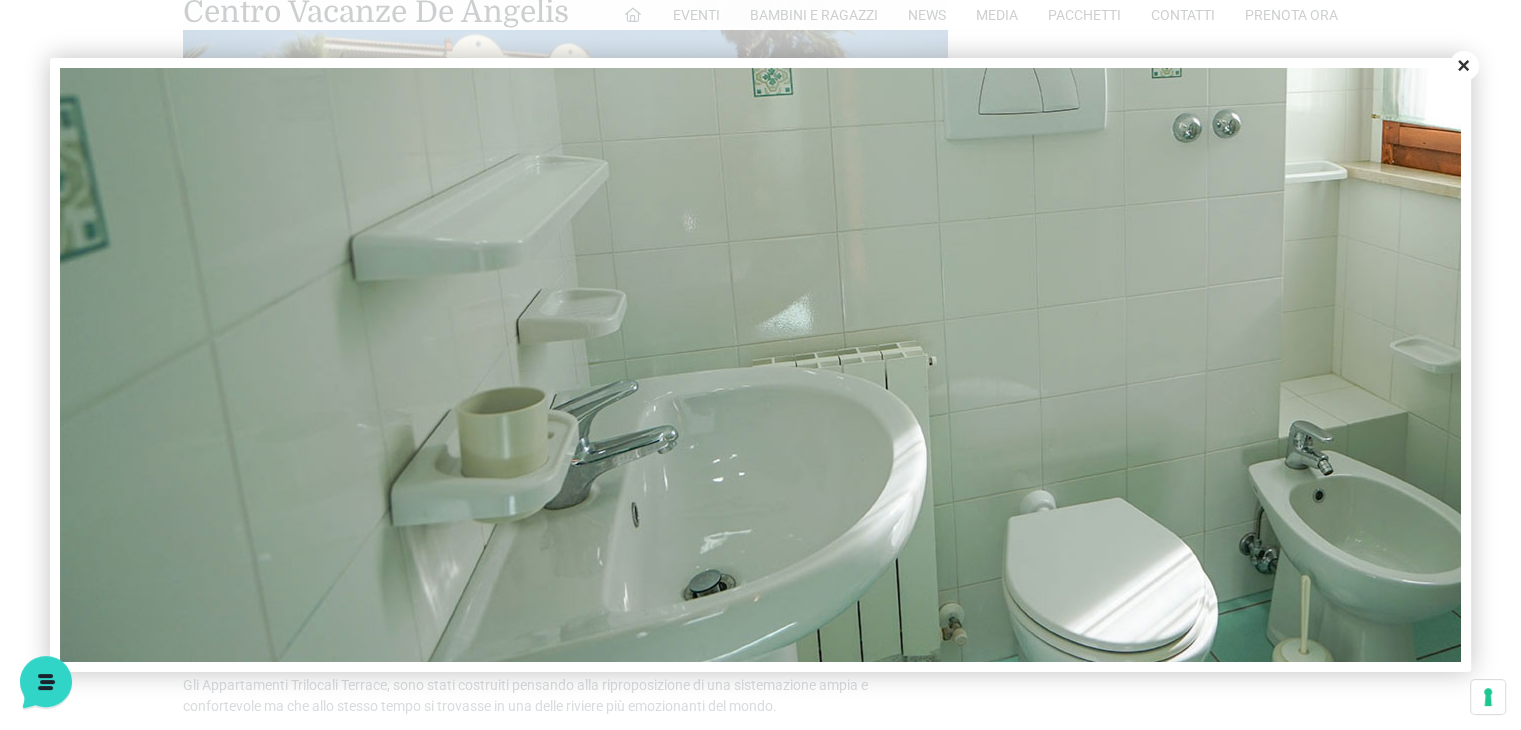scroll, scrollTop: 500, scrollLeft: 0, axis: vertical 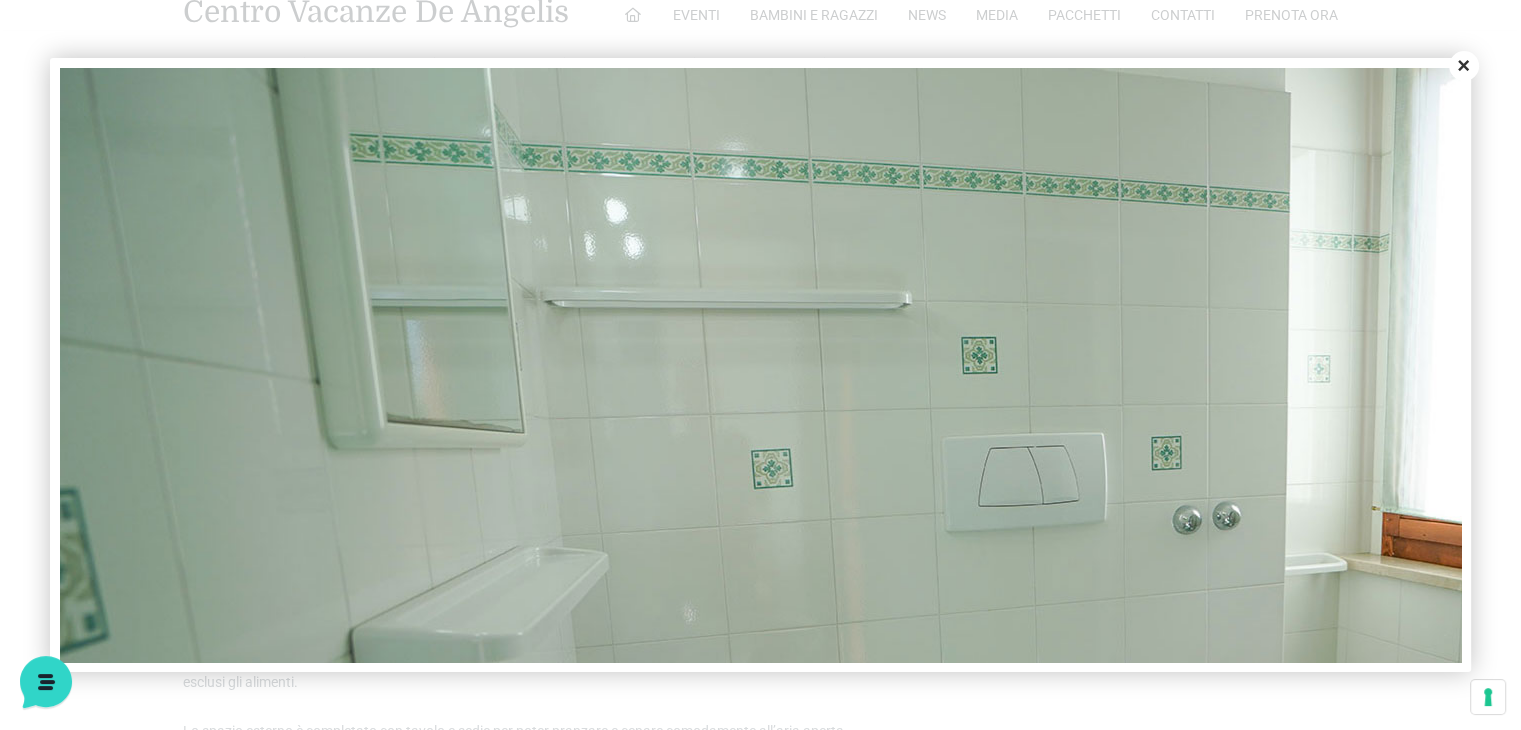 click on "Close" at bounding box center [1464, 66] 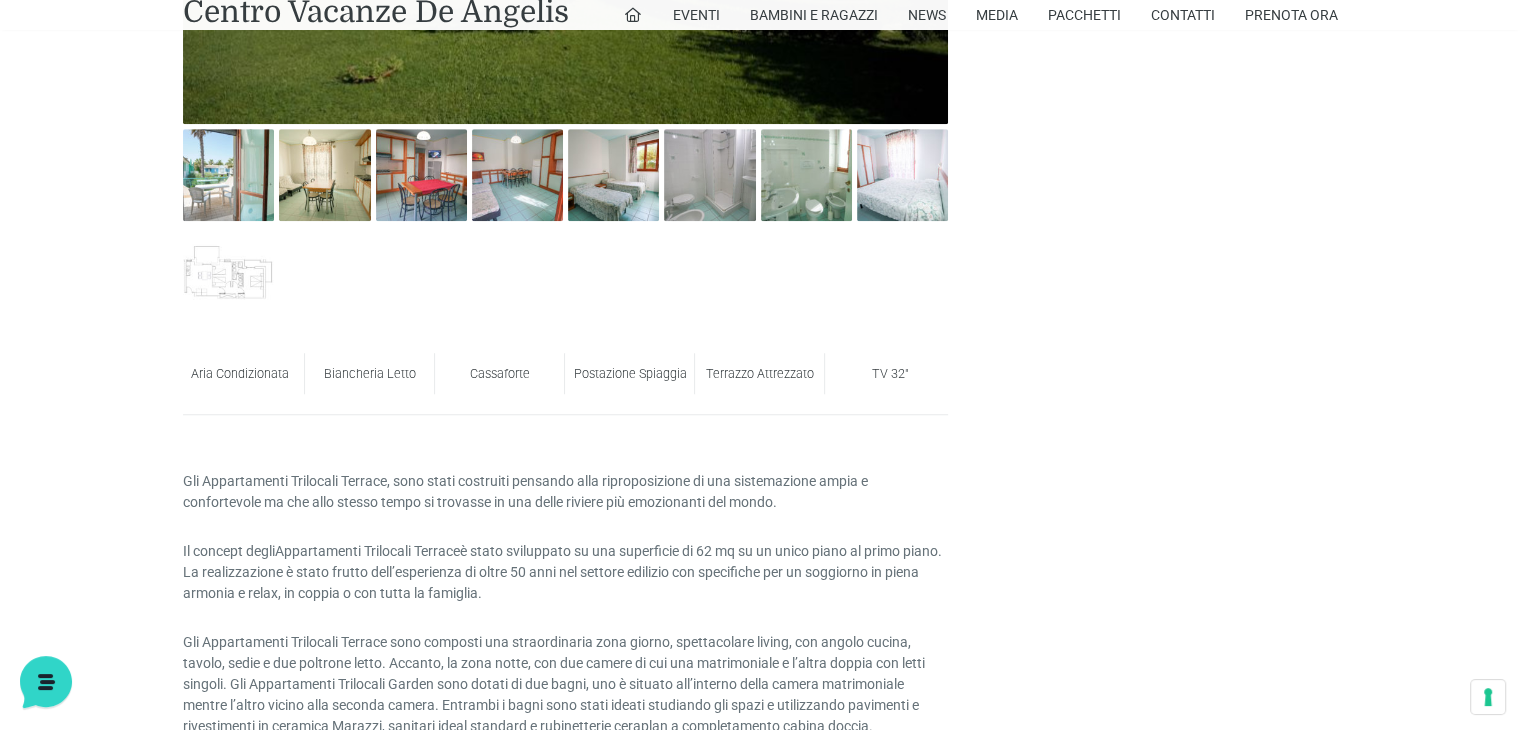 scroll, scrollTop: 1300, scrollLeft: 0, axis: vertical 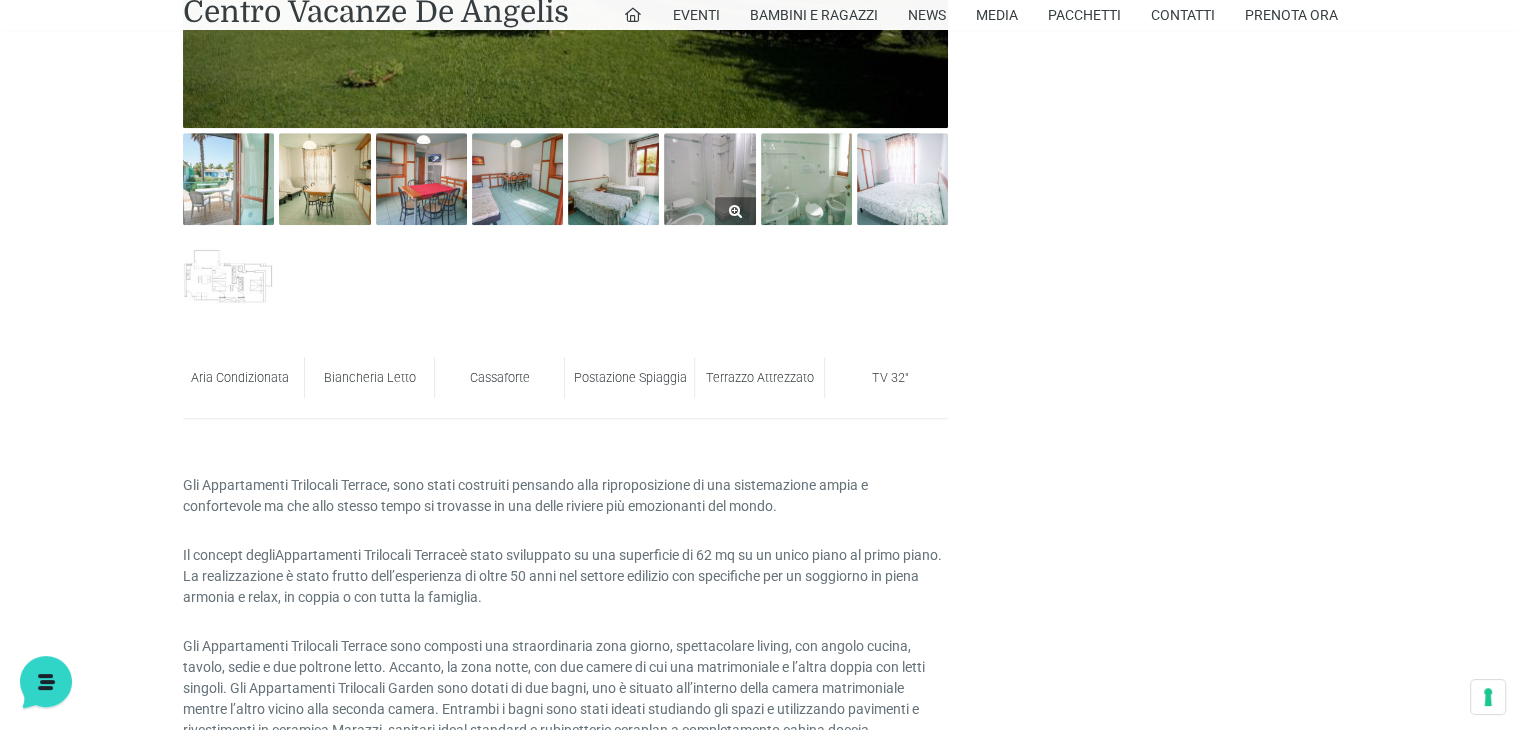 click at bounding box center [709, 178] 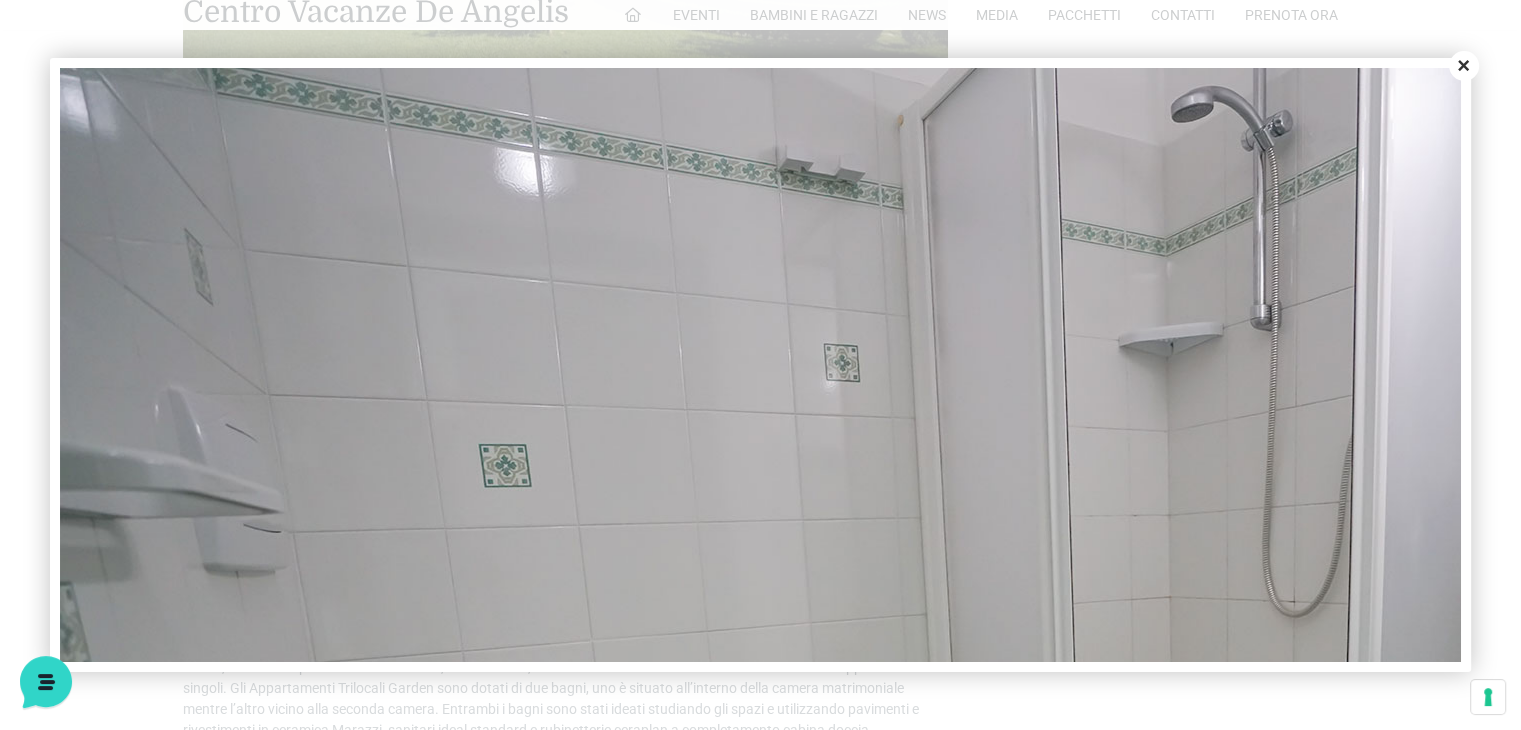 scroll, scrollTop: 0, scrollLeft: 0, axis: both 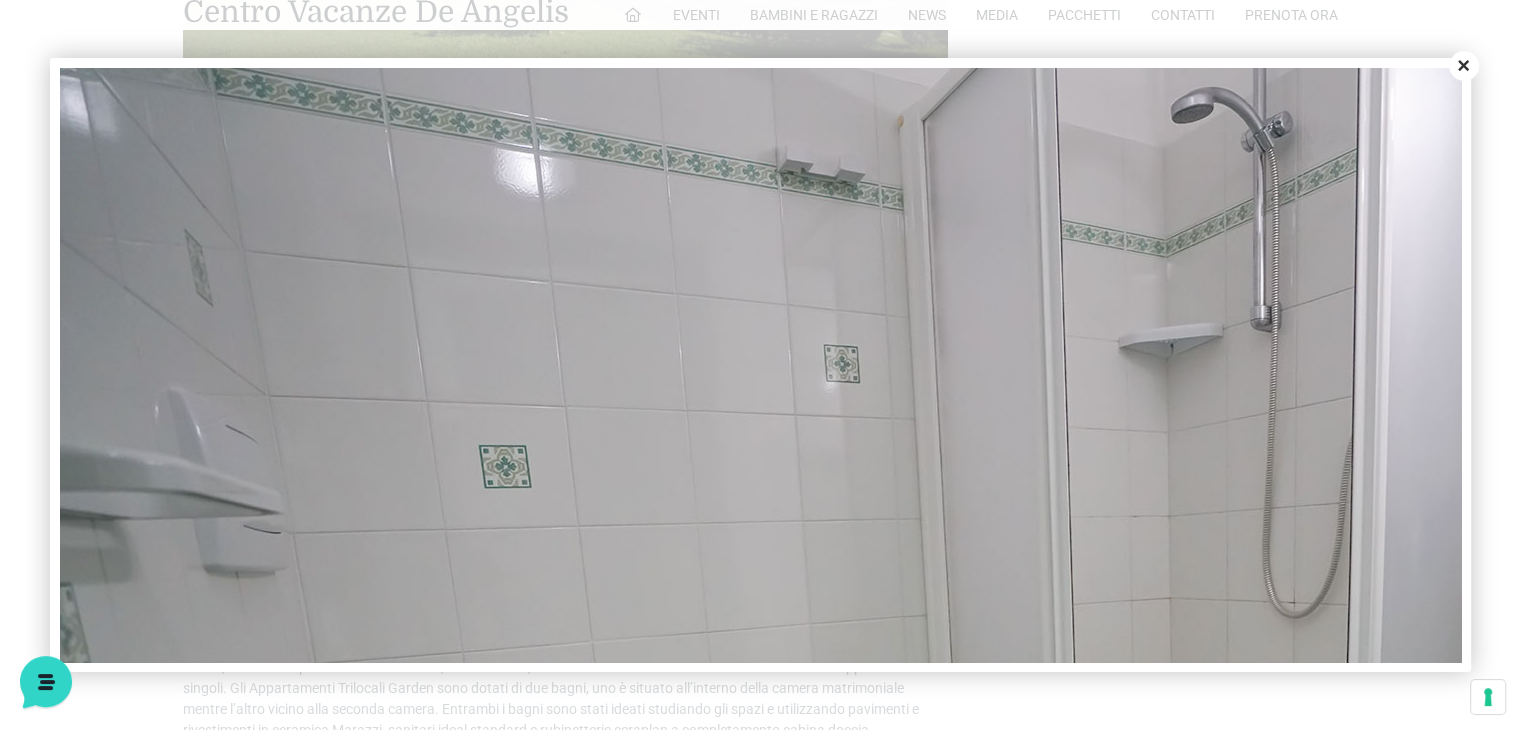click on "Close" at bounding box center (1464, 66) 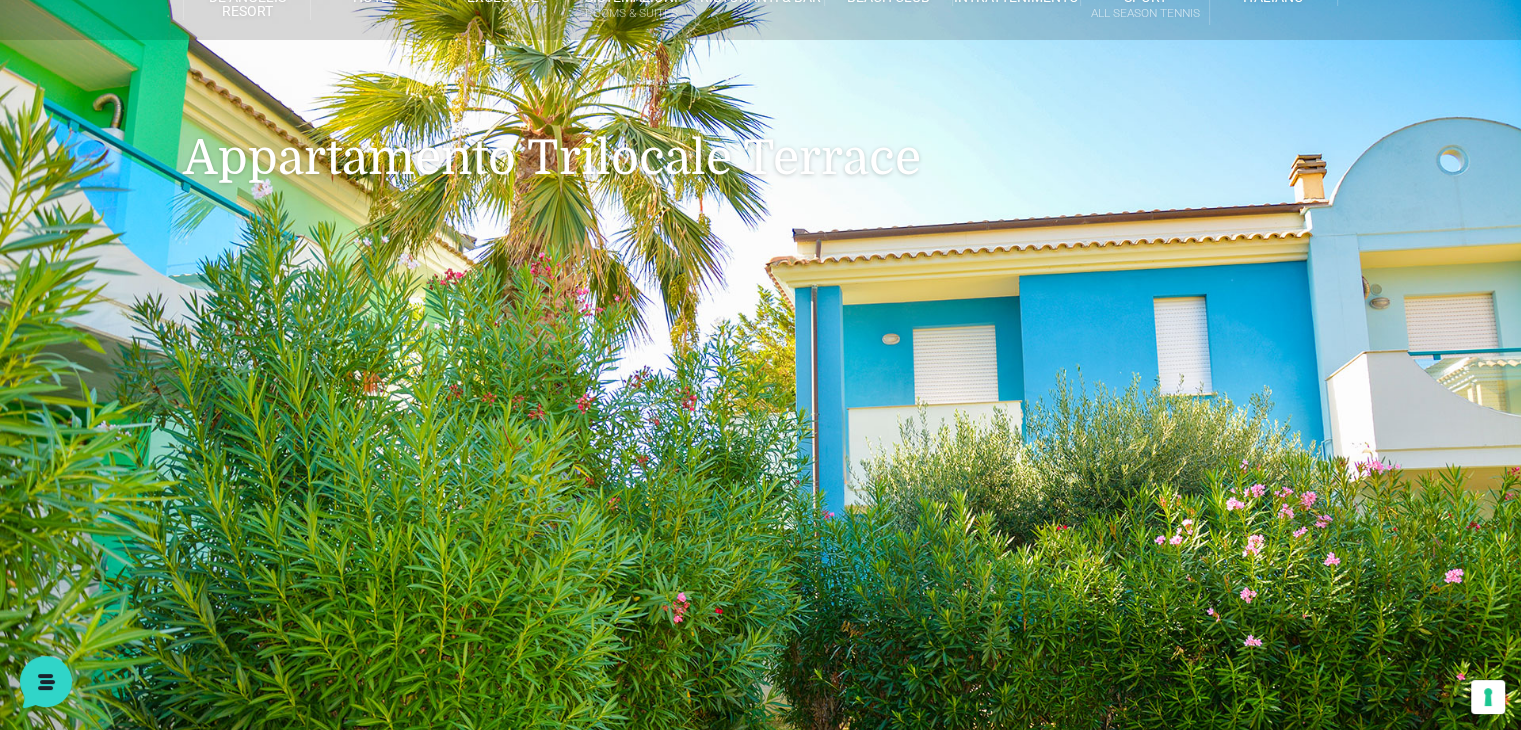 scroll, scrollTop: 0, scrollLeft: 0, axis: both 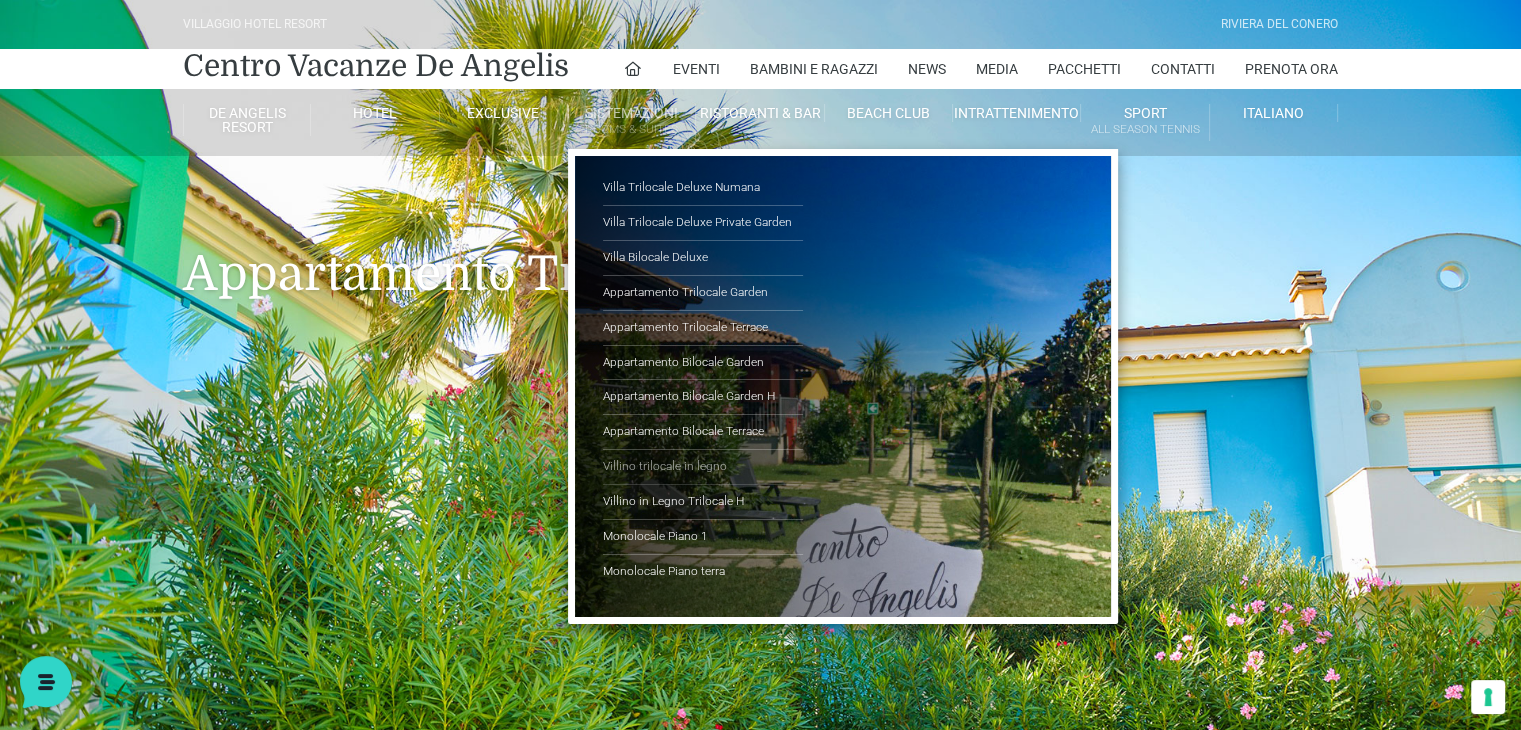 click on "Villino trilocale in legno" at bounding box center (703, 467) 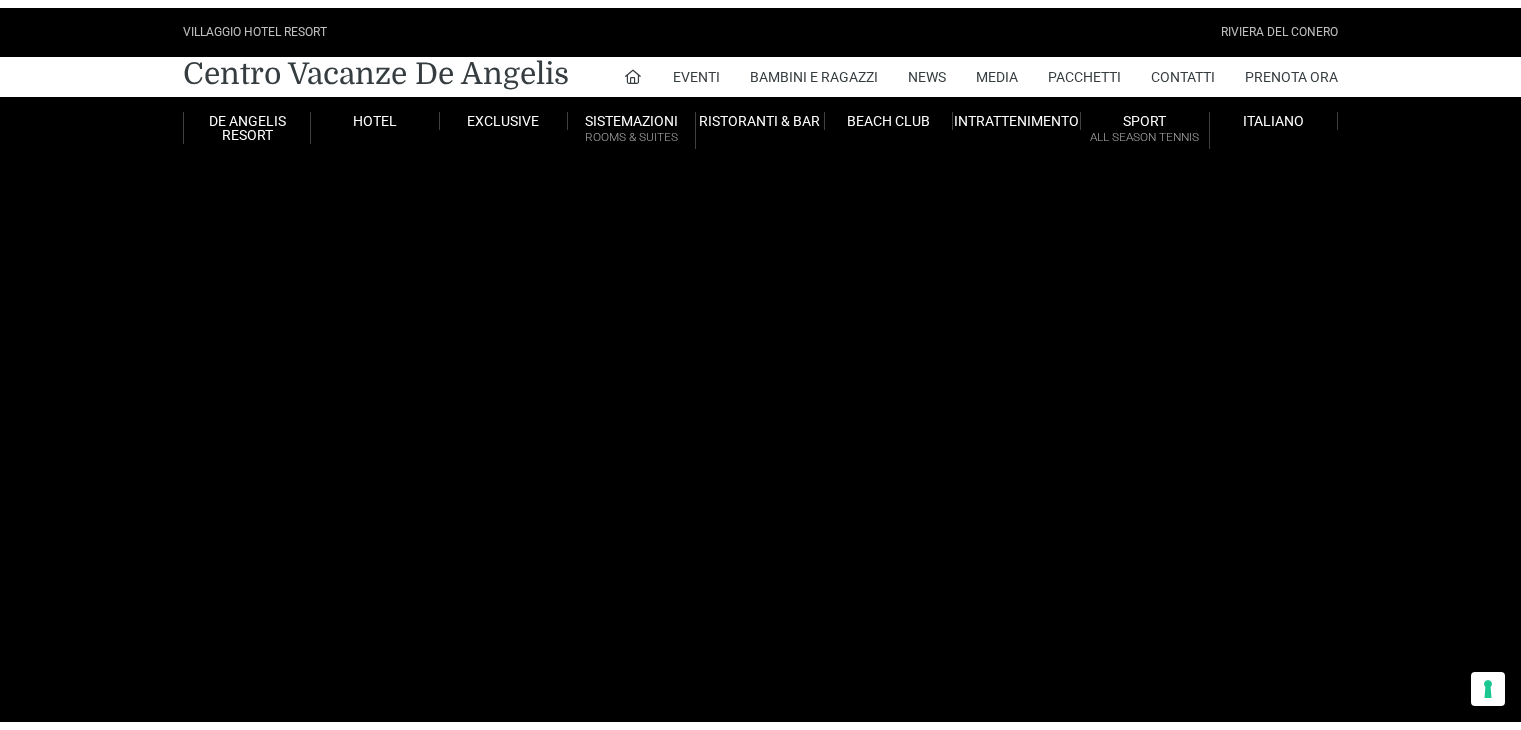 scroll, scrollTop: 0, scrollLeft: 0, axis: both 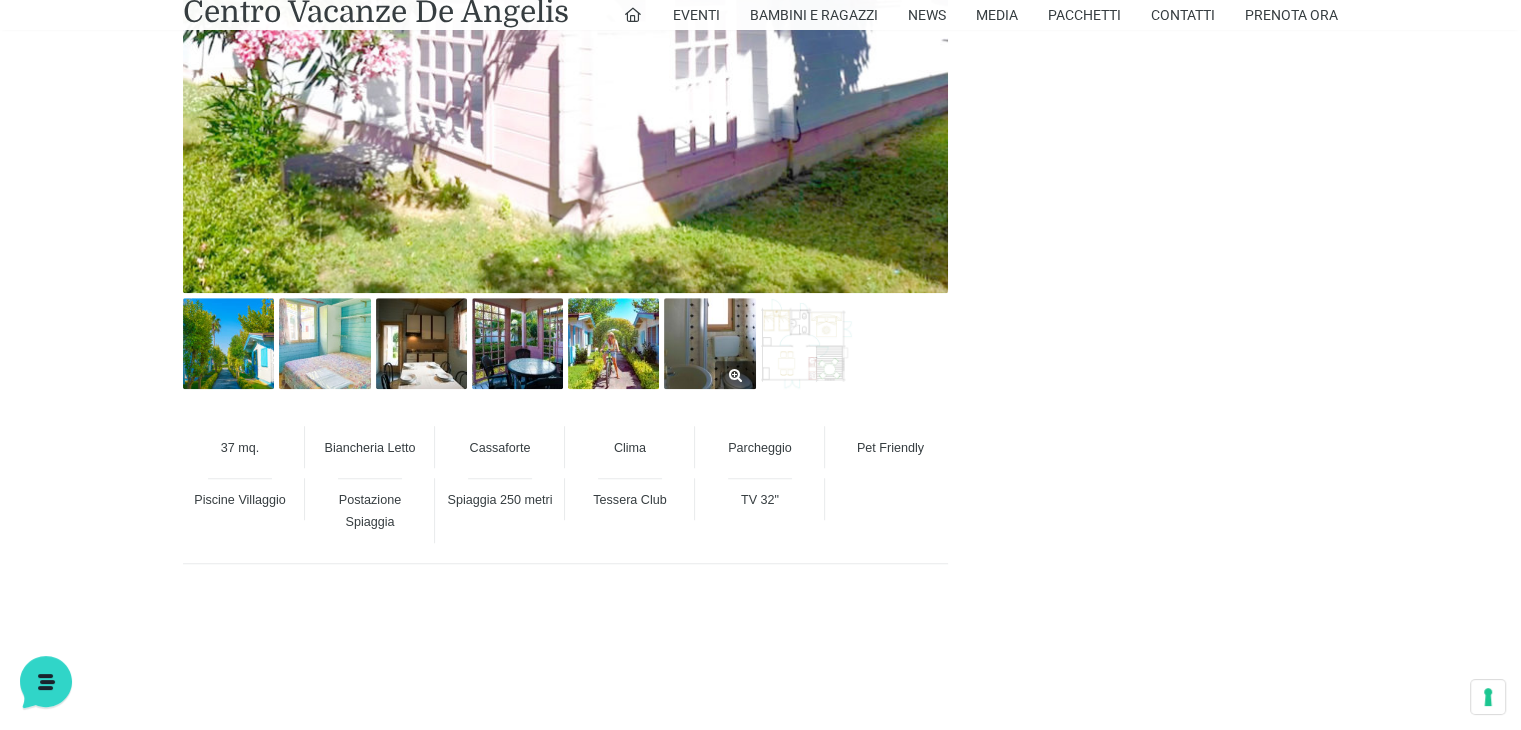 click at bounding box center (709, 343) 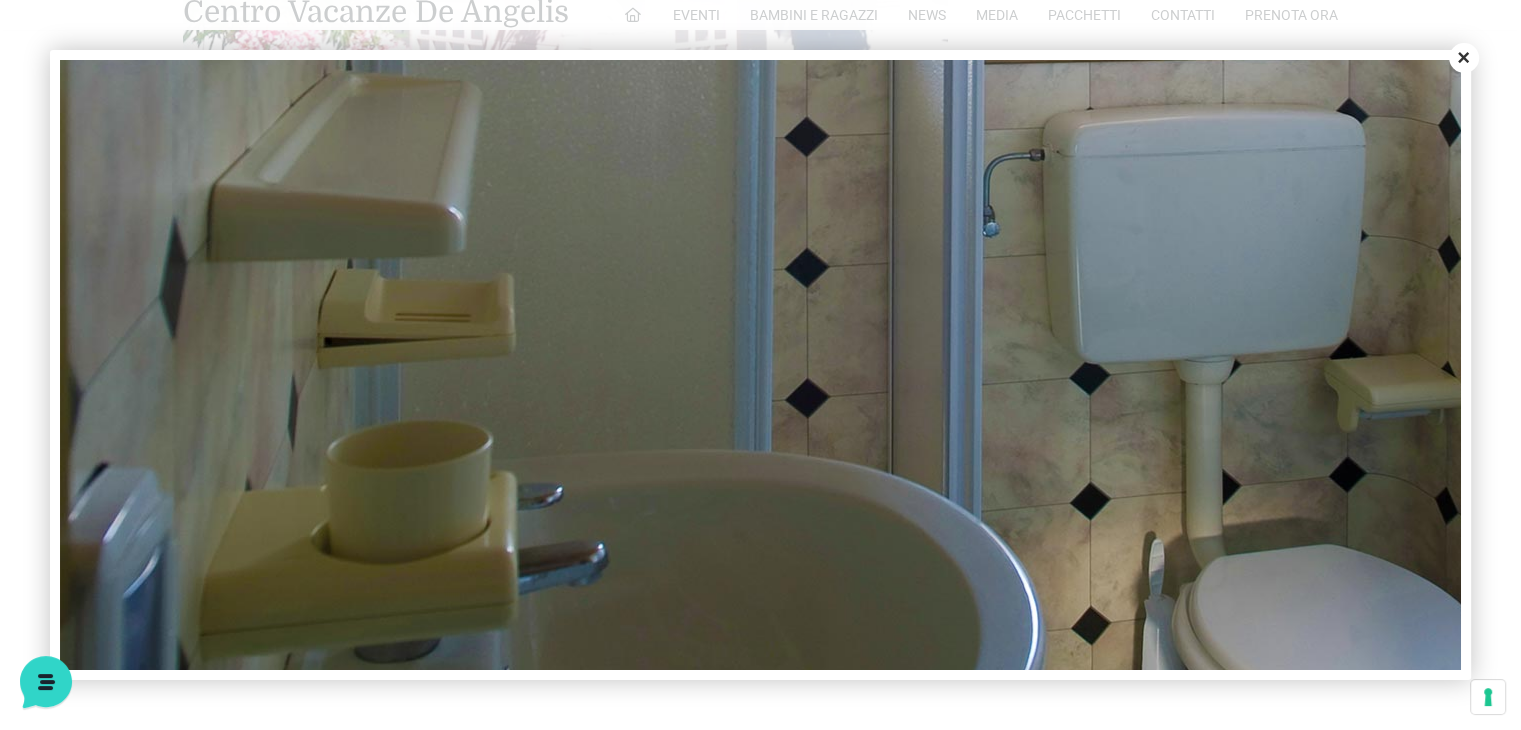 scroll, scrollTop: 484, scrollLeft: 0, axis: vertical 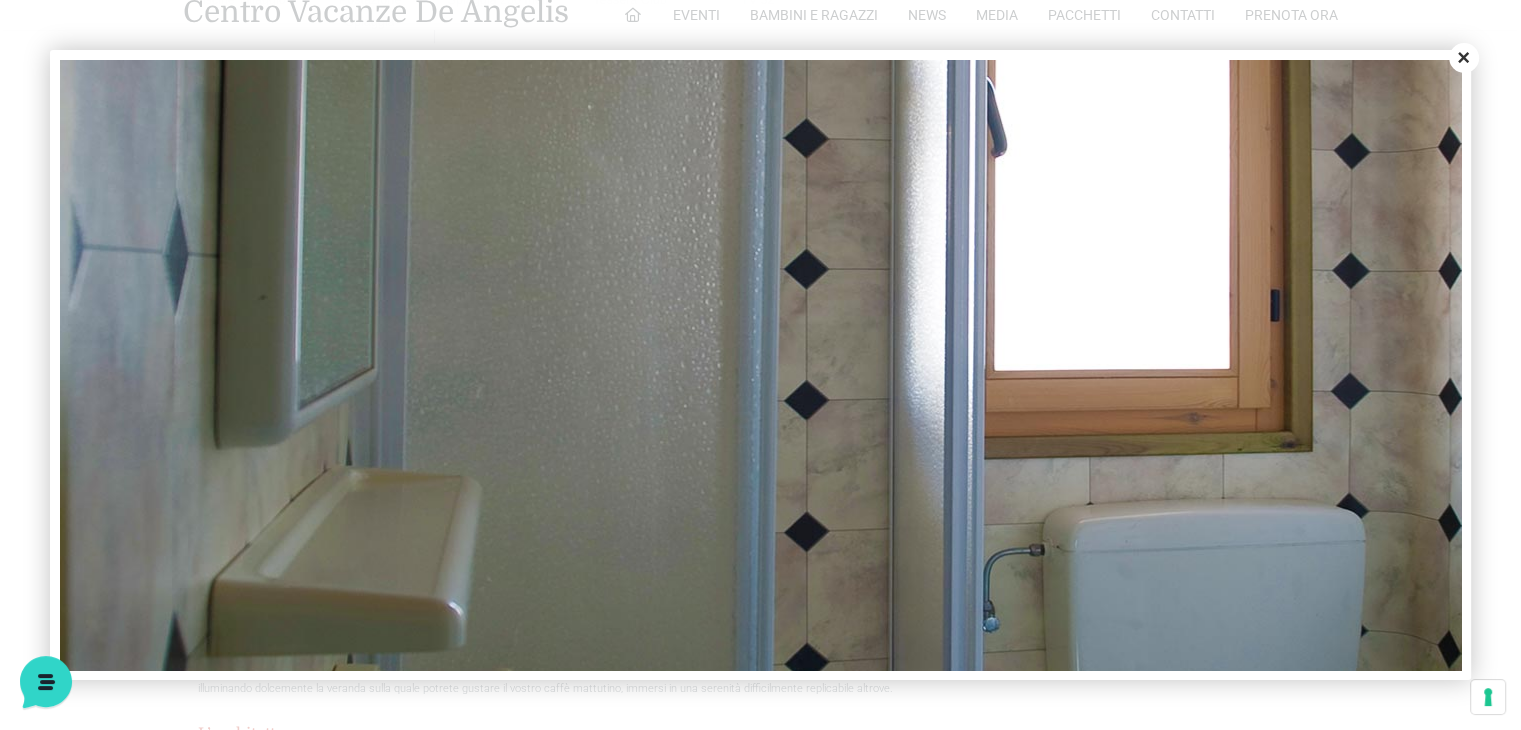 click on "Close" at bounding box center (1464, 58) 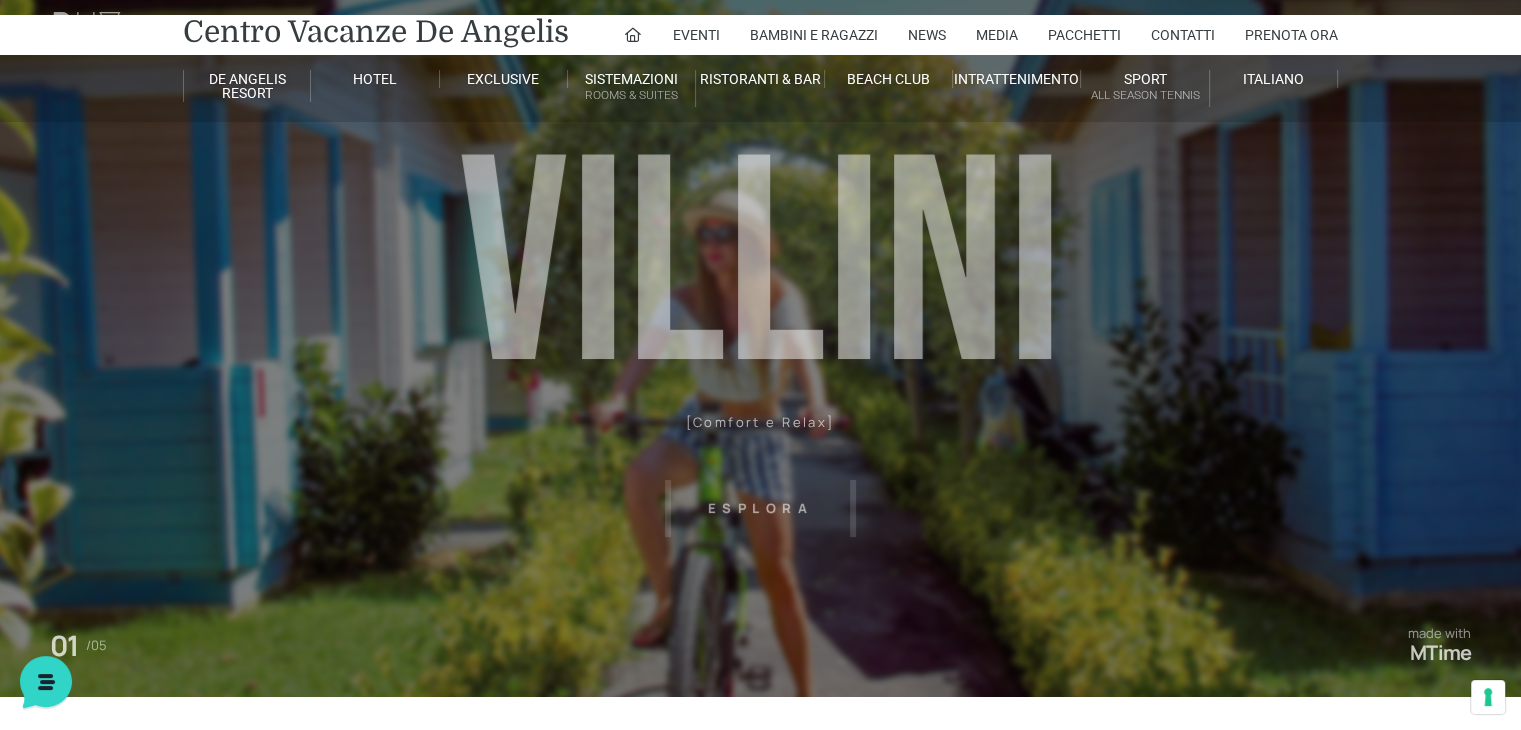 scroll, scrollTop: 0, scrollLeft: 0, axis: both 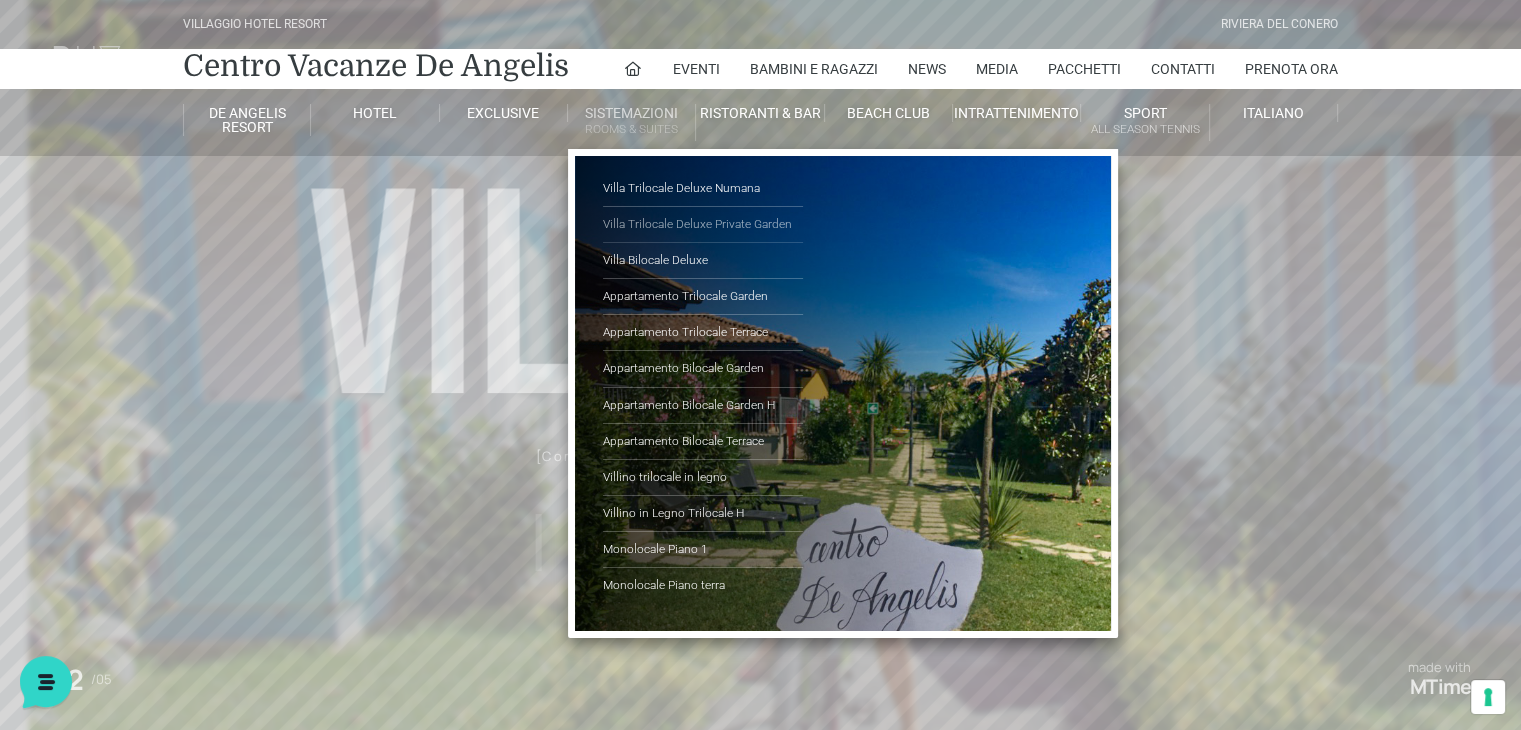 click on "Villa Trilocale Deluxe Private Garden" at bounding box center [703, 225] 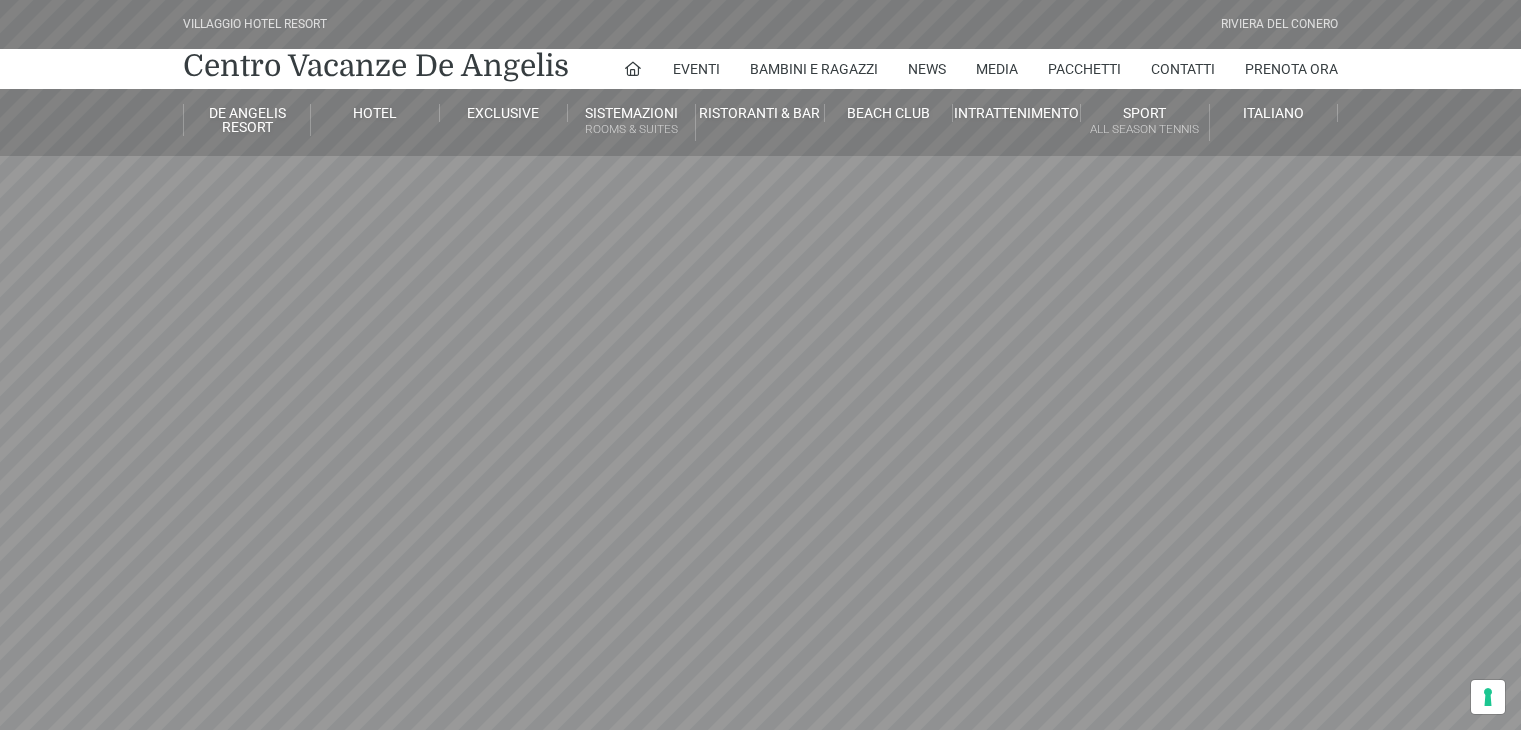 scroll, scrollTop: 0, scrollLeft: 0, axis: both 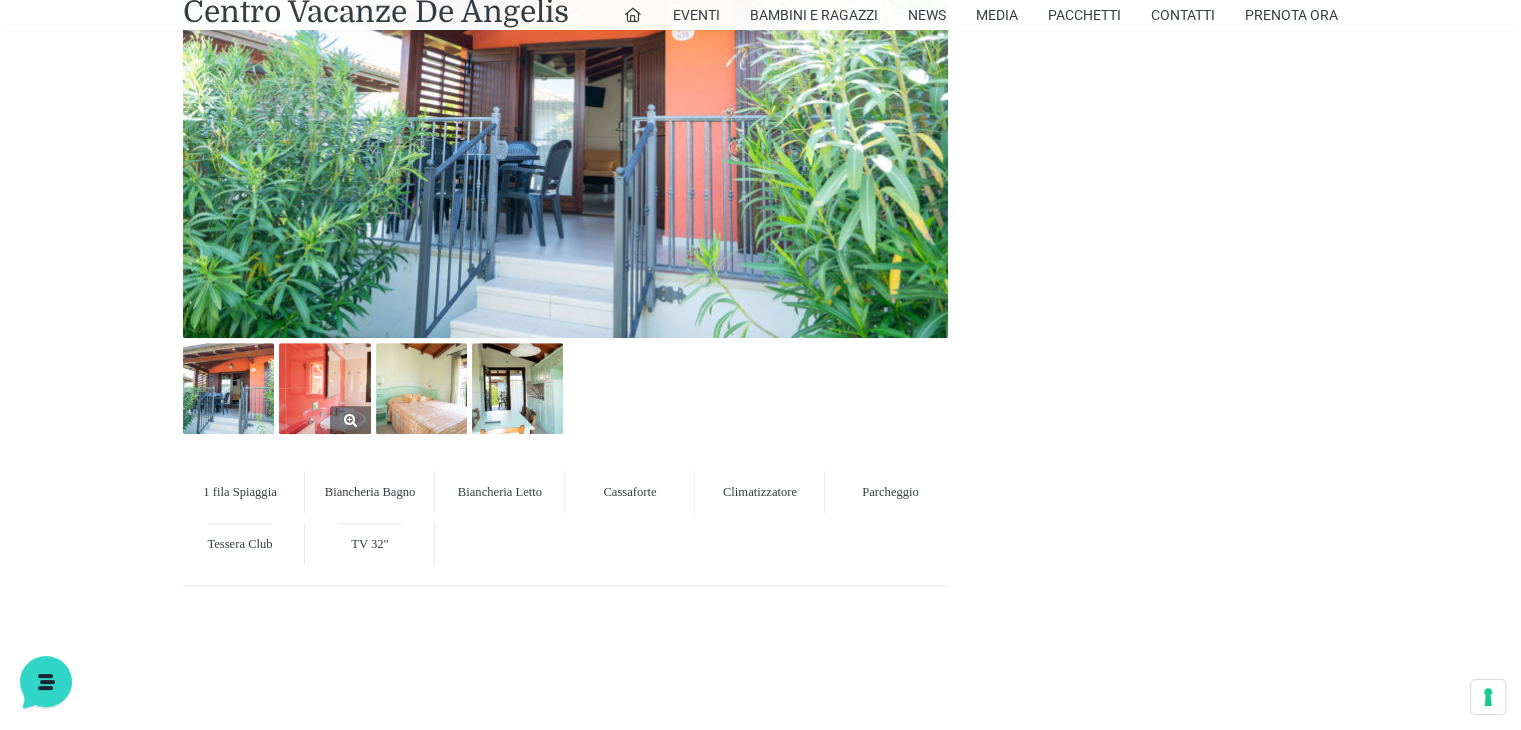 click at bounding box center [324, 388] 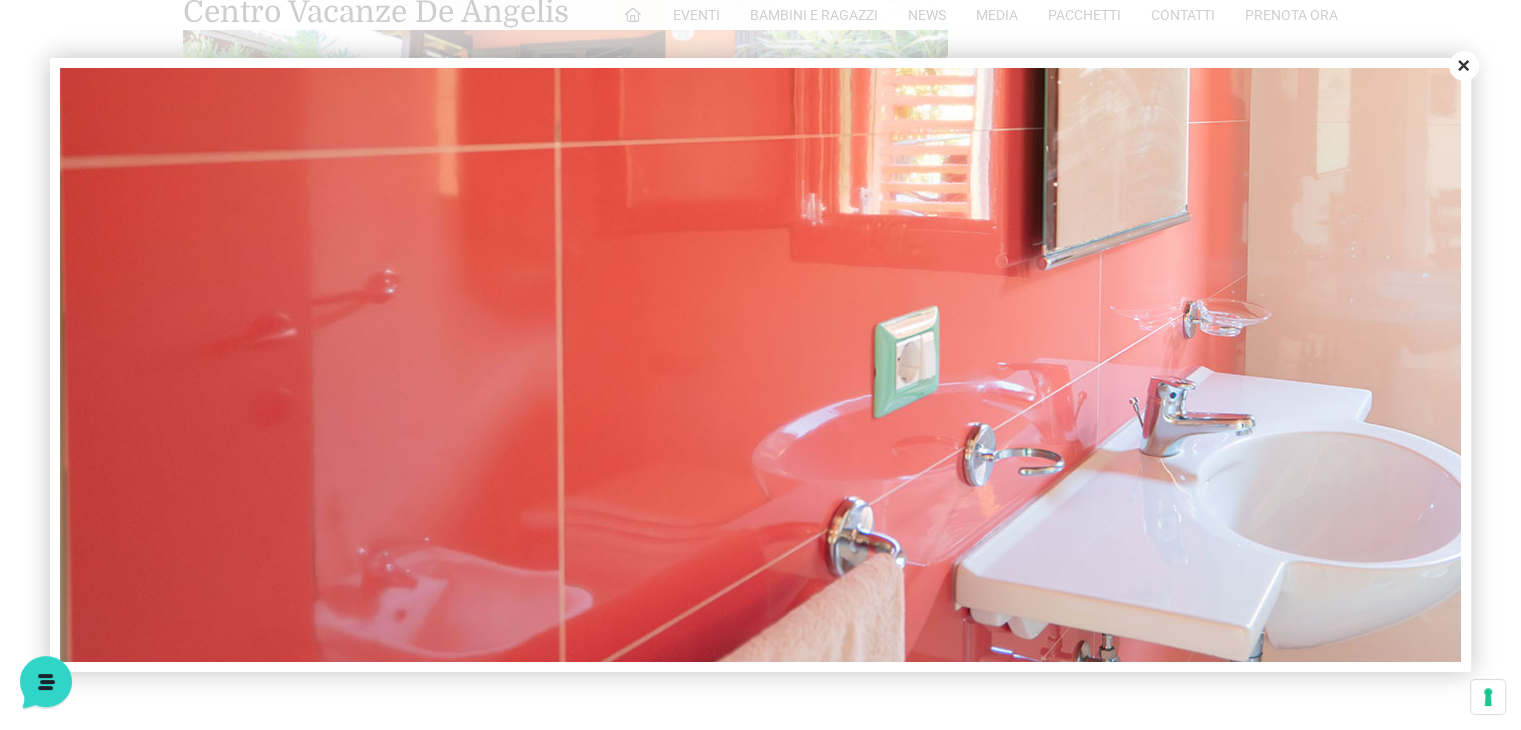 scroll, scrollTop: 500, scrollLeft: 0, axis: vertical 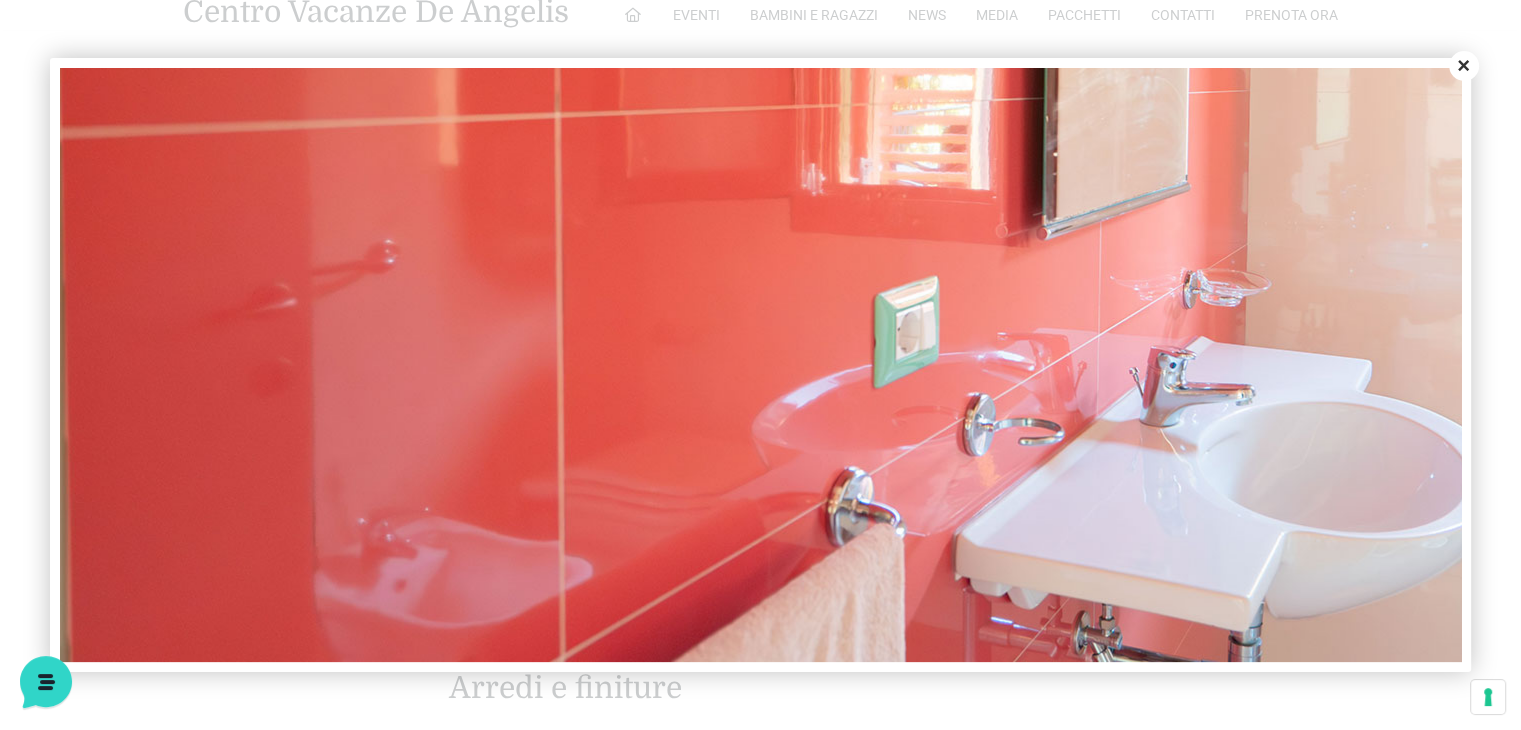 click on "Close" at bounding box center [1464, 66] 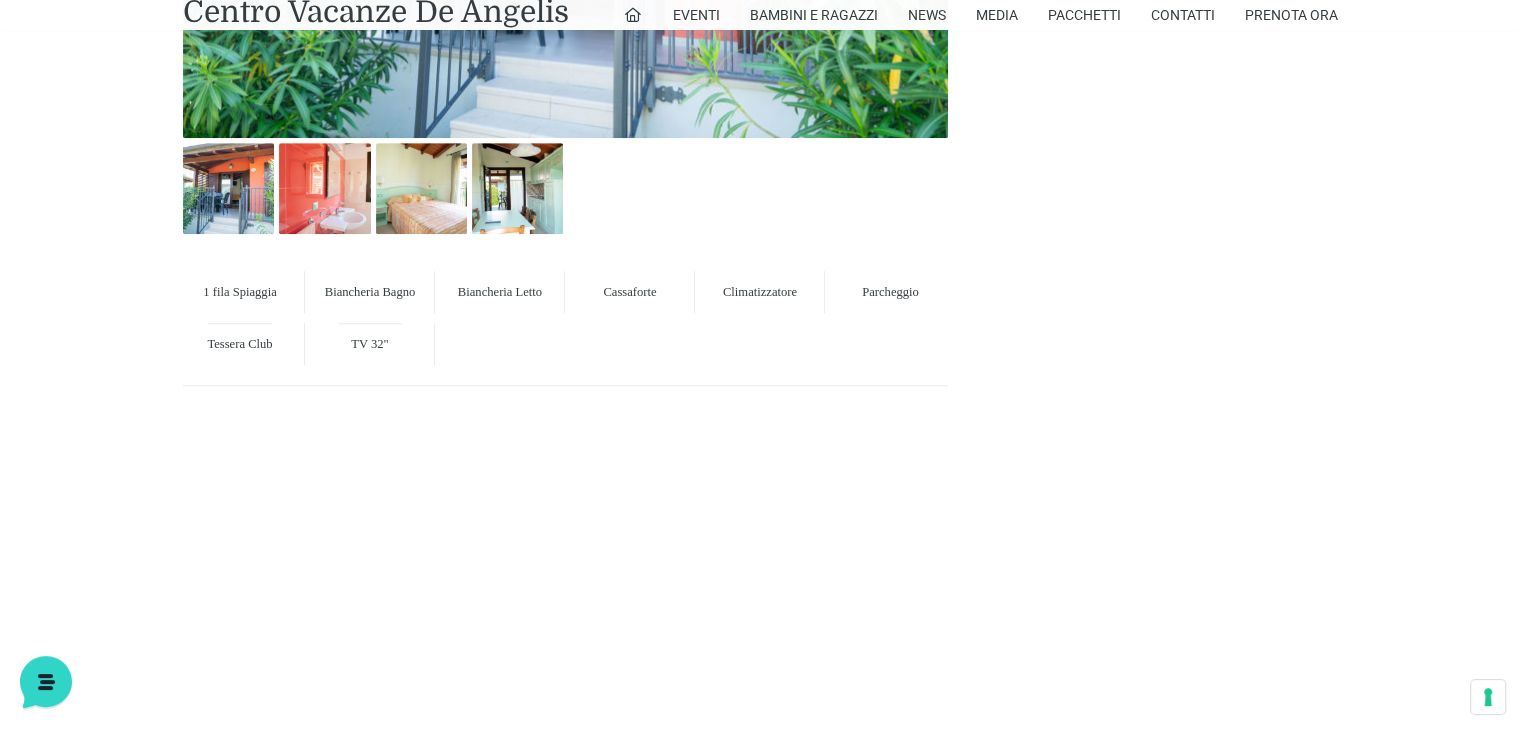scroll, scrollTop: 900, scrollLeft: 0, axis: vertical 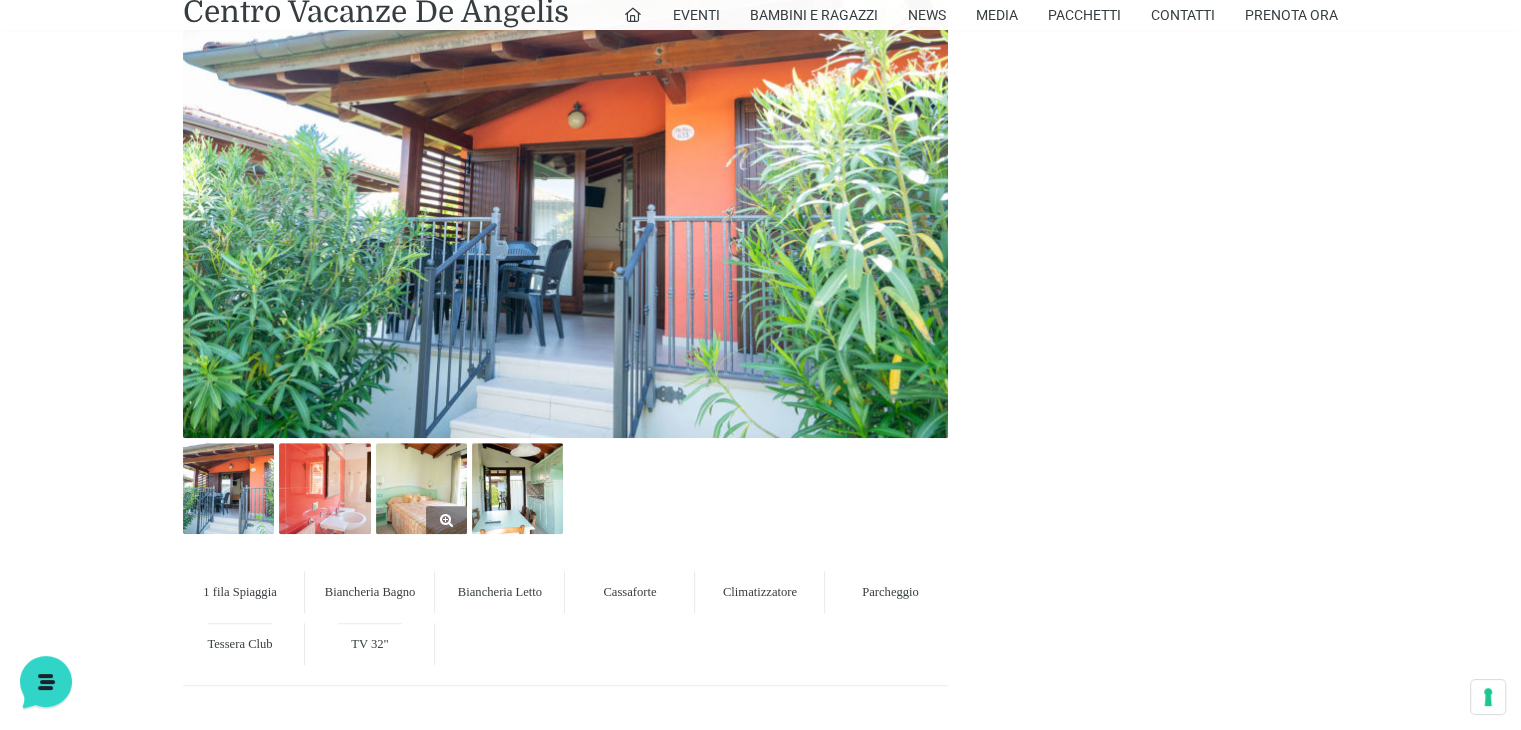 click at bounding box center (421, 488) 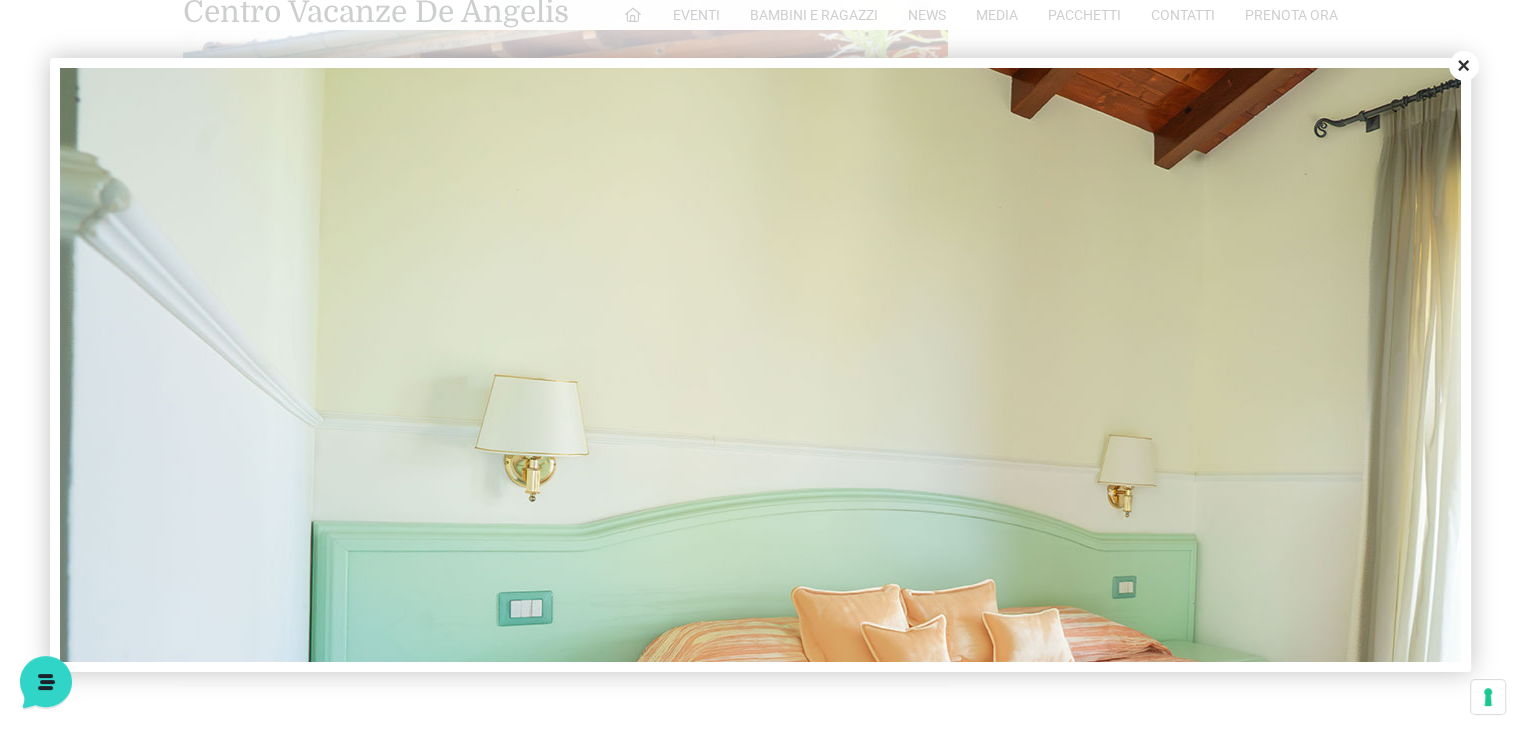 scroll, scrollTop: 0, scrollLeft: 0, axis: both 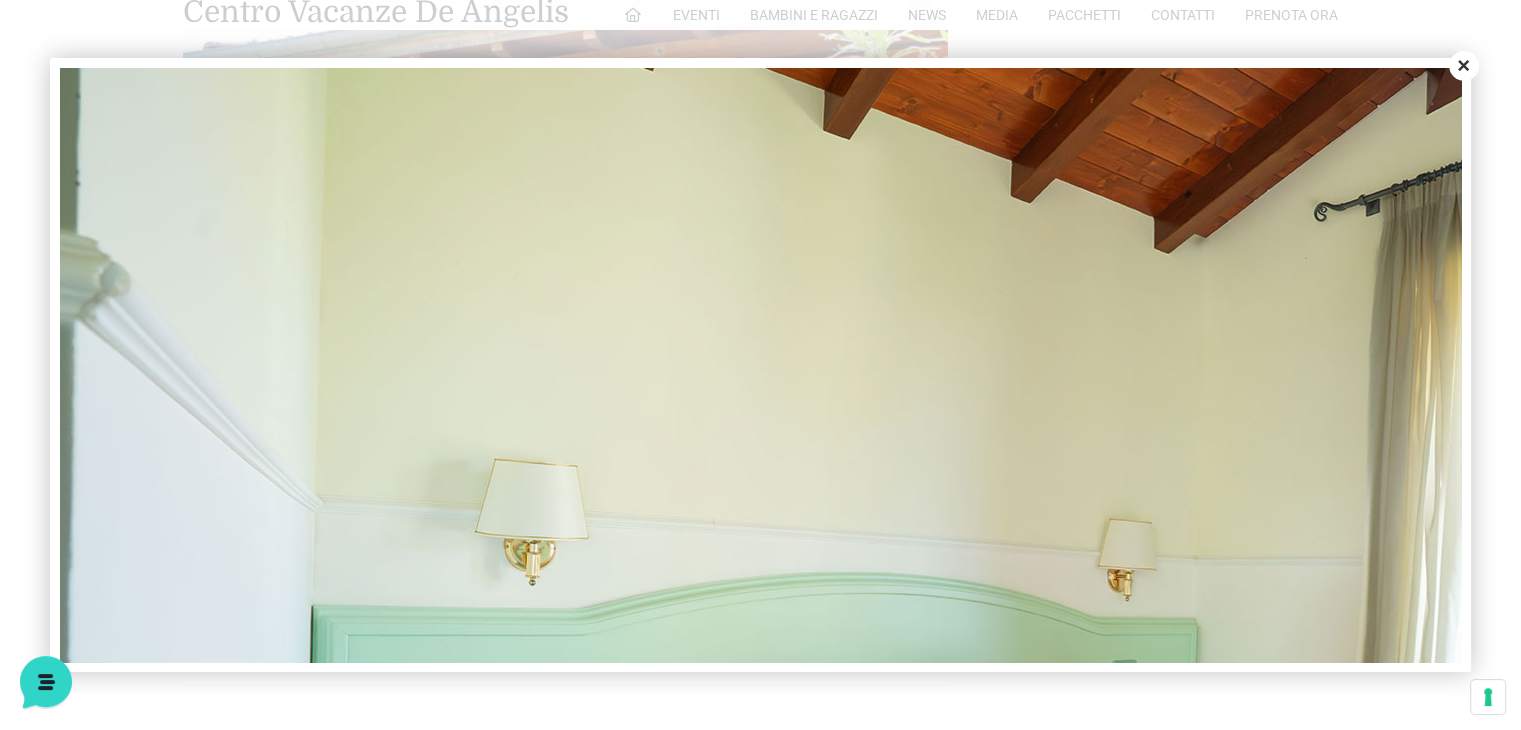 click on "Close" at bounding box center (1464, 66) 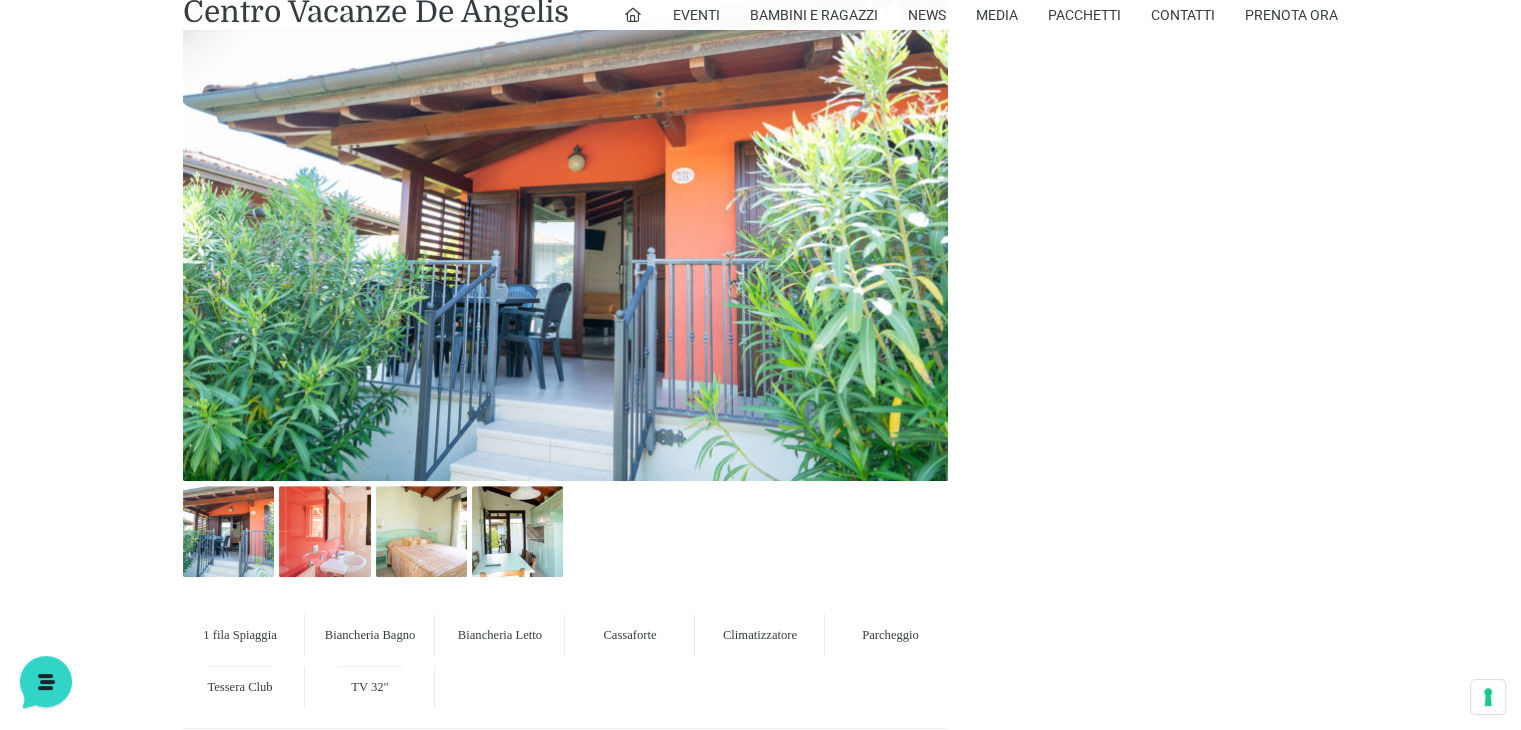scroll, scrollTop: 1000, scrollLeft: 0, axis: vertical 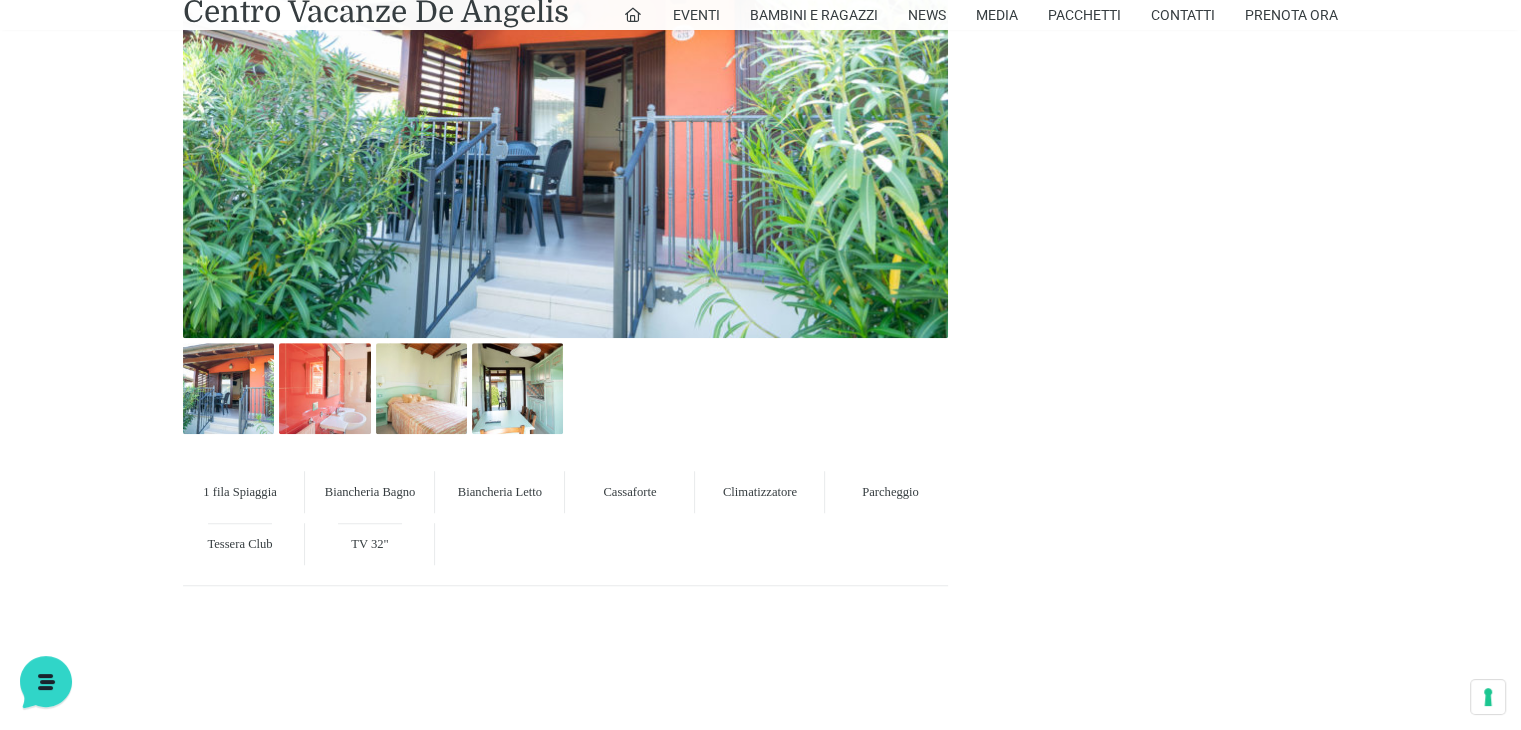click at bounding box center (565, 83) 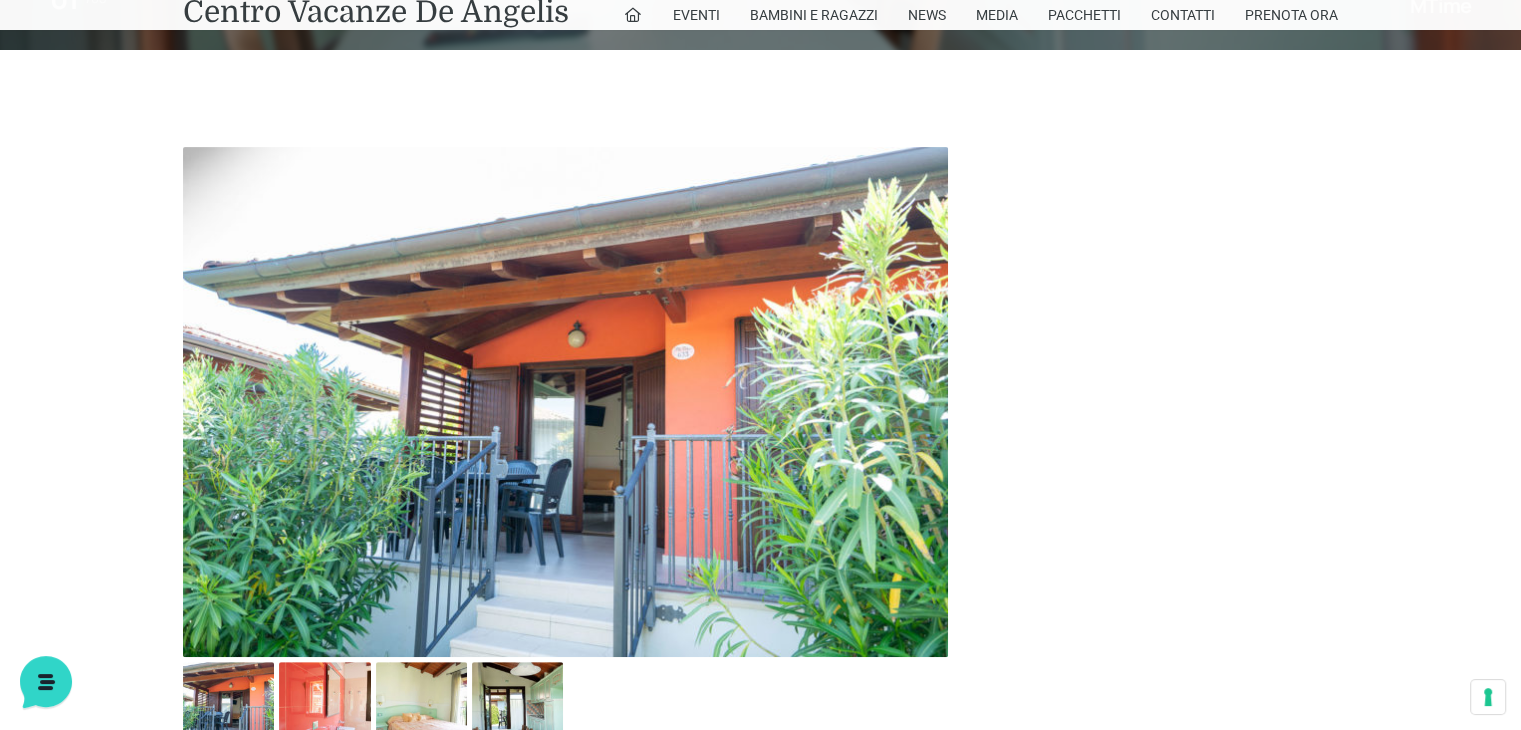 scroll, scrollTop: 600, scrollLeft: 0, axis: vertical 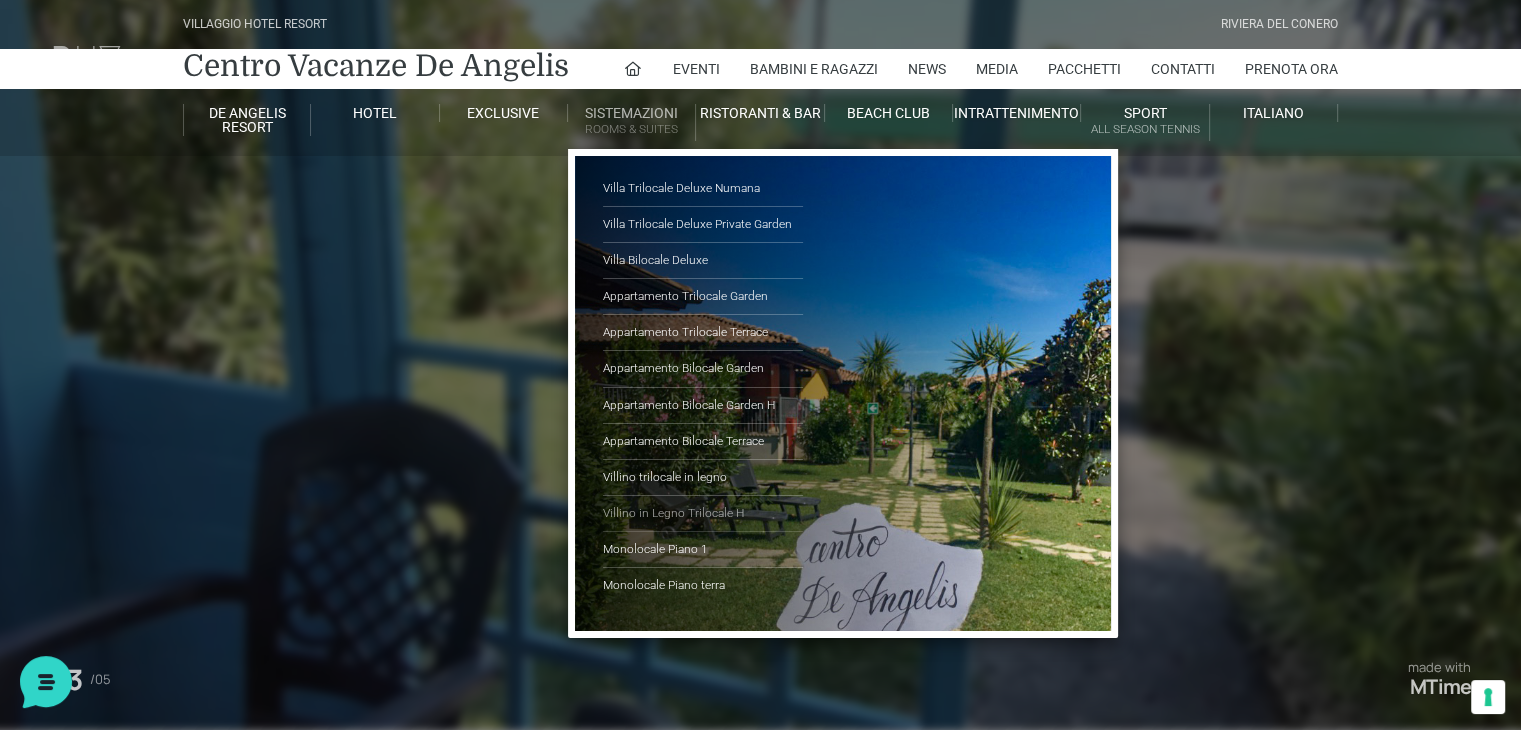 click on "Villino in Legno Trilocale H" at bounding box center [703, 514] 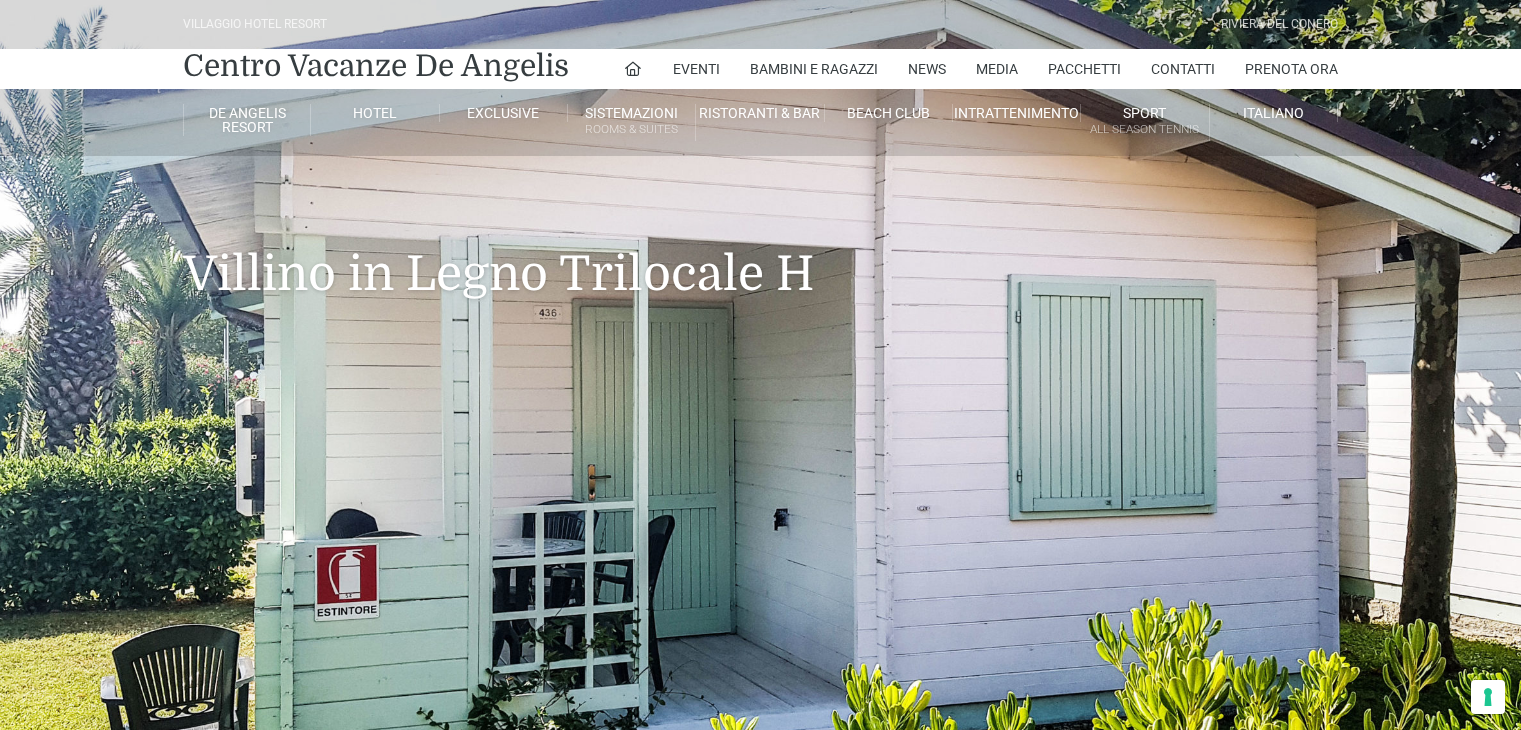 scroll, scrollTop: 0, scrollLeft: 0, axis: both 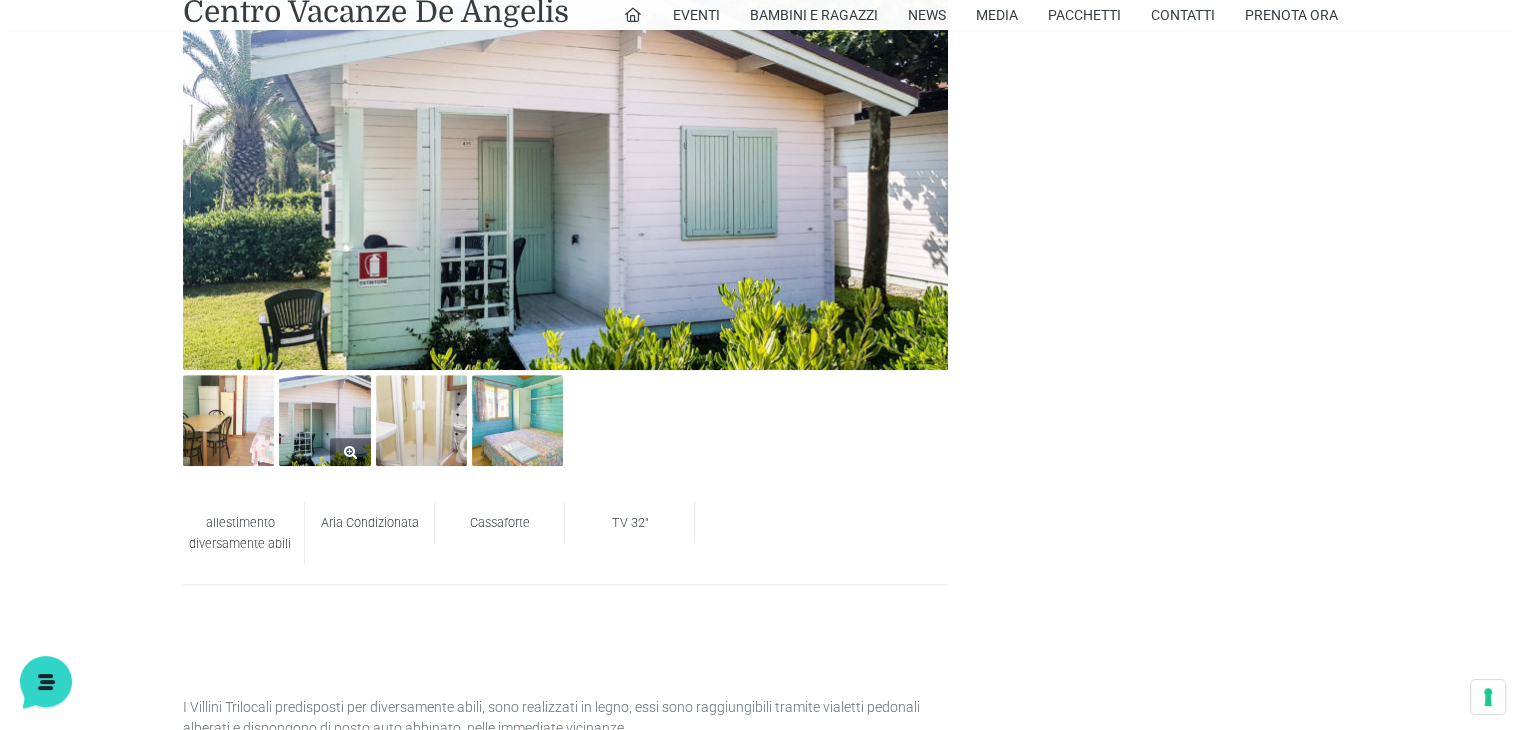 click at bounding box center [324, 420] 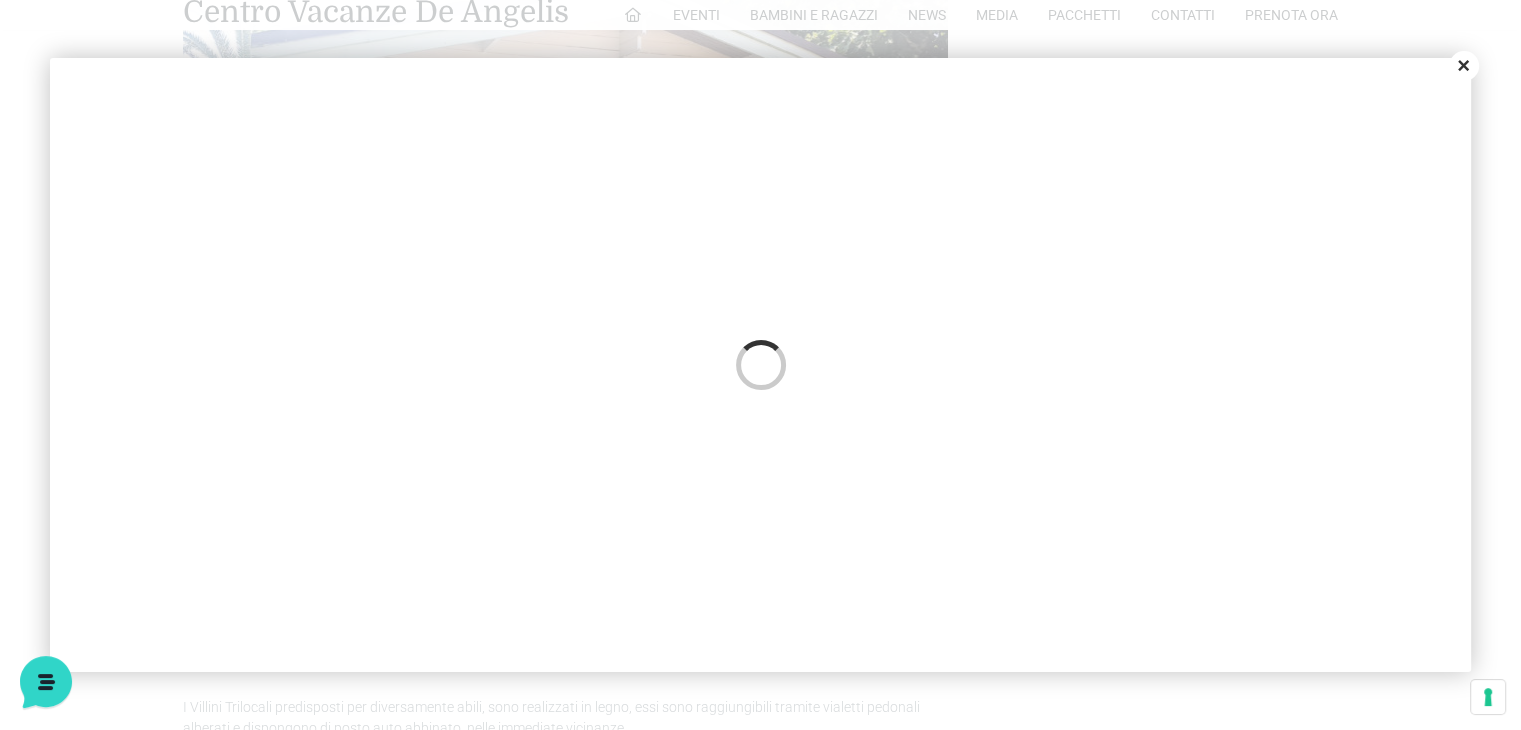 scroll, scrollTop: 0, scrollLeft: 0, axis: both 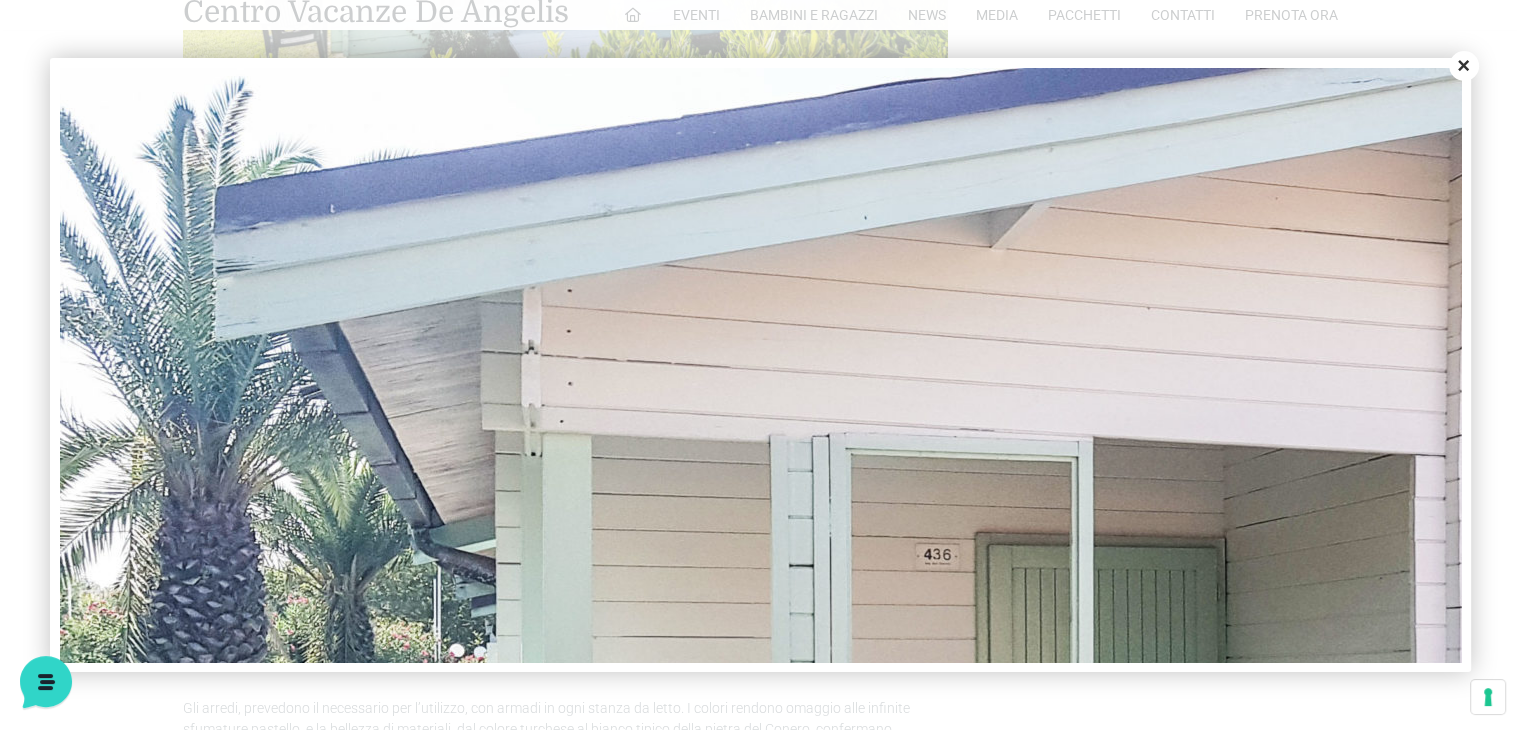 click on "Close" at bounding box center [1464, 66] 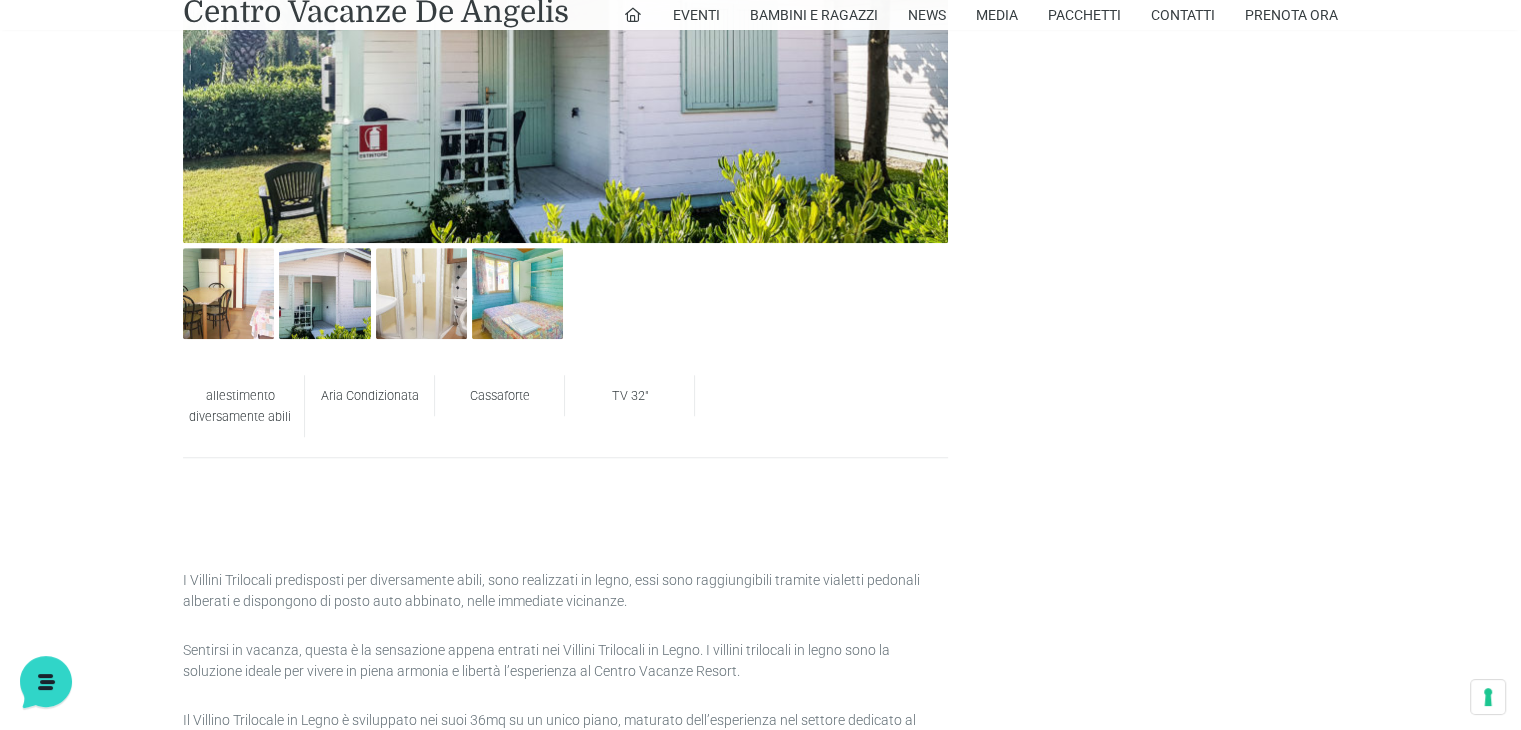 scroll, scrollTop: 900, scrollLeft: 0, axis: vertical 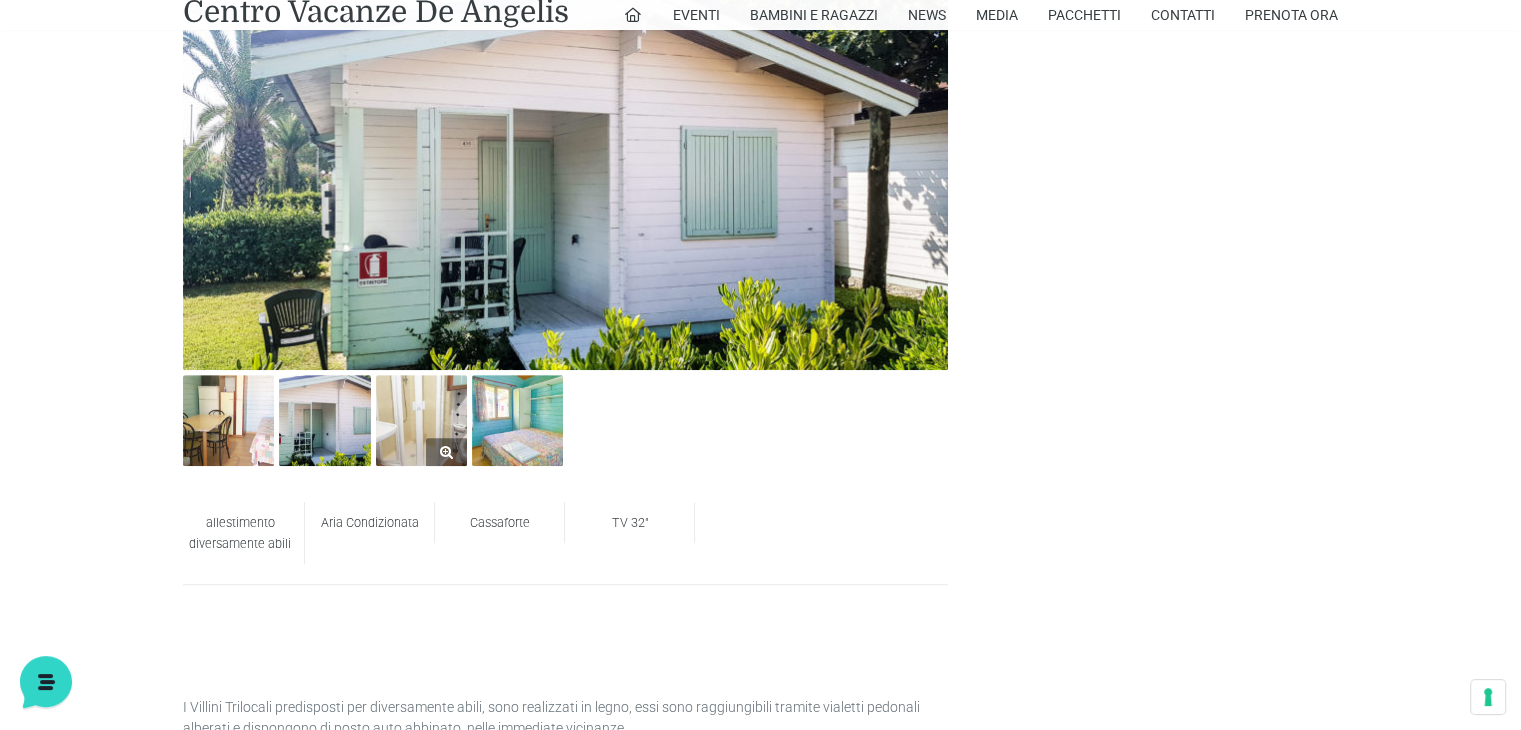 click at bounding box center [421, 420] 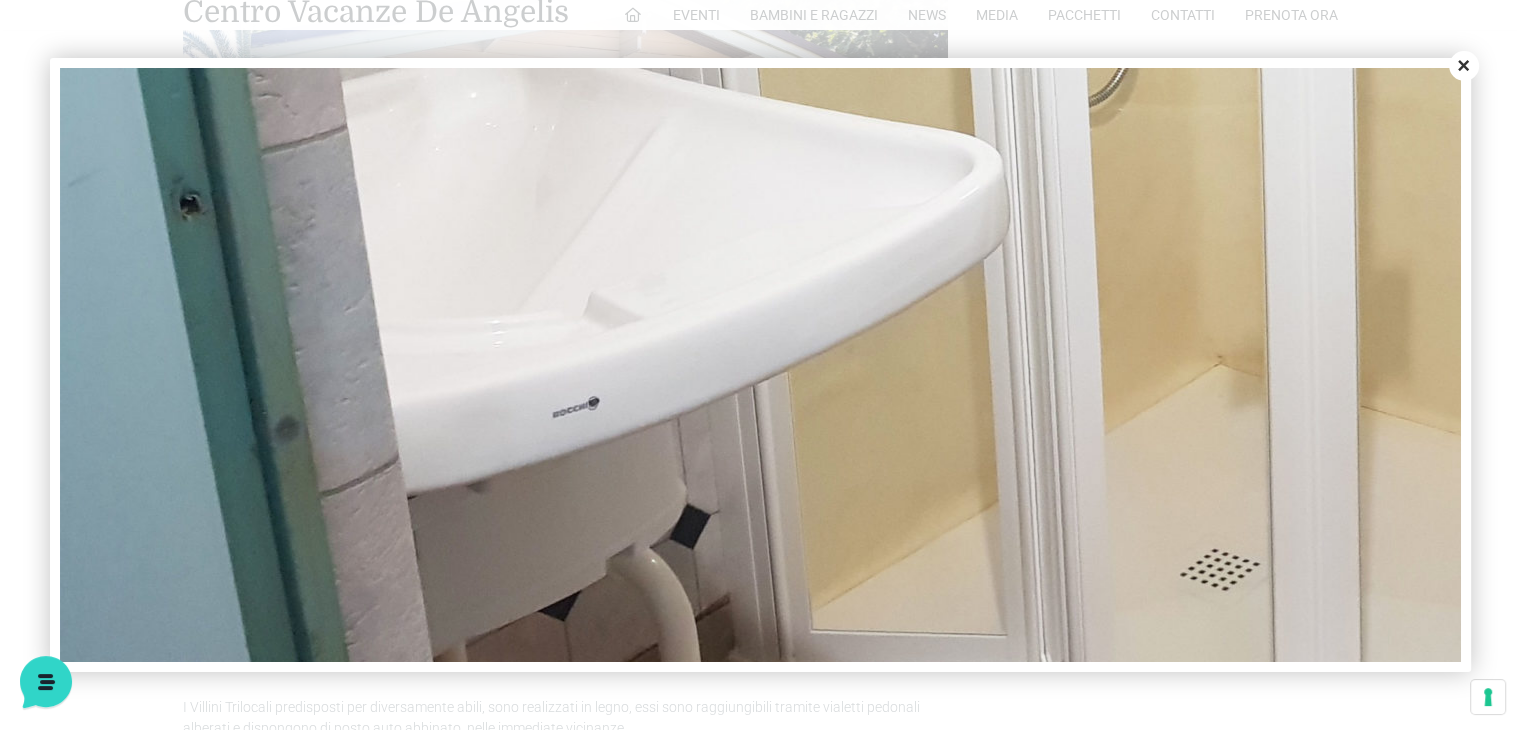 scroll, scrollTop: 664, scrollLeft: 0, axis: vertical 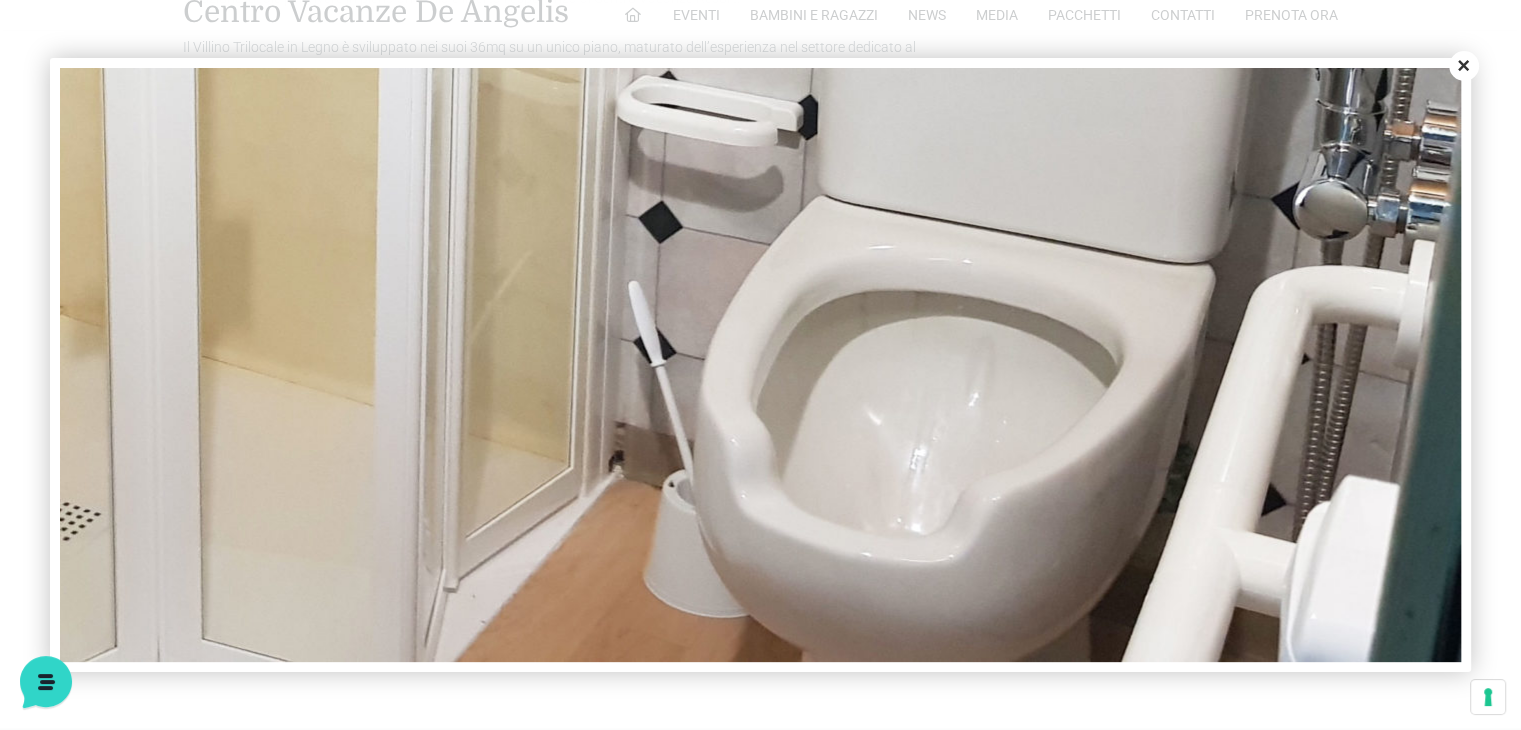 click on "Close" at bounding box center [1464, 66] 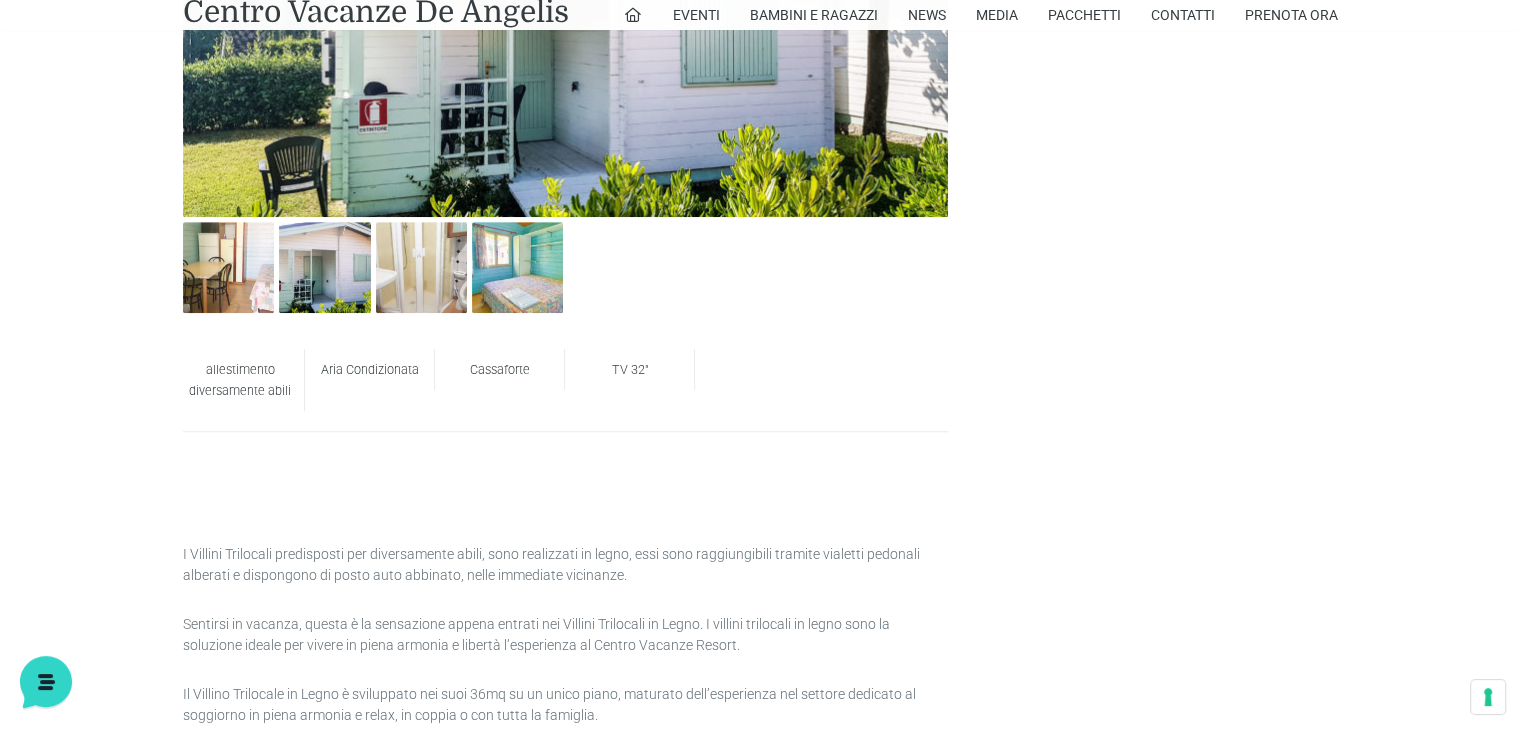 scroll, scrollTop: 900, scrollLeft: 0, axis: vertical 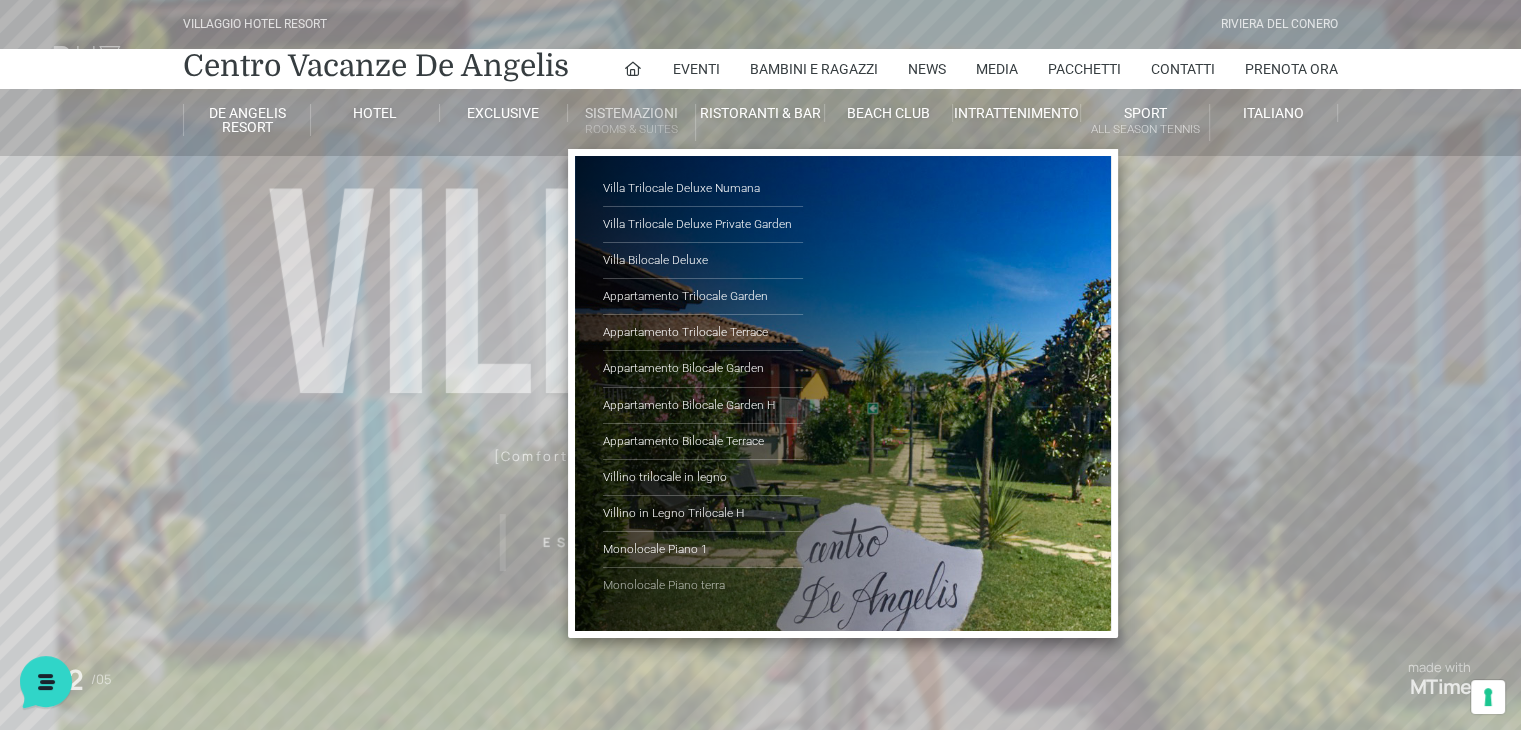 click on "Monolocale Piano terra" at bounding box center [703, 585] 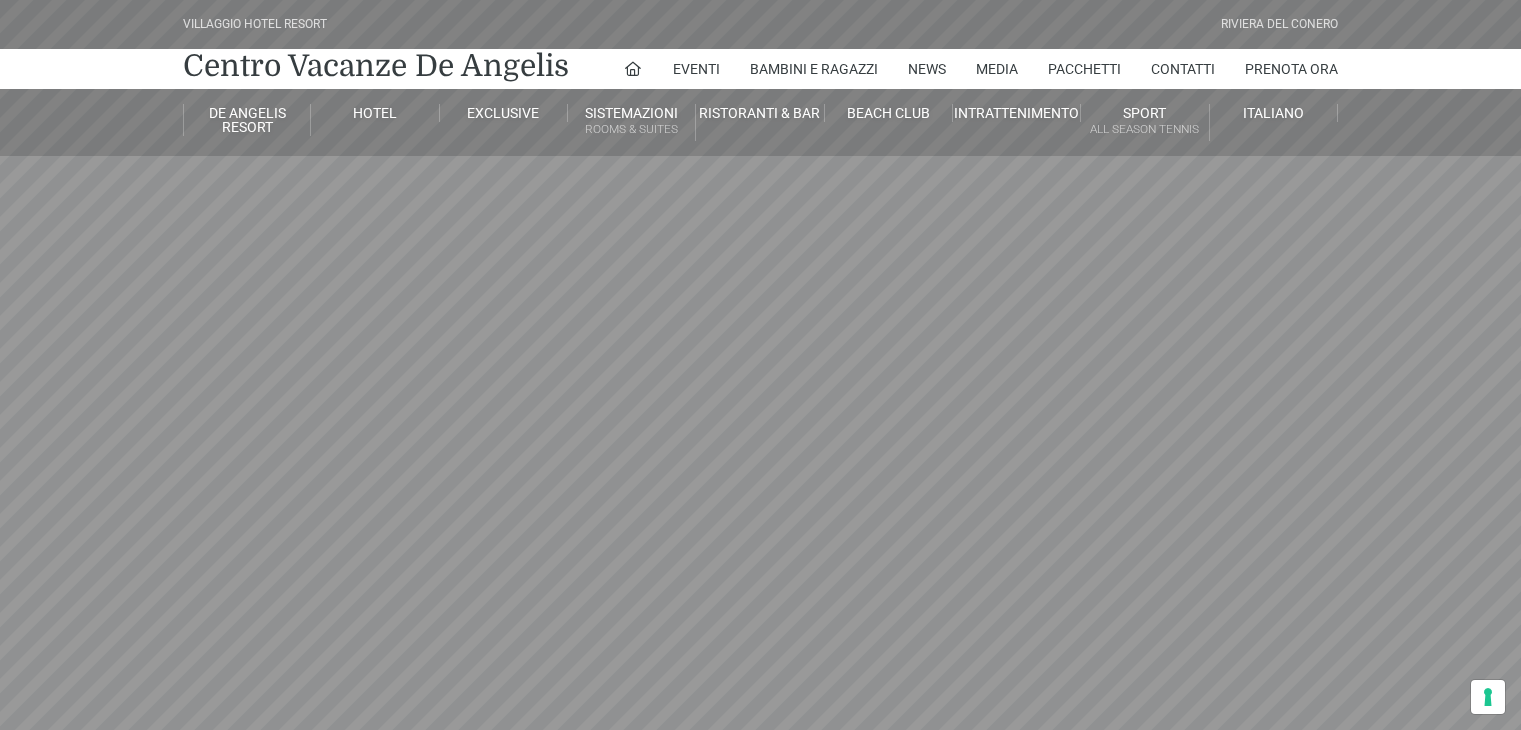scroll, scrollTop: 0, scrollLeft: 0, axis: both 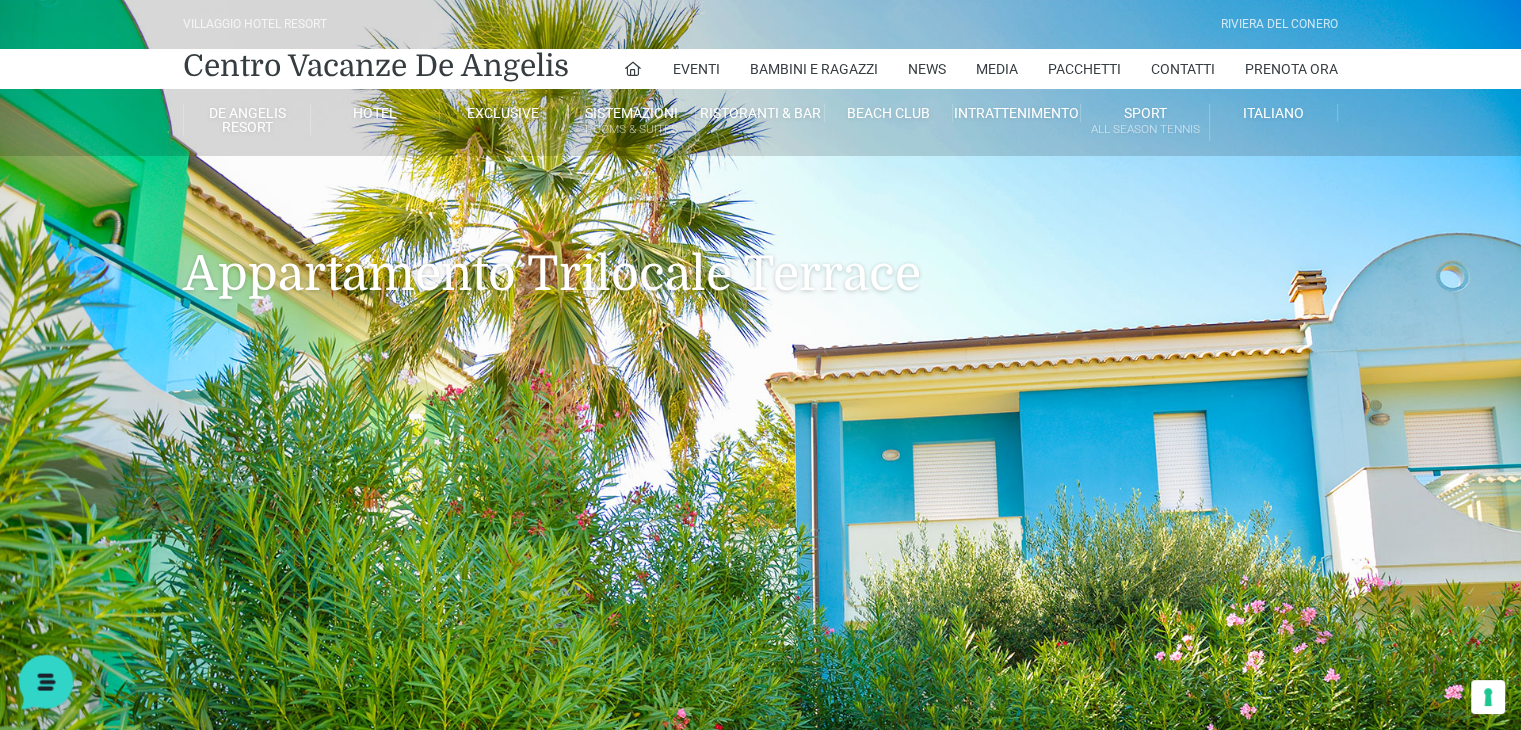 click 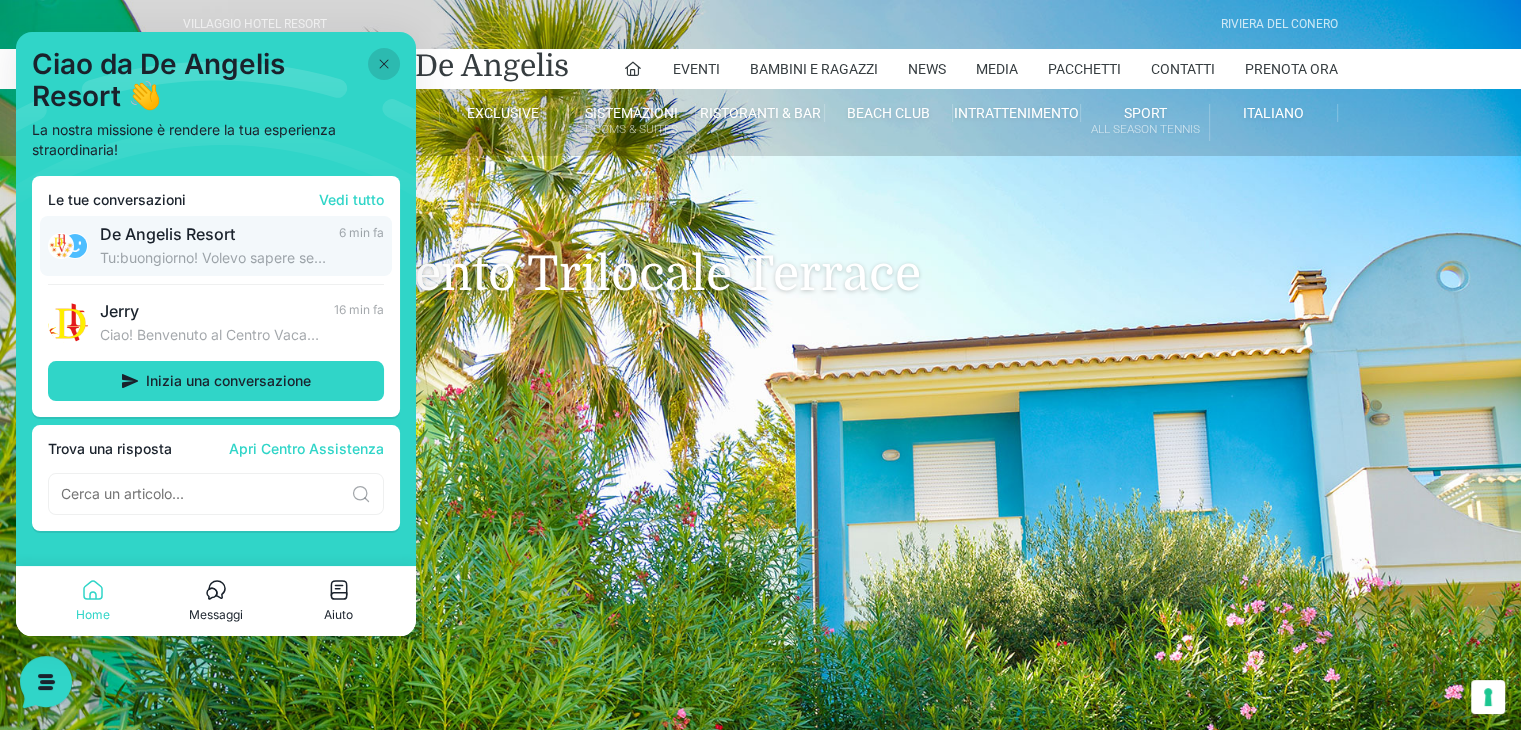 click on "De Angelis Resort" at bounding box center (213, 234) 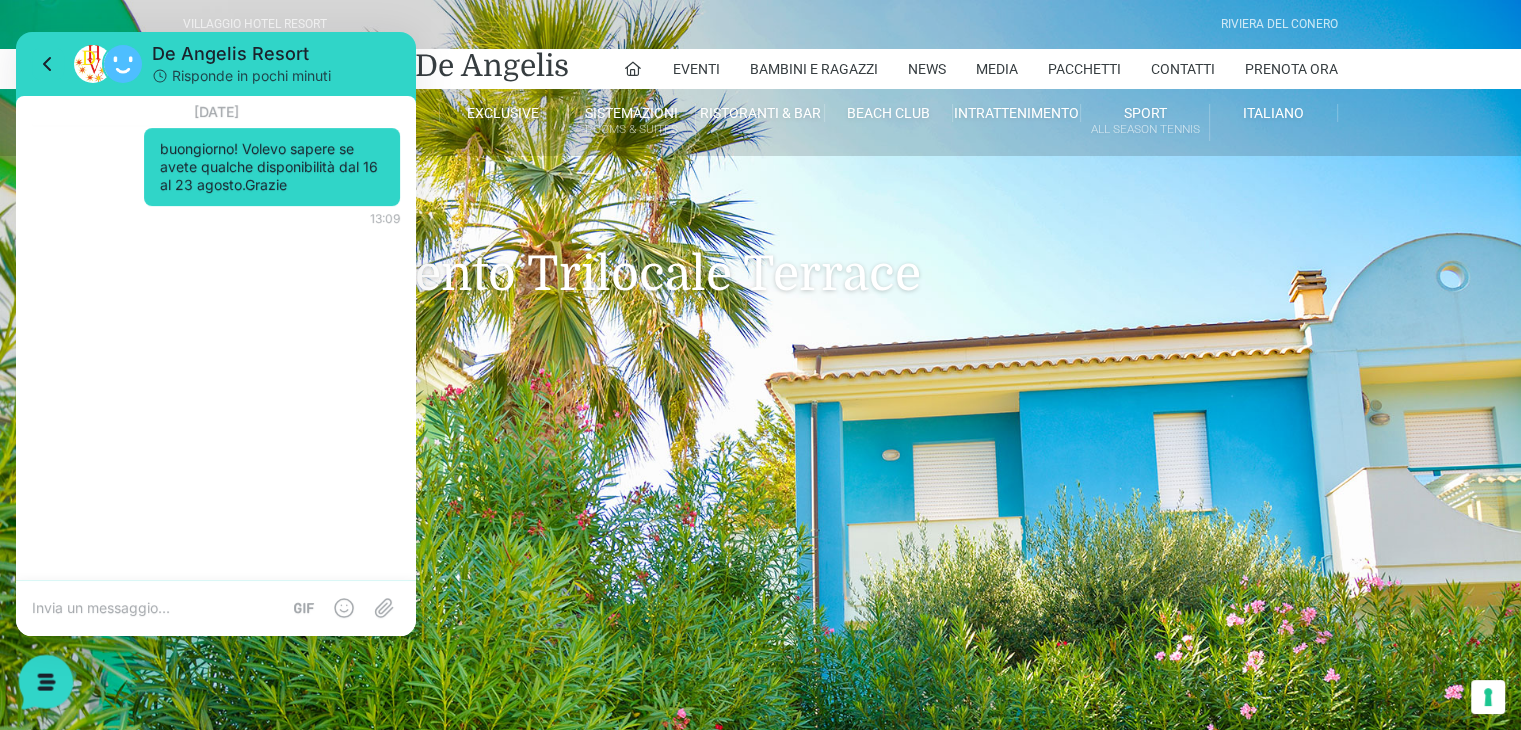 click 